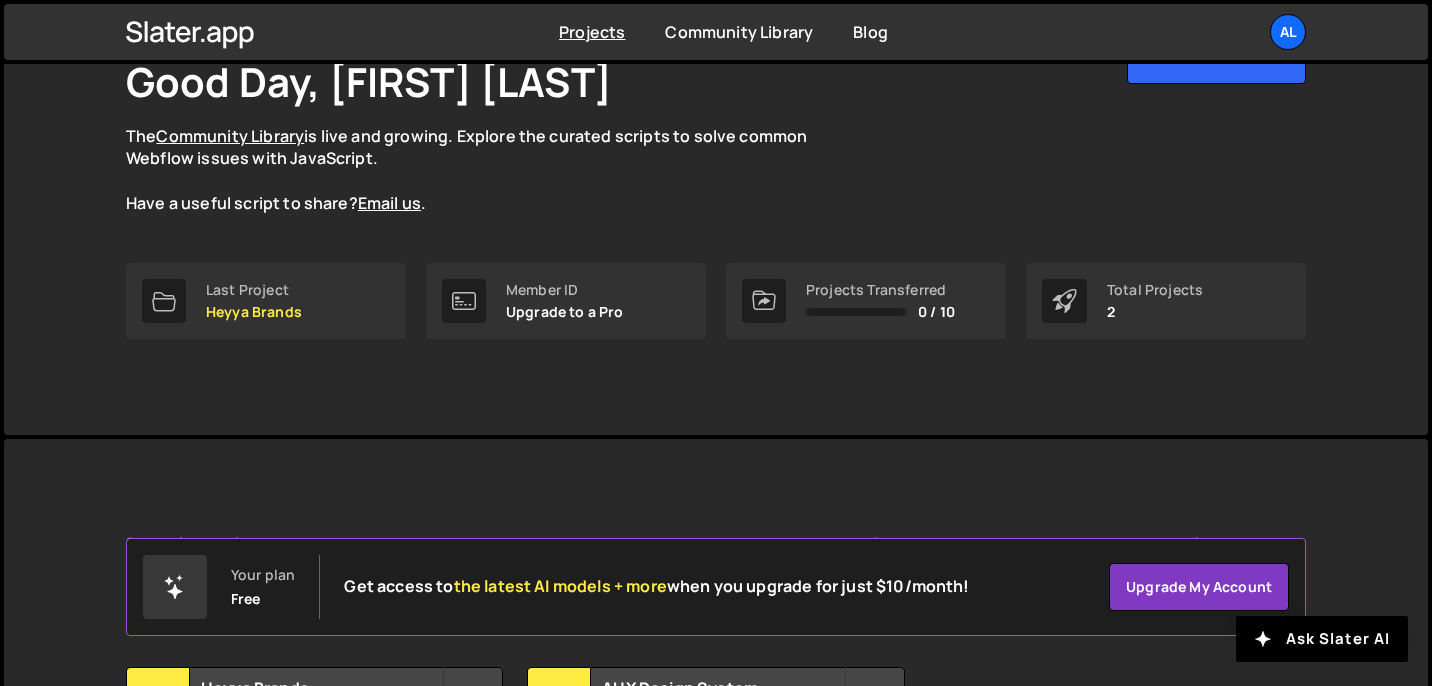 scroll, scrollTop: 343, scrollLeft: 0, axis: vertical 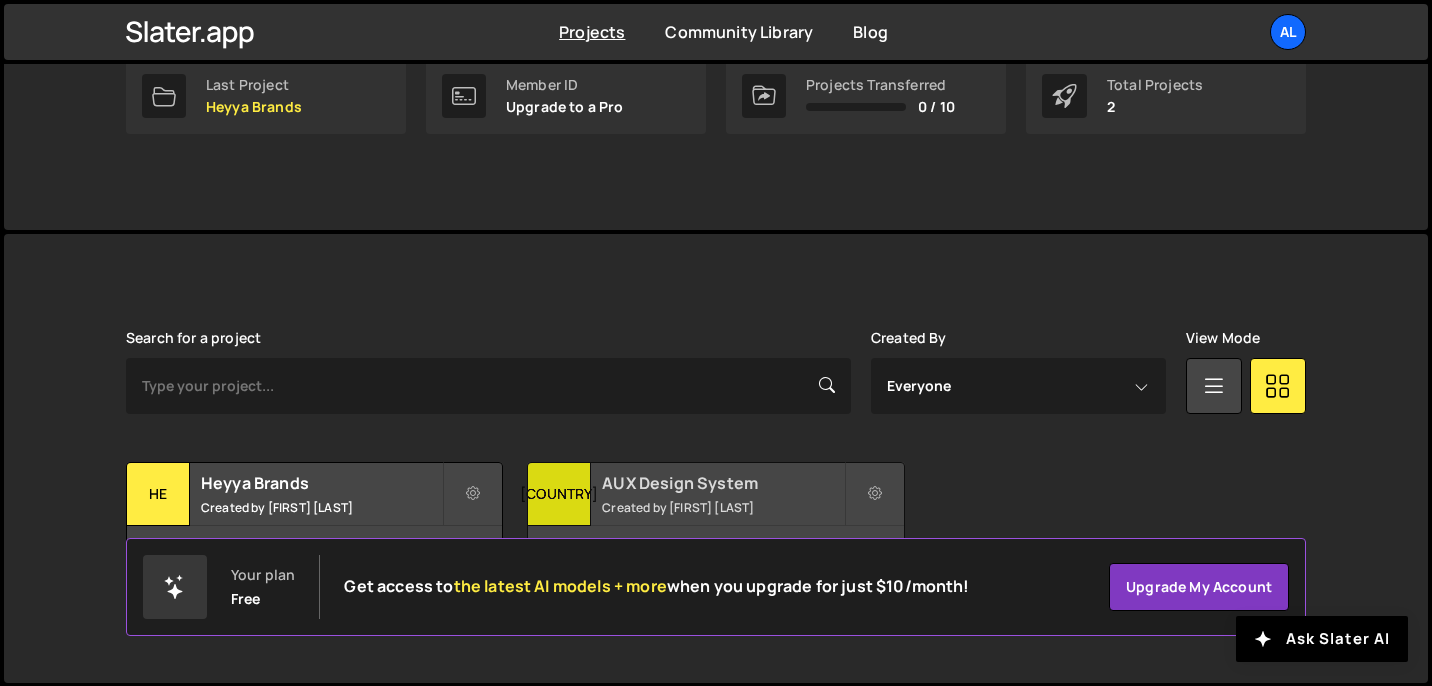 click on "AUX Design System" at bounding box center (722, 483) 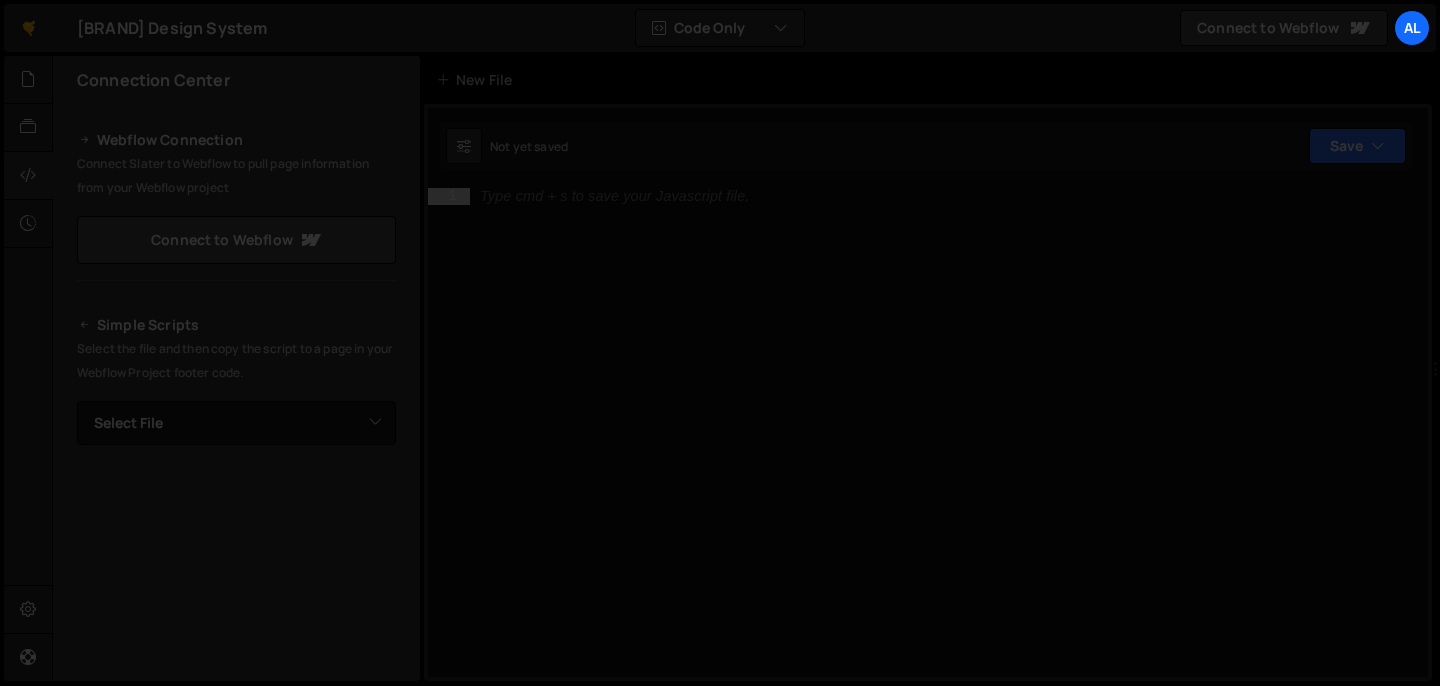 scroll, scrollTop: 0, scrollLeft: 0, axis: both 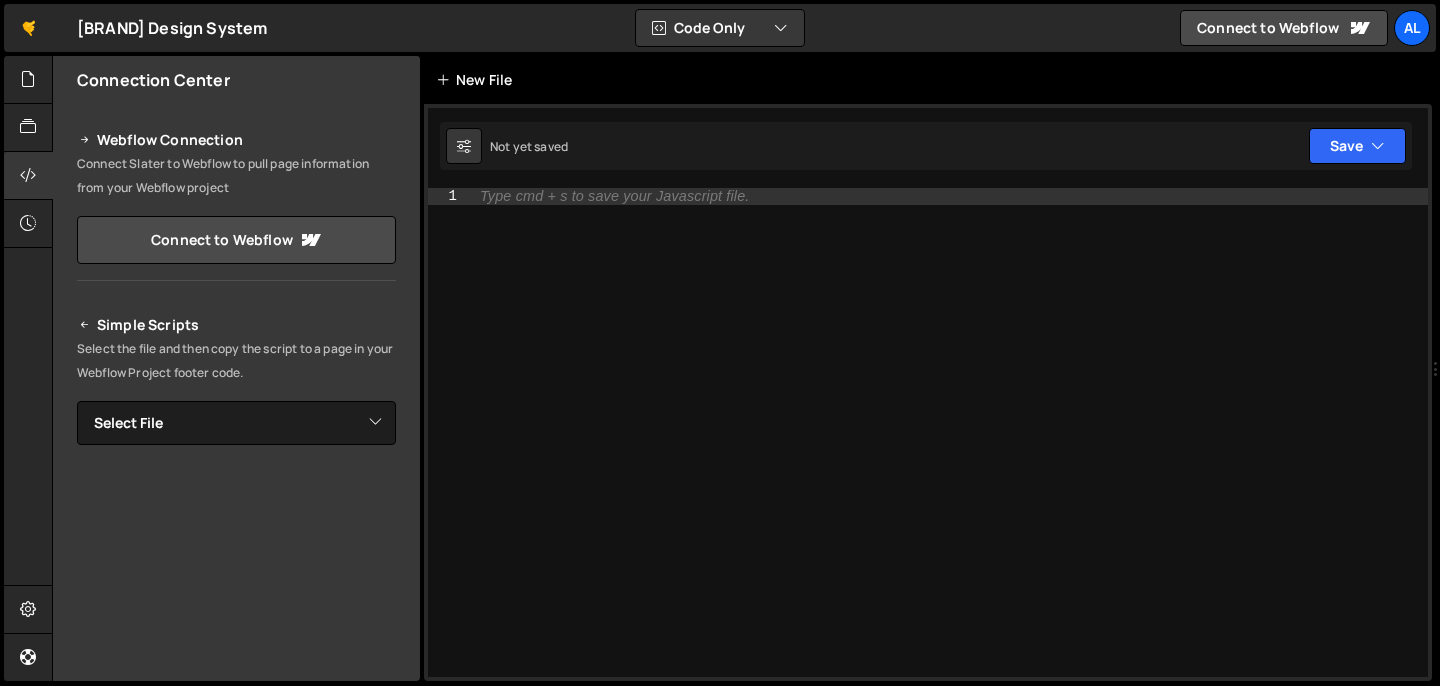 click on "New File" at bounding box center (478, 80) 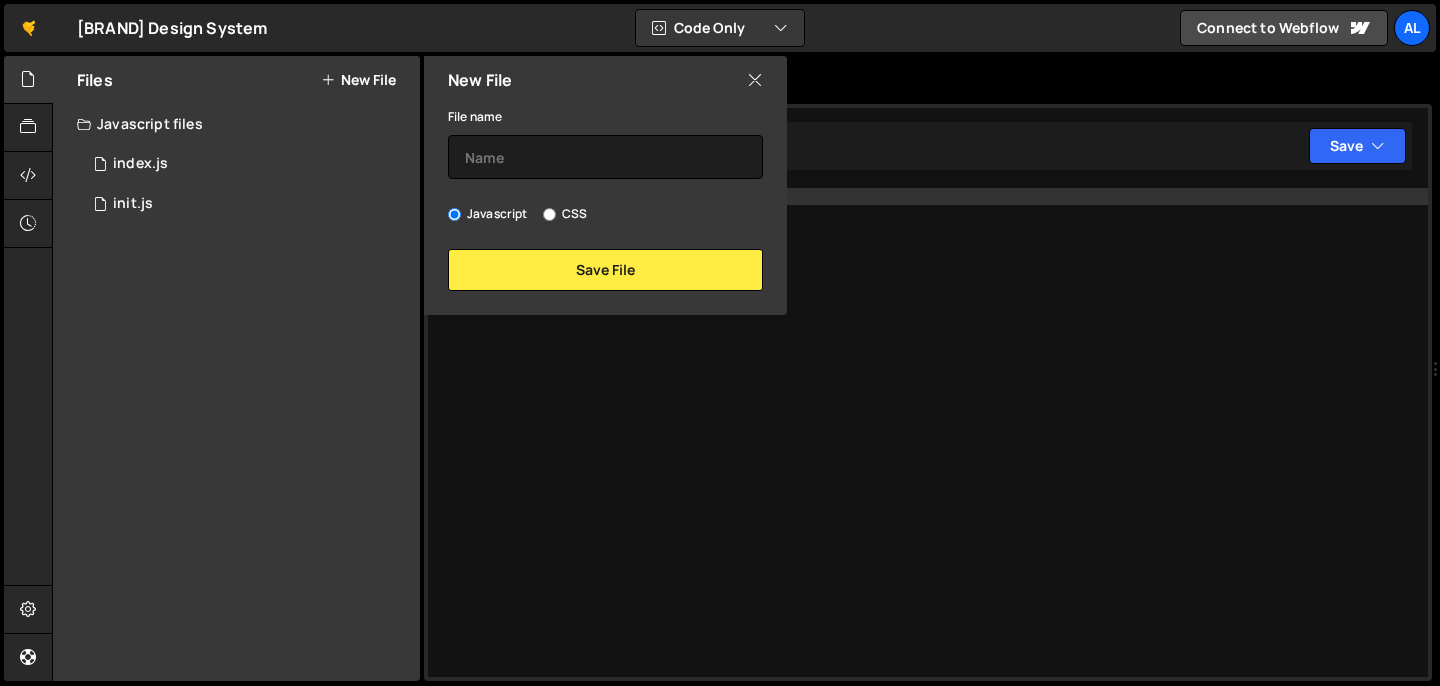 click on "CSS" at bounding box center [565, 214] 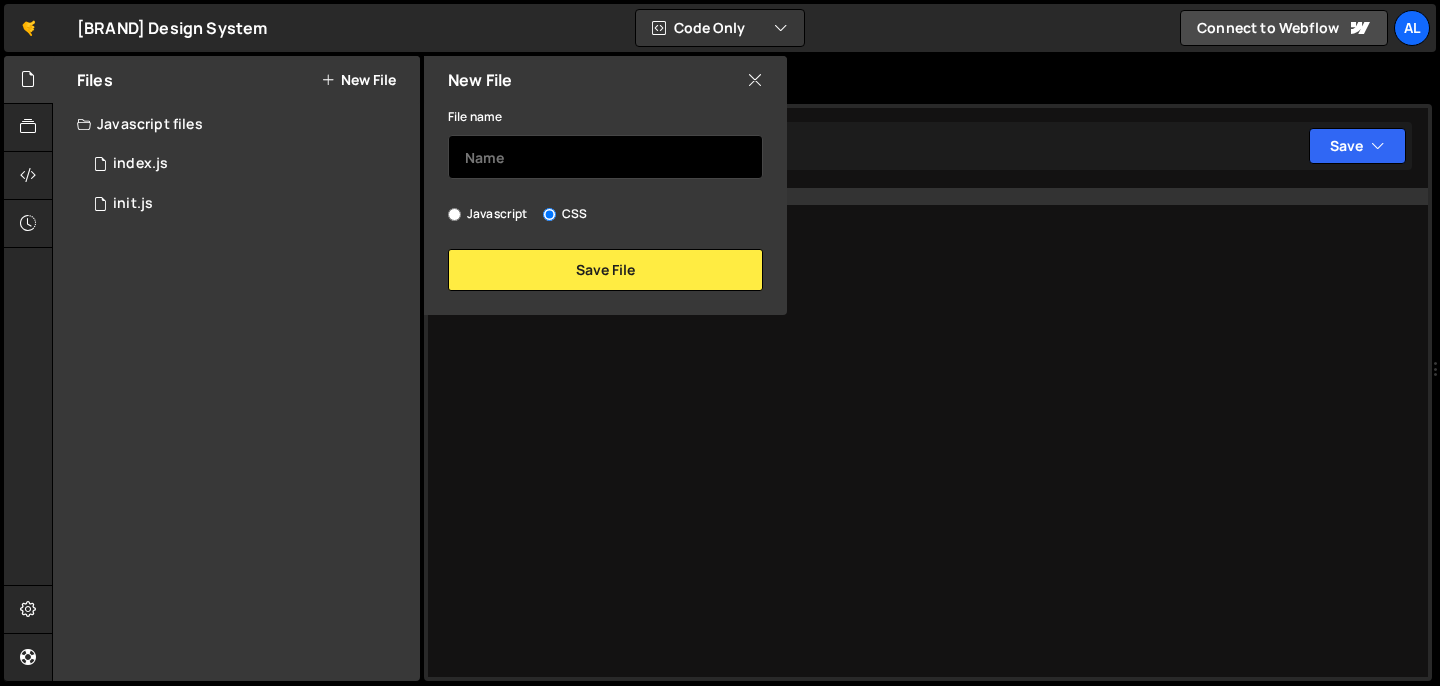 click at bounding box center (605, 157) 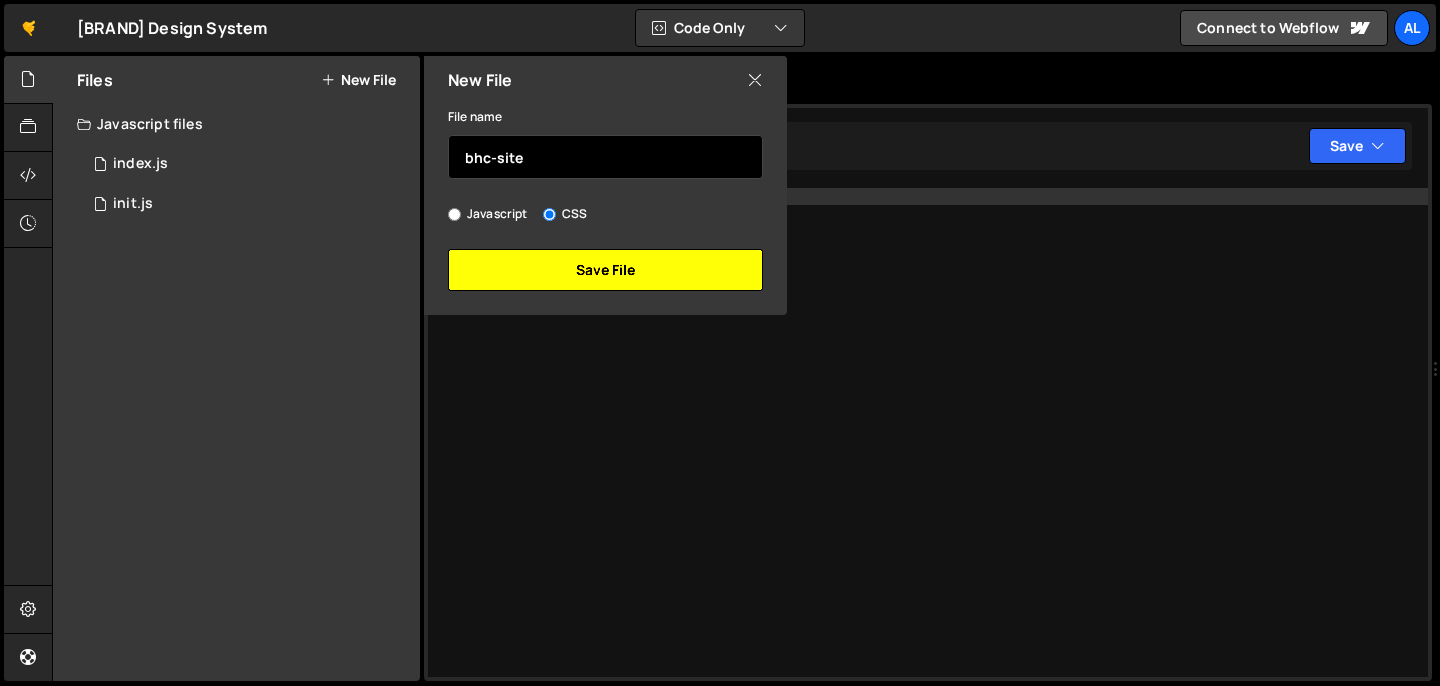 type on "bhc-site" 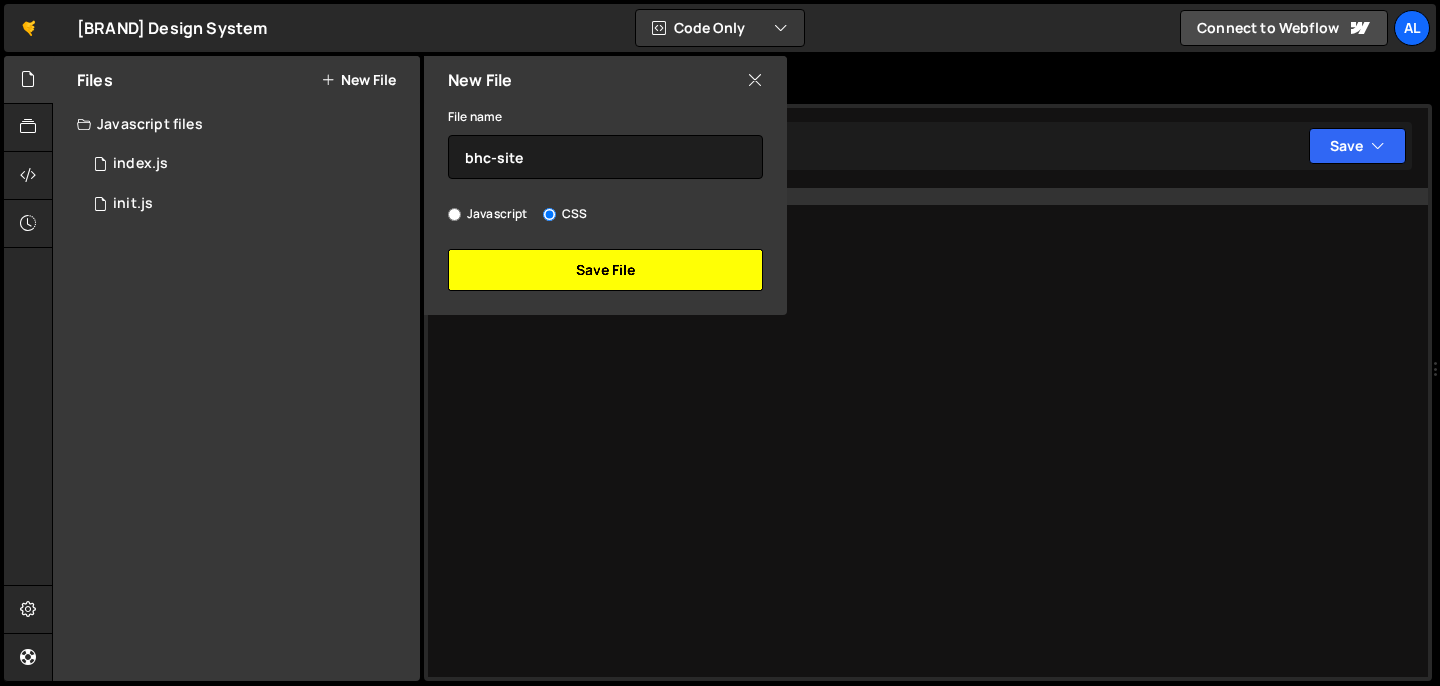 click on "Save File" at bounding box center (605, 270) 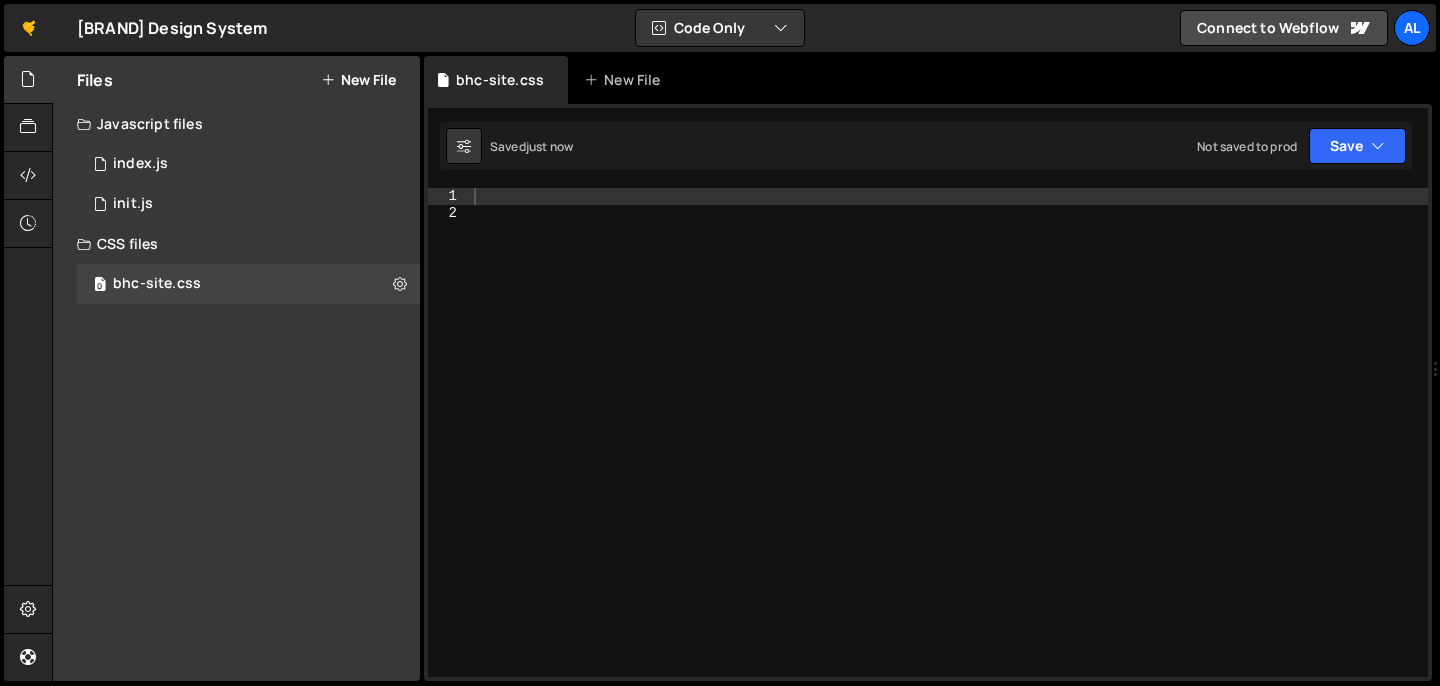 click at bounding box center [949, 449] 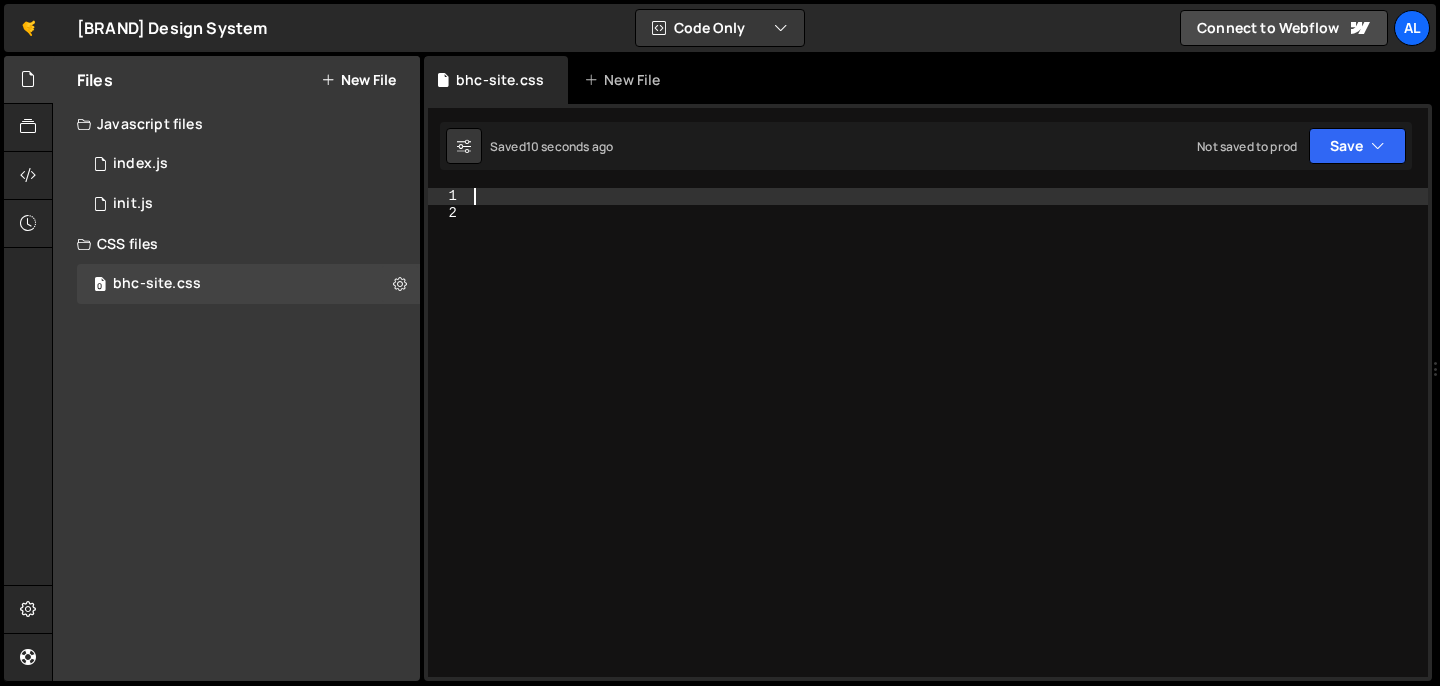 paste on "}" 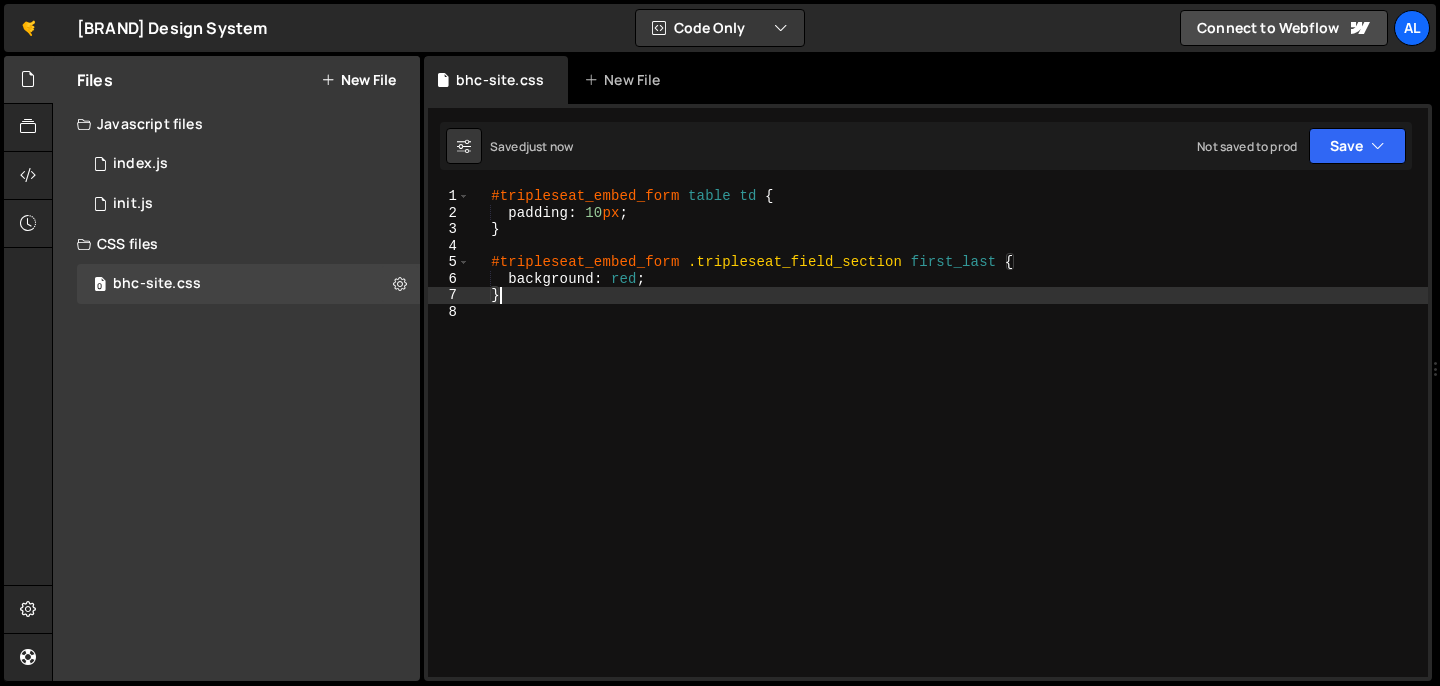 click on "#tripleseat_embed_form   table   td   {       padding :   10 px ;    }    #tripleseat_embed_form   .tripleseat_field_section   first_last   {       background :   red ;    }" at bounding box center [949, 449] 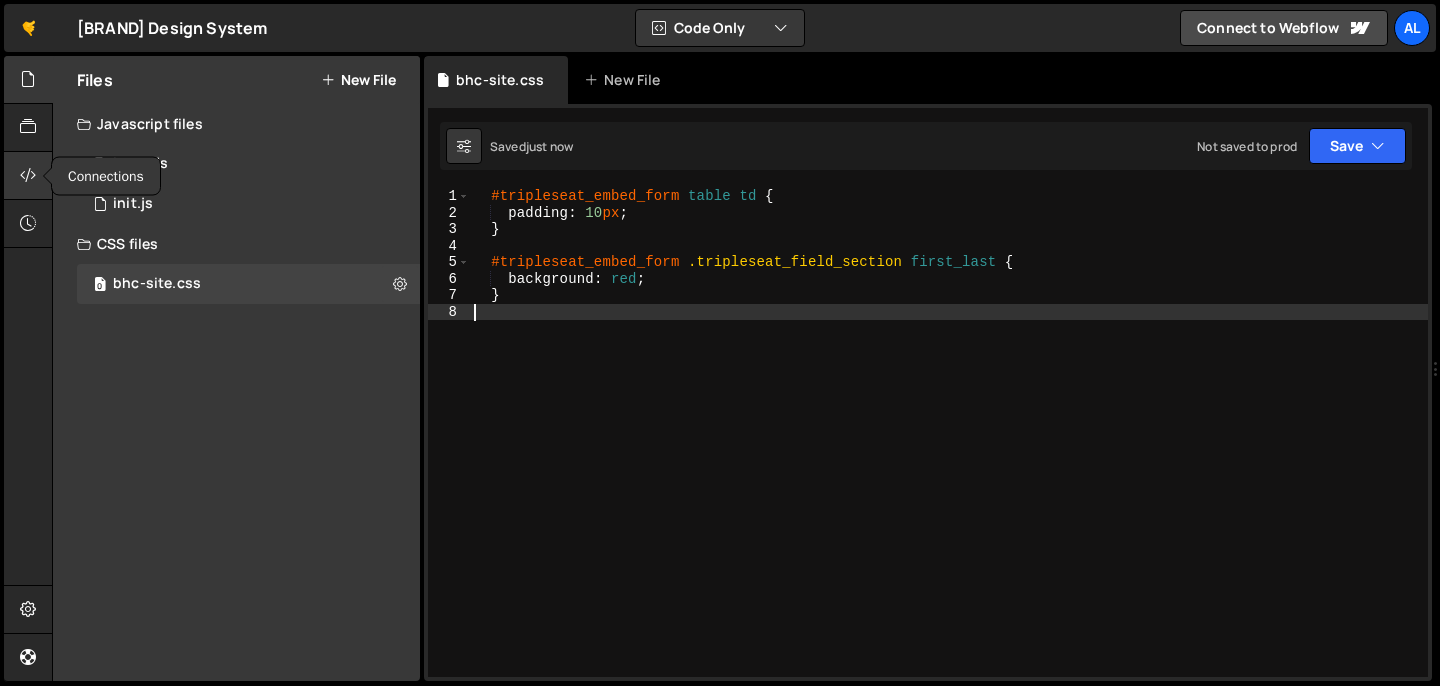 click at bounding box center (28, 175) 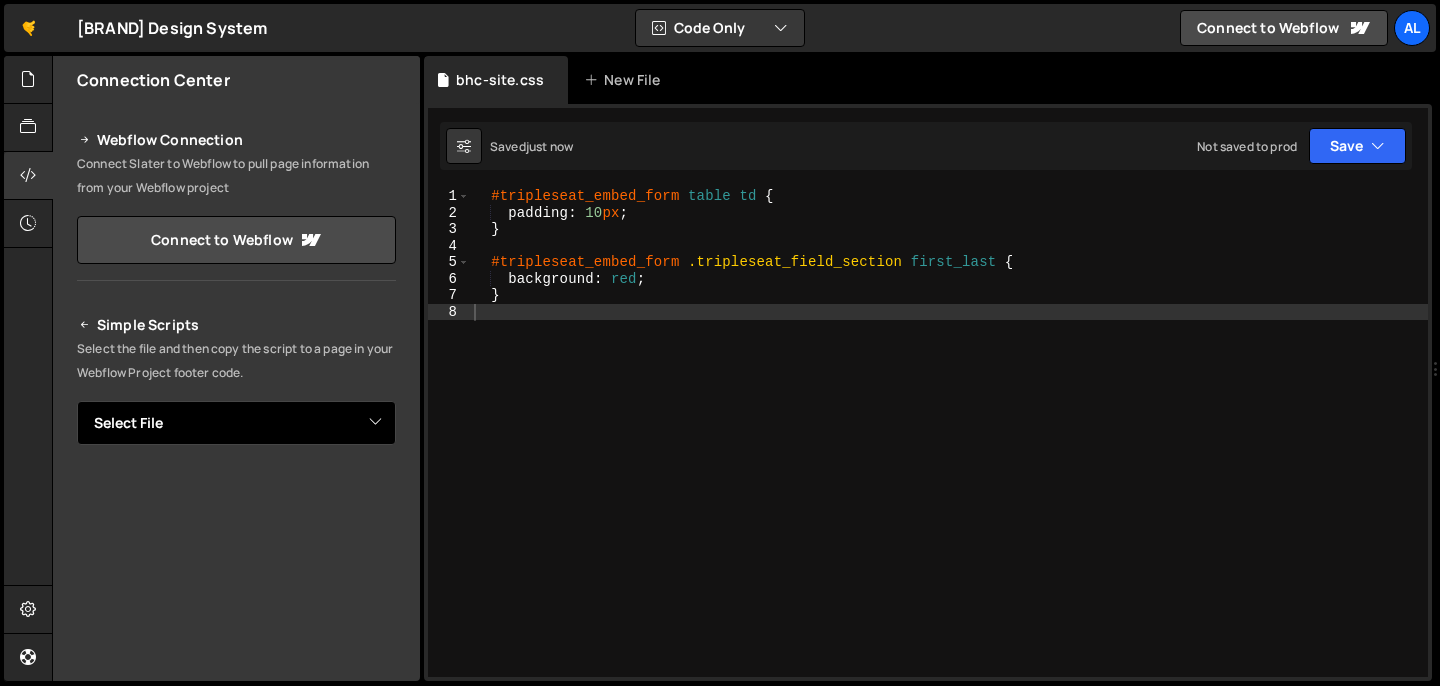 click on "Select File
index.js
init.js
bhc-site.css" at bounding box center (236, 423) 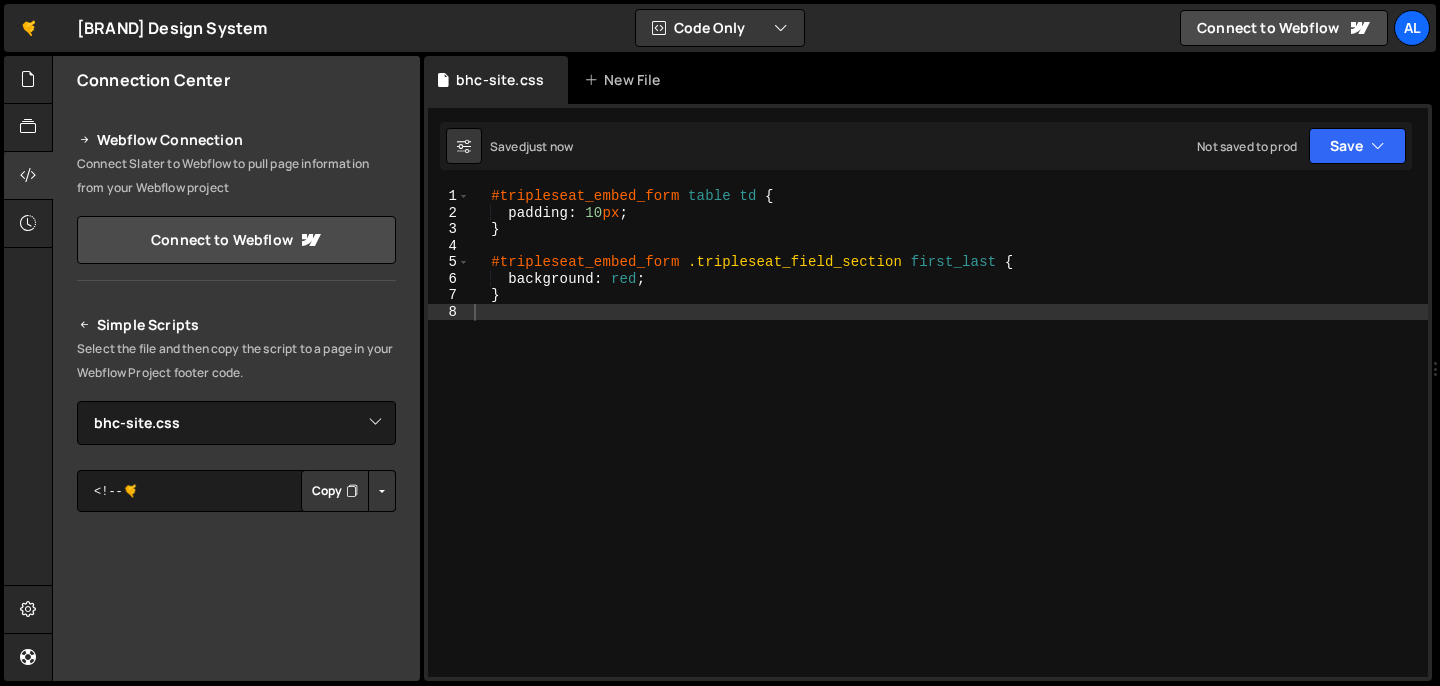 click on "Copy" at bounding box center [335, 491] 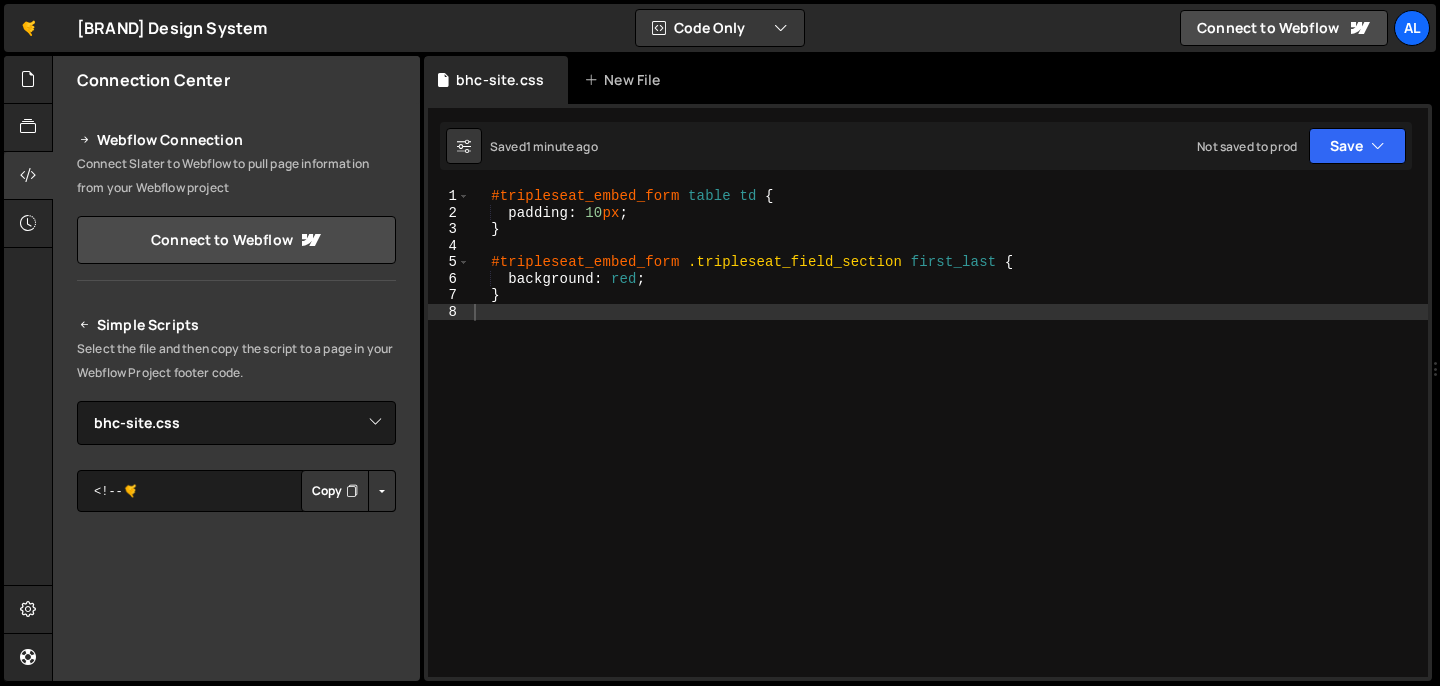 click on "#tripleseat_embed_form   table   td   {       padding :   10 px ;    }    #tripleseat_embed_form   .tripleseat_field_section   first_last   {       background :   red ;    }" at bounding box center (949, 449) 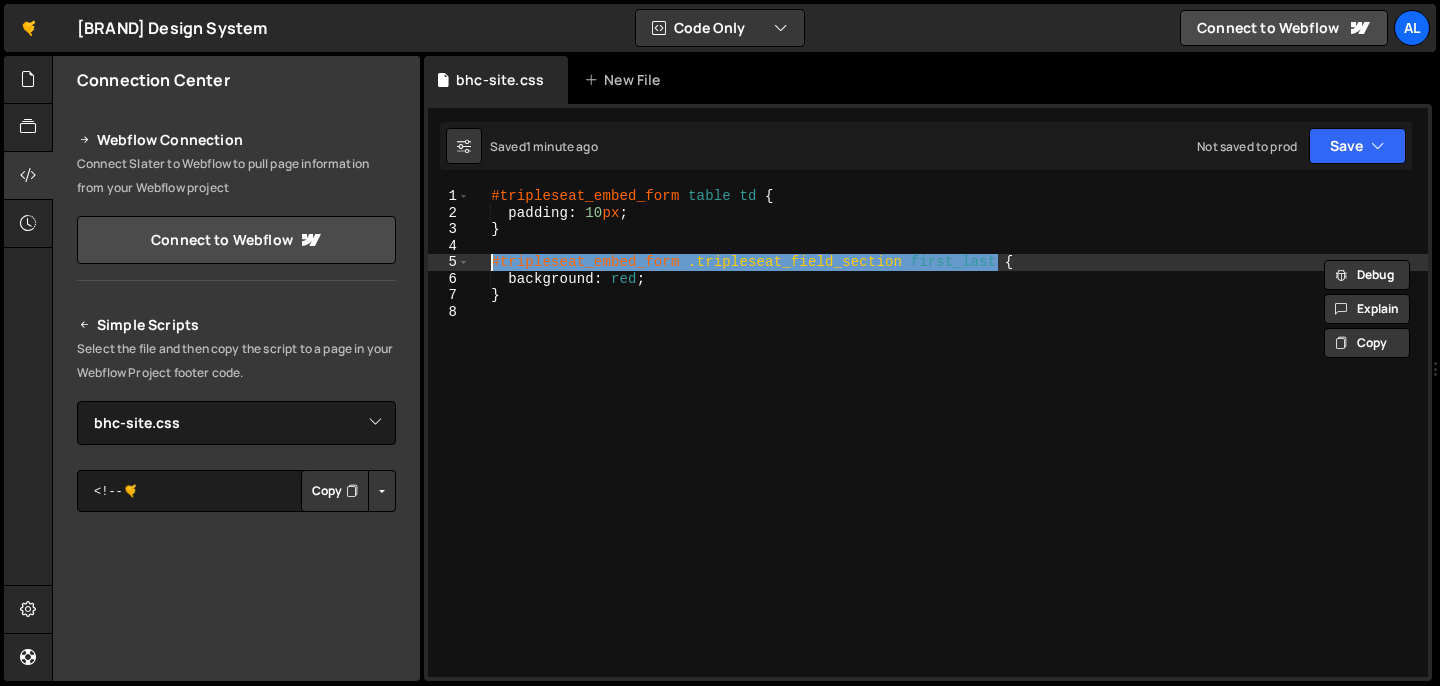 paste on "_inline .tripleseat_field_section" 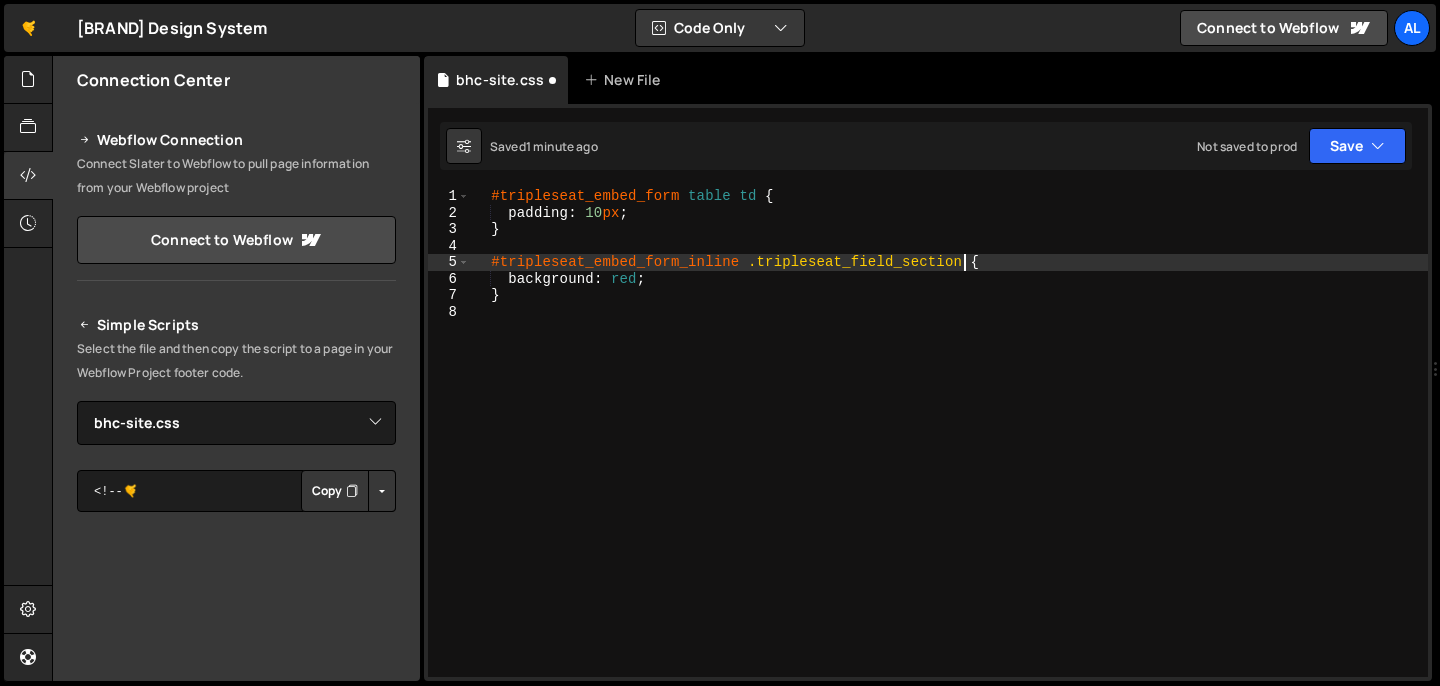 click on "#tripleseat_embed_form   table   td   {       padding :   10 px ;    }    #tripleseat_embed_form_inline   .tripleseat_field_section   {       background :   red ;    }" at bounding box center (949, 449) 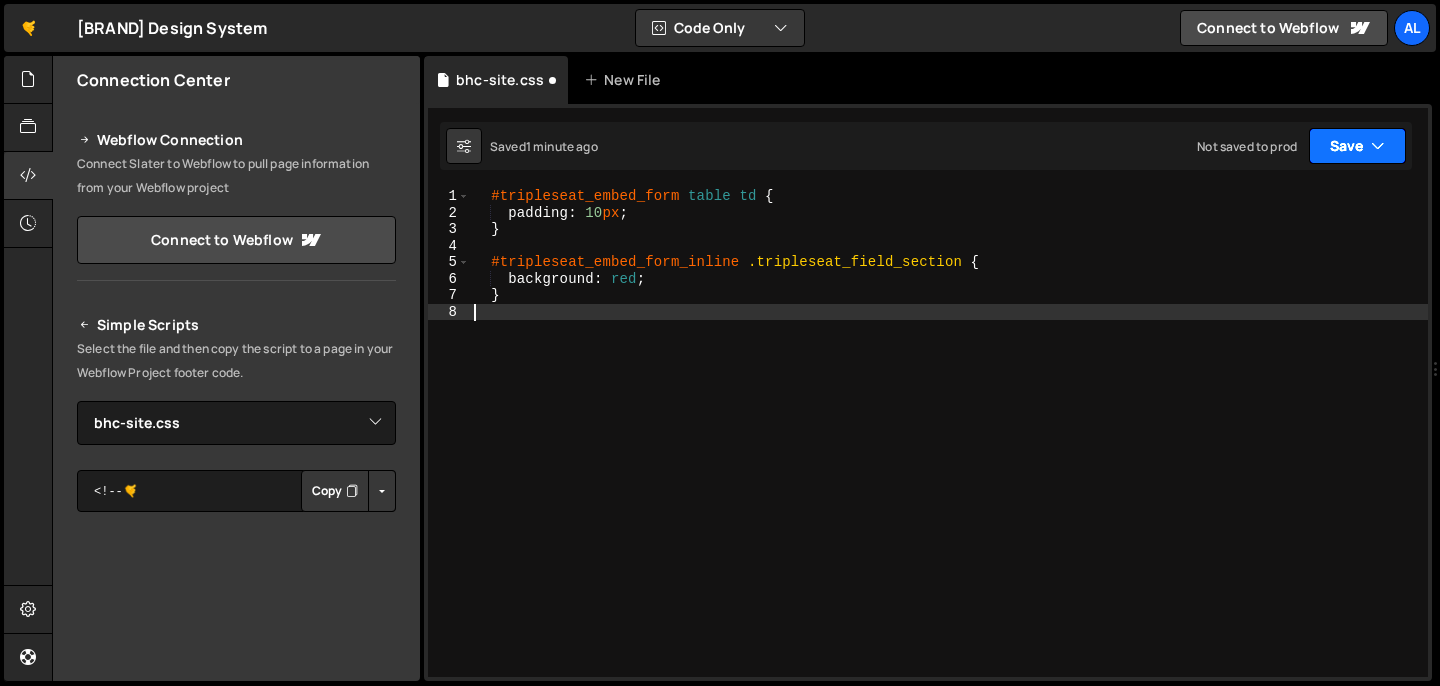 click on "Save" at bounding box center (1357, 146) 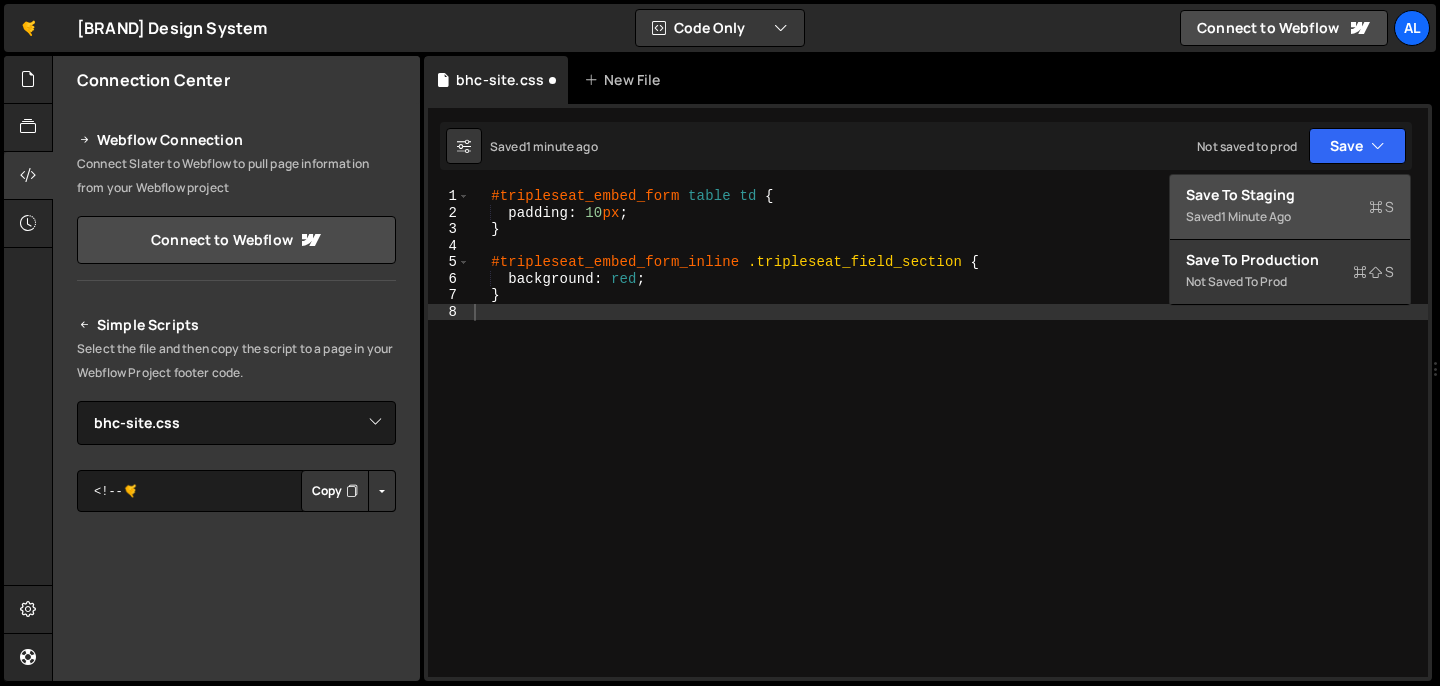 click on "Save to Staging
[NAME]" at bounding box center (1290, 195) 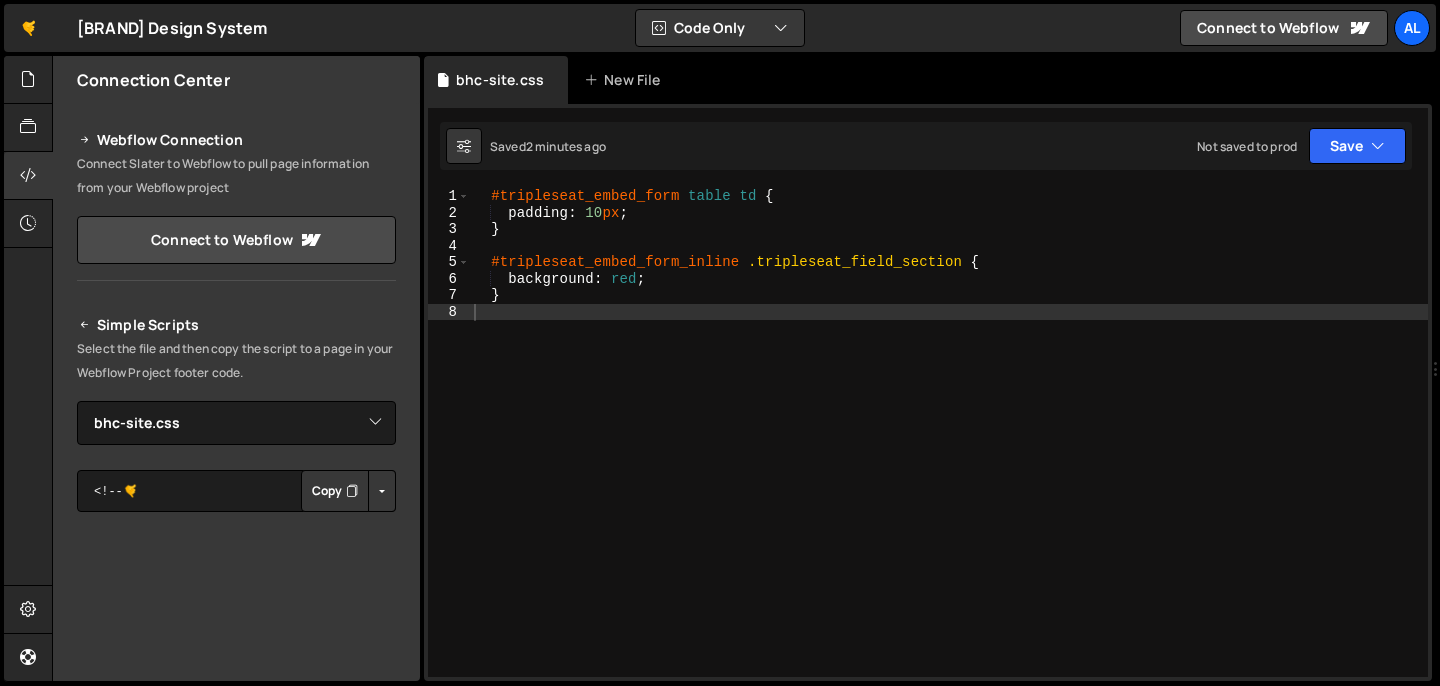 type on "}" 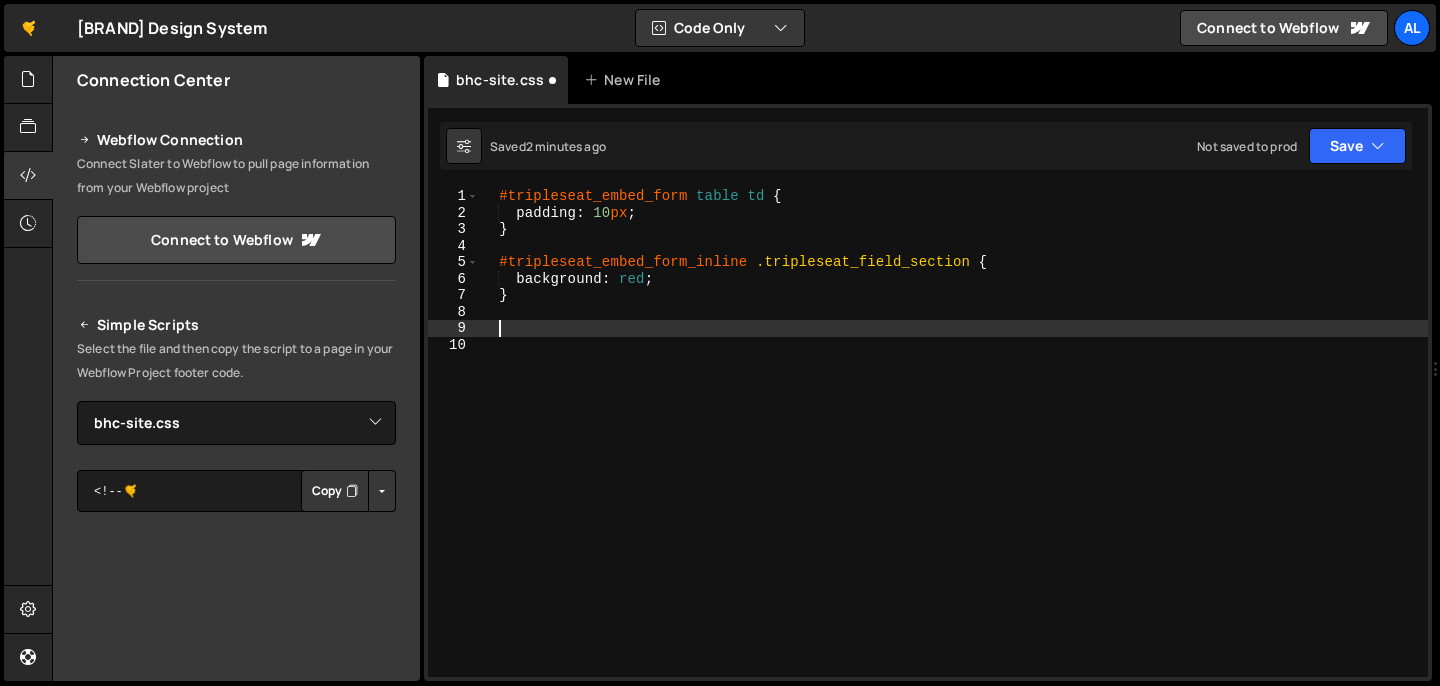 paste on "#tripleseat_embed_form_inline .tripleseat_field" 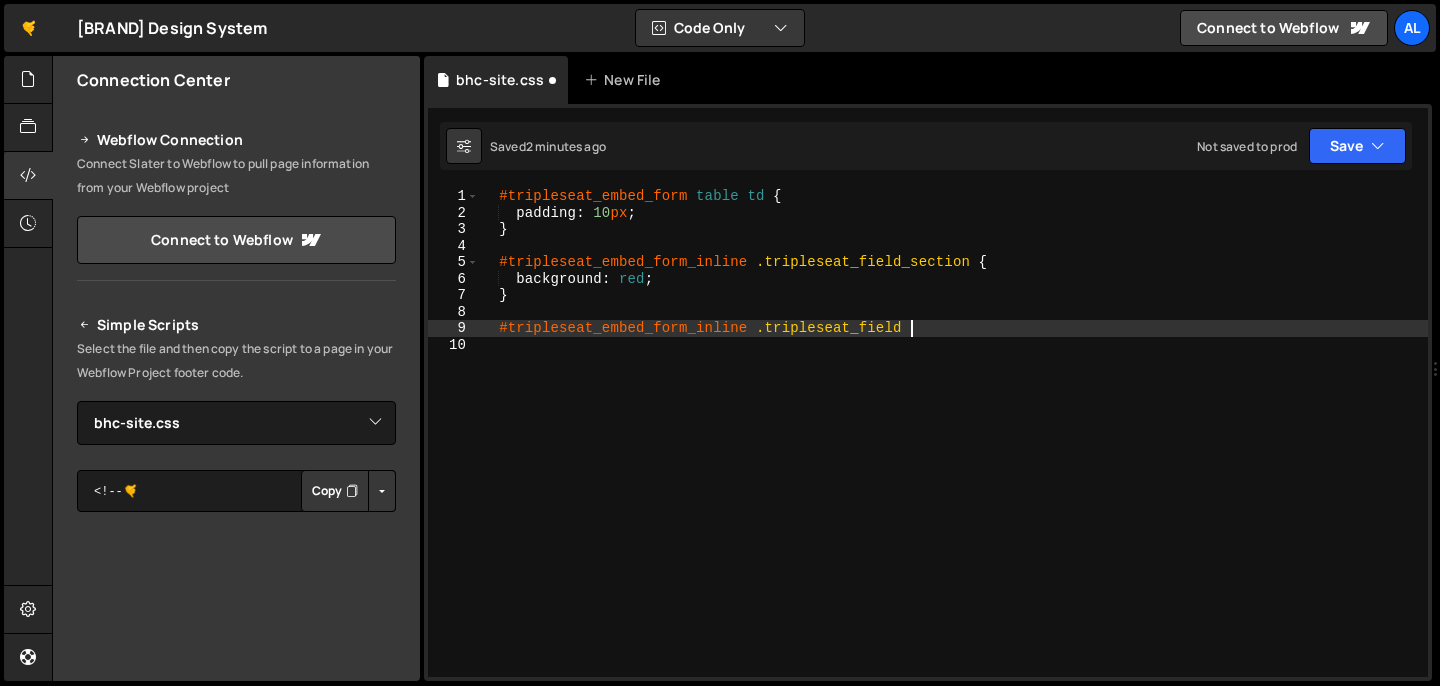 type on "#tripleseat_embed_form_inline .tripleseat_field {}" 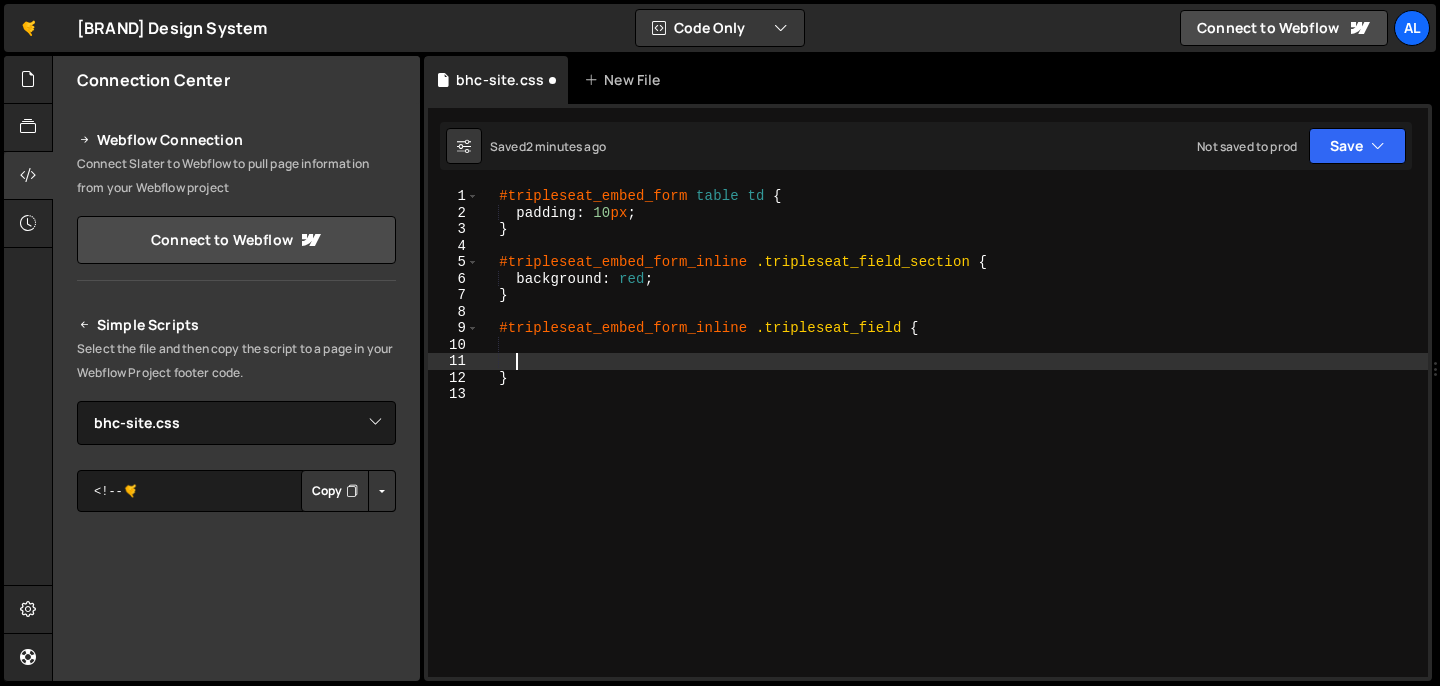 scroll, scrollTop: 0, scrollLeft: 0, axis: both 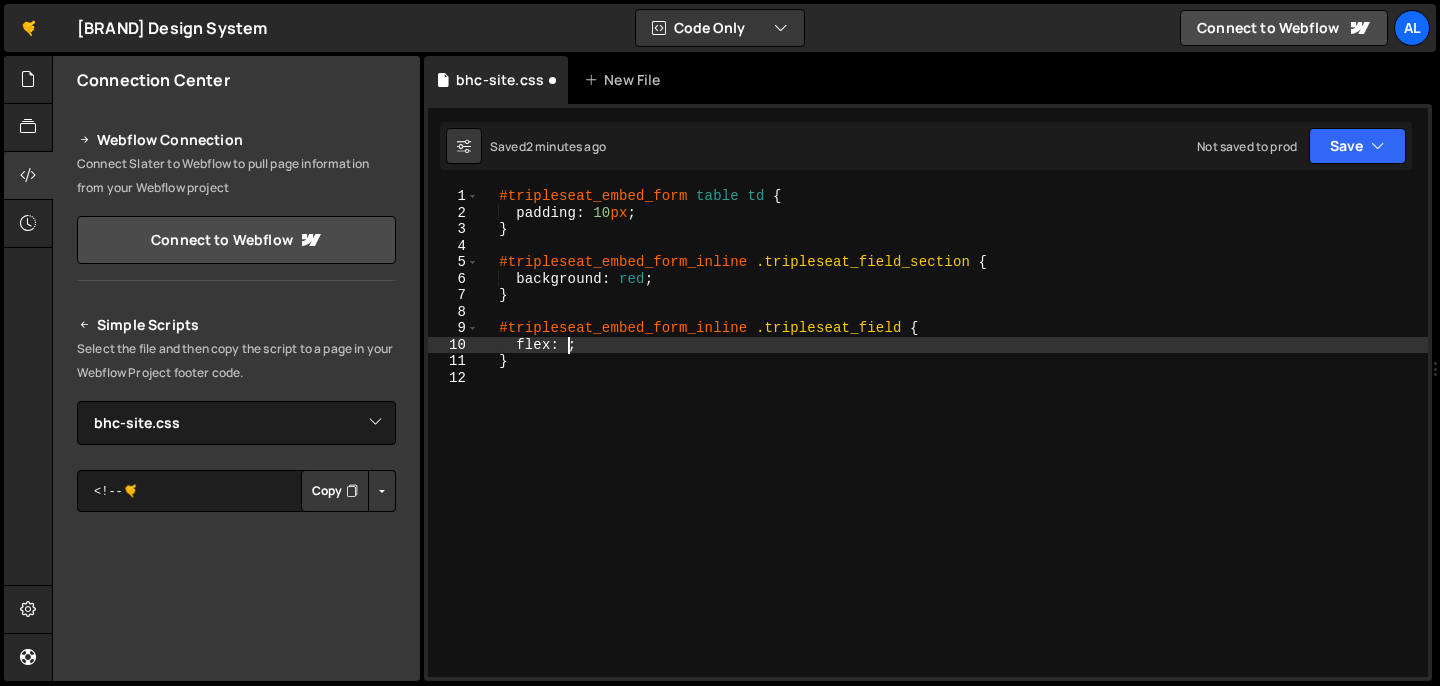 type on "flex: 1" 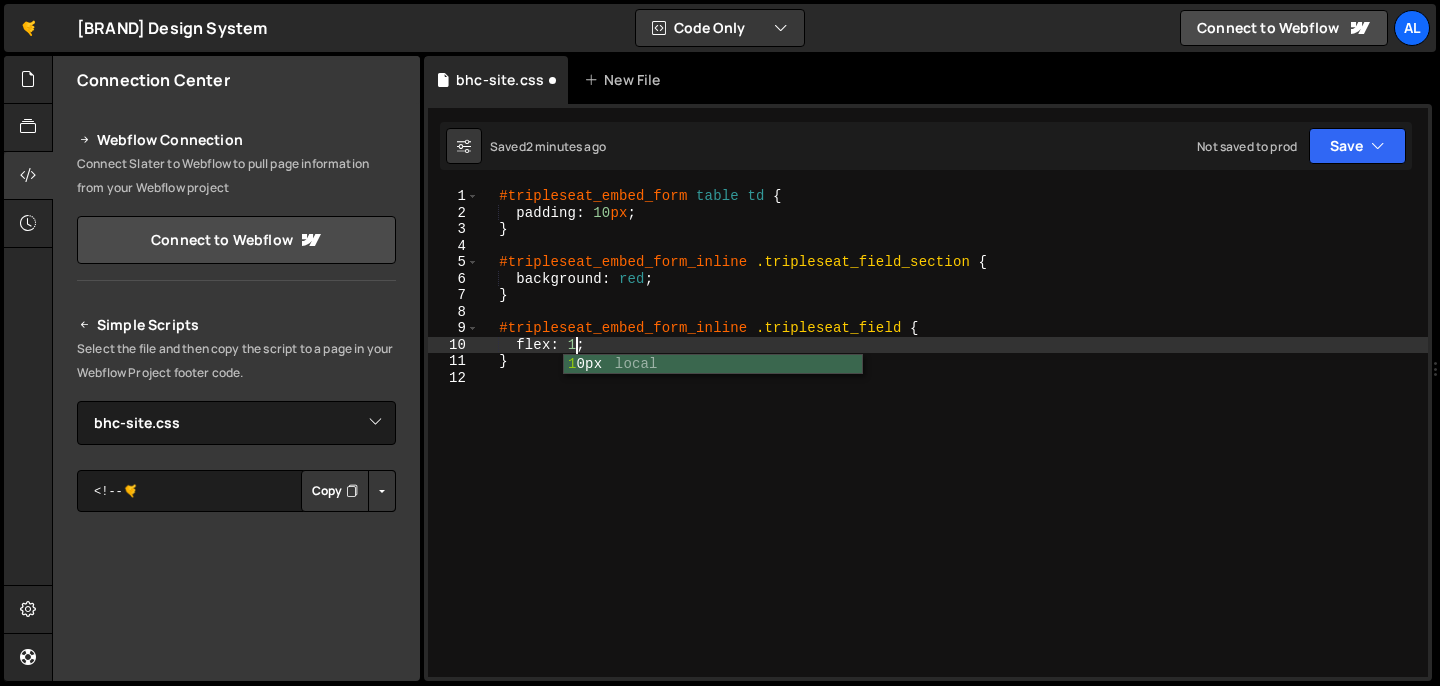 scroll, scrollTop: 0, scrollLeft: 5, axis: horizontal 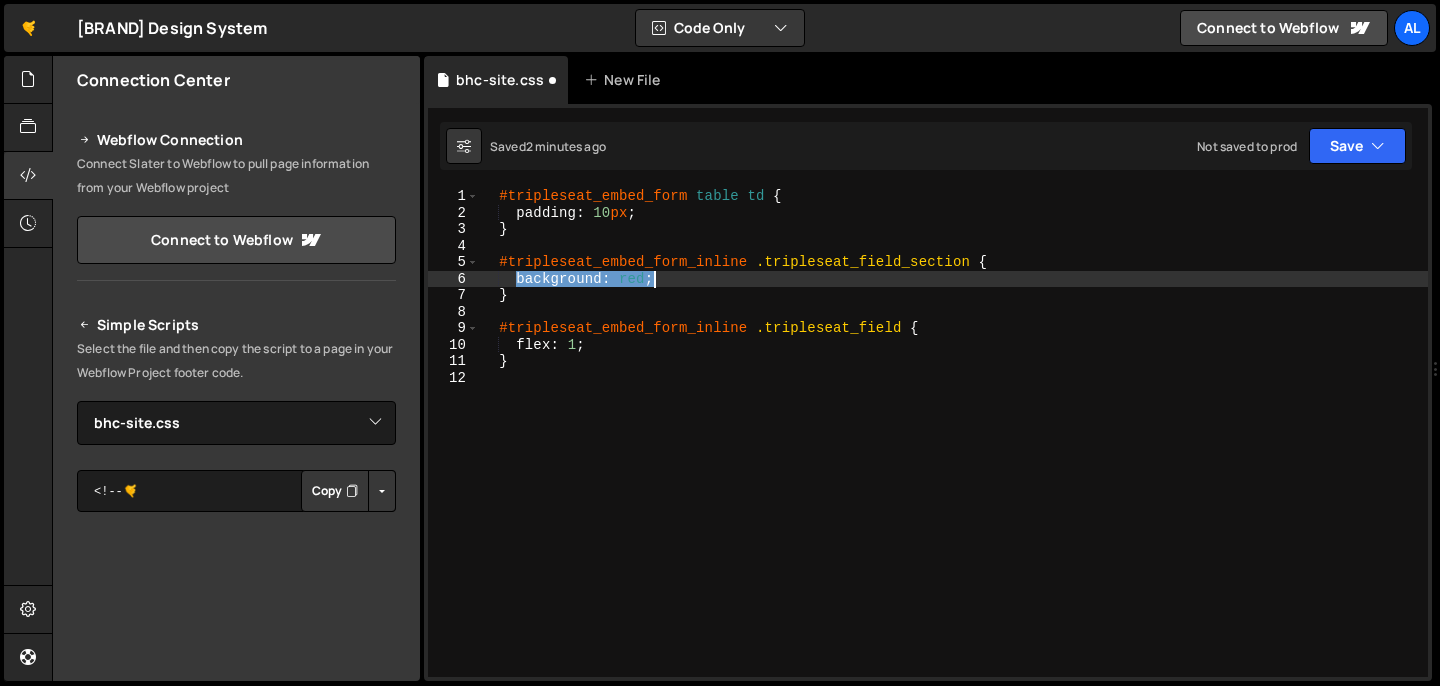 drag, startPoint x: 516, startPoint y: 279, endPoint x: 711, endPoint y: 277, distance: 195.01025 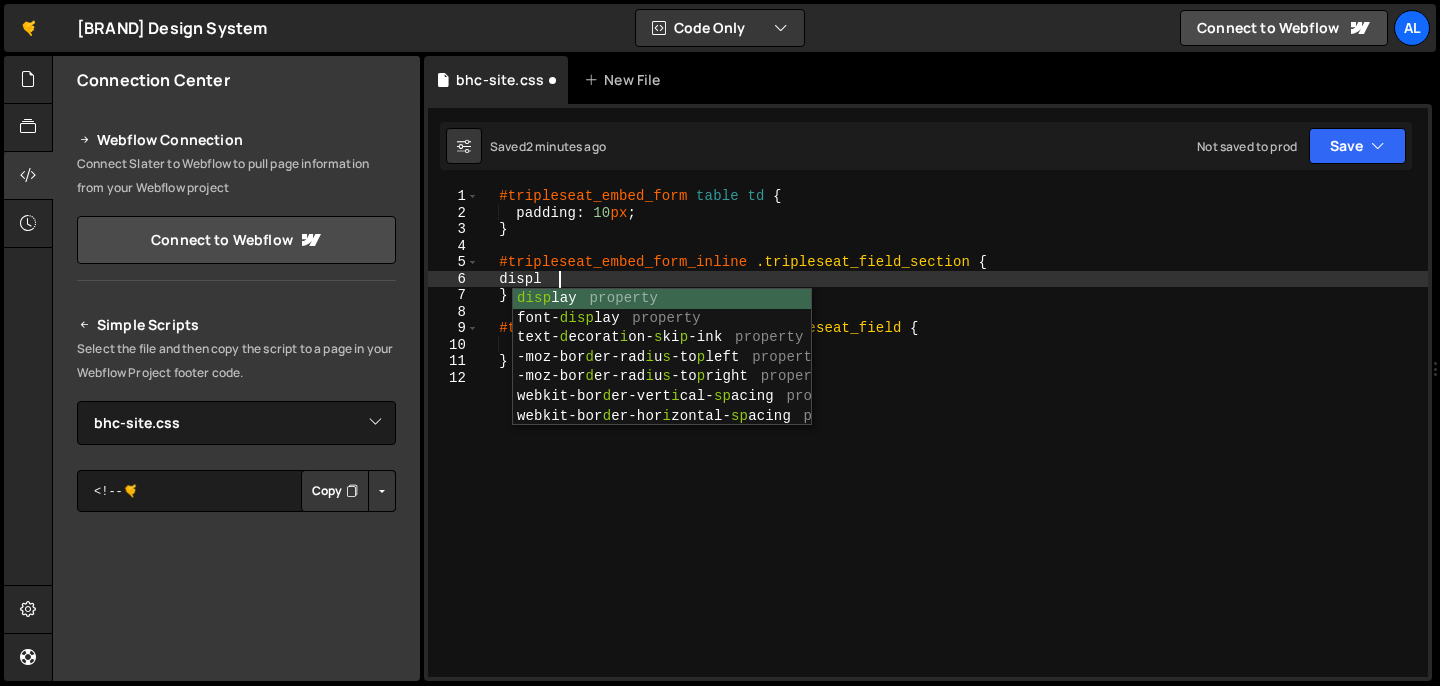 scroll, scrollTop: 0, scrollLeft: 4, axis: horizontal 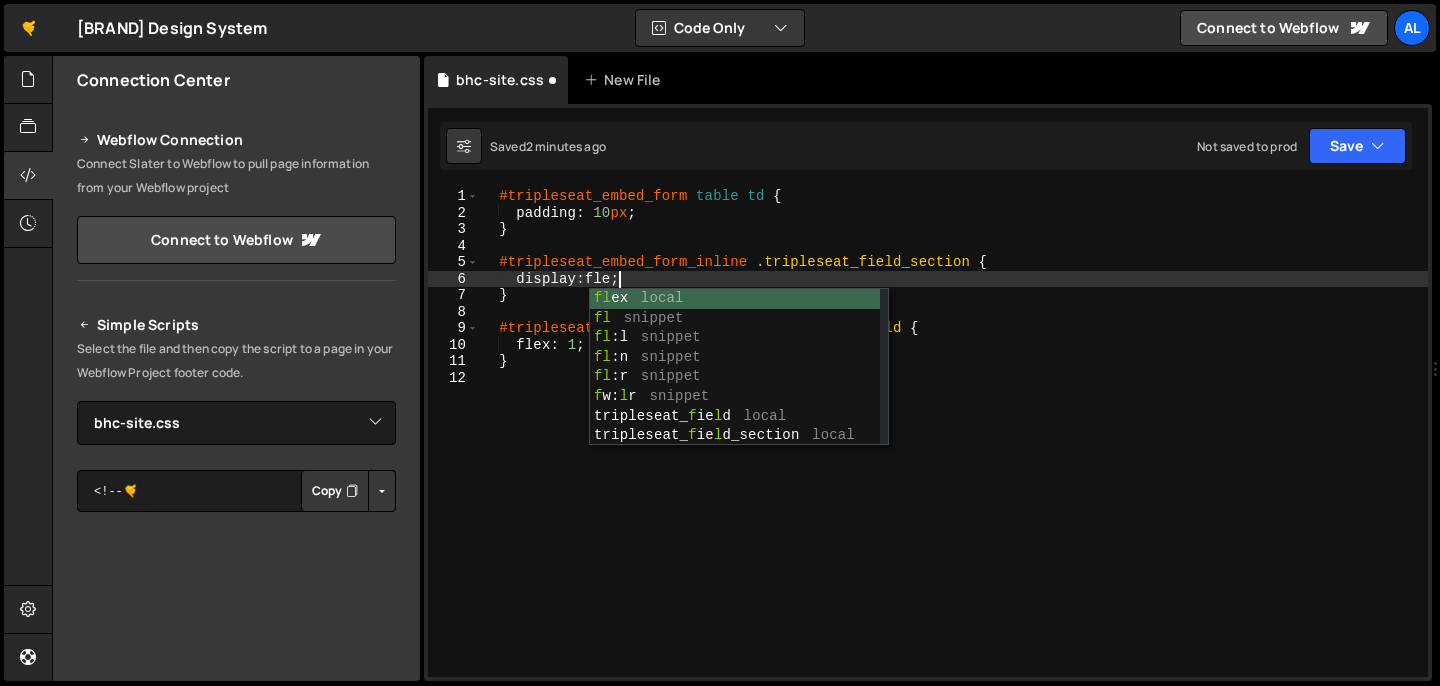 type on "display: flex;" 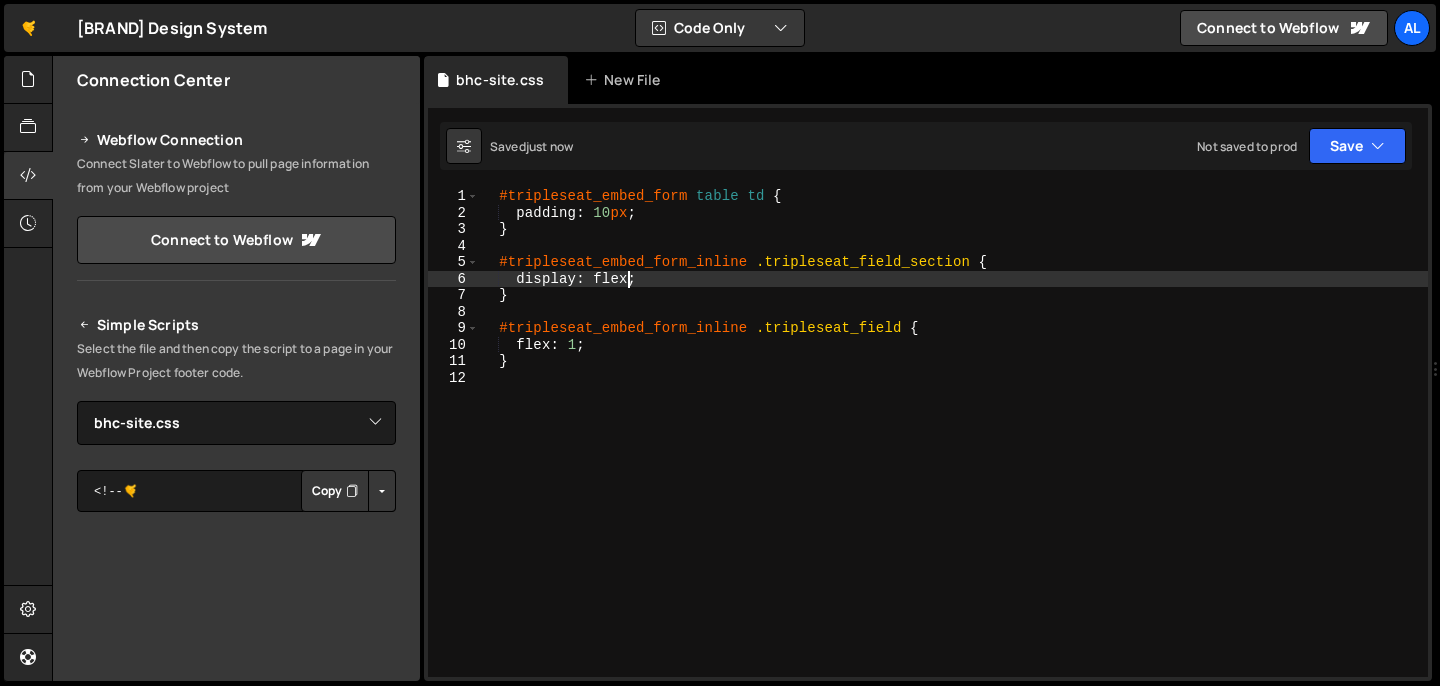 click on "#tripleseat_embed_form   table   td   {       padding :   10 px ;    }    #tripleseat_embed_form_inline   .tripleseat_field_section   {       display :   flex ;    }    #tripleseat_embed_form_inline   .tripleseat_field   {       flex :   1 ;    }" at bounding box center [953, 449] 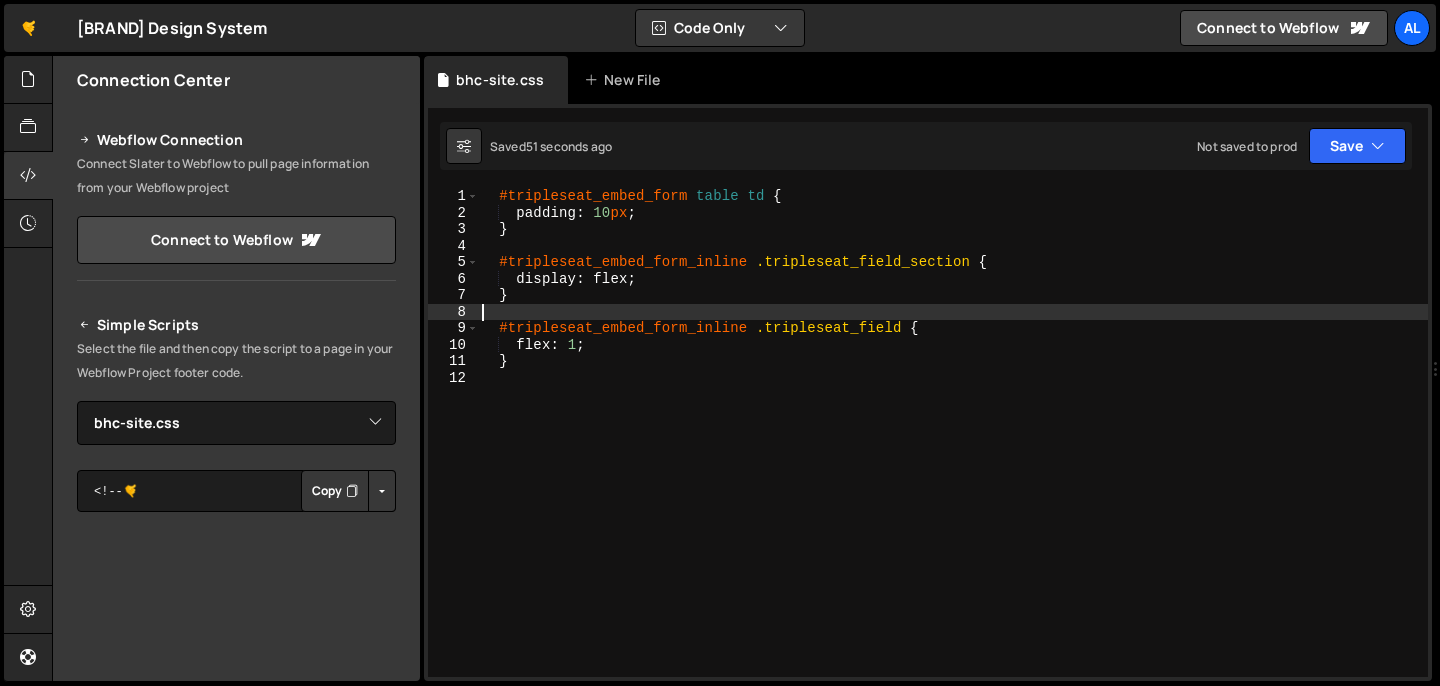 click on "#tripleseat_embed_form   table   td   {       padding :   10 px ;    }    #tripleseat_embed_form_inline   .tripleseat_field_section   {       display :   flex ;    }    #tripleseat_embed_form_inline   .tripleseat_field   {       flex :   1 ;    }" at bounding box center [953, 449] 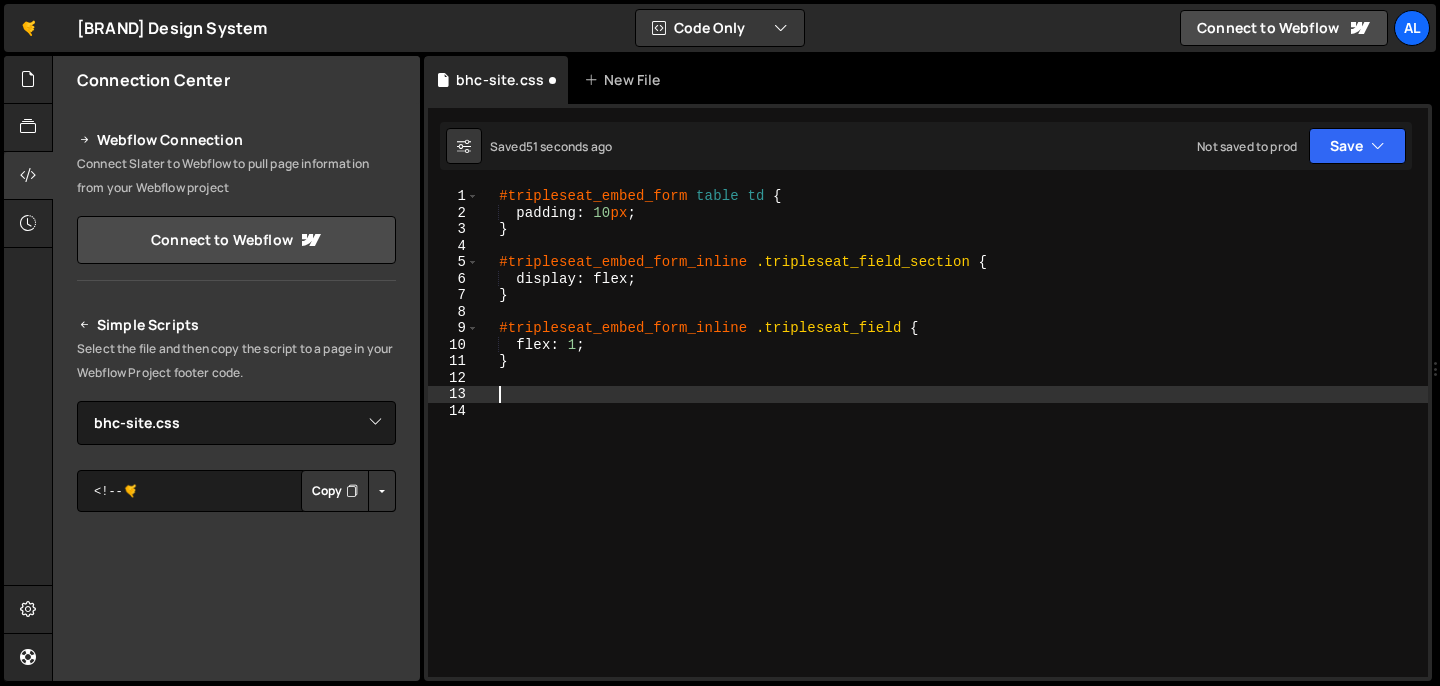 paste on "#tripleseat_embed_form_inline .tripleseat_field input" 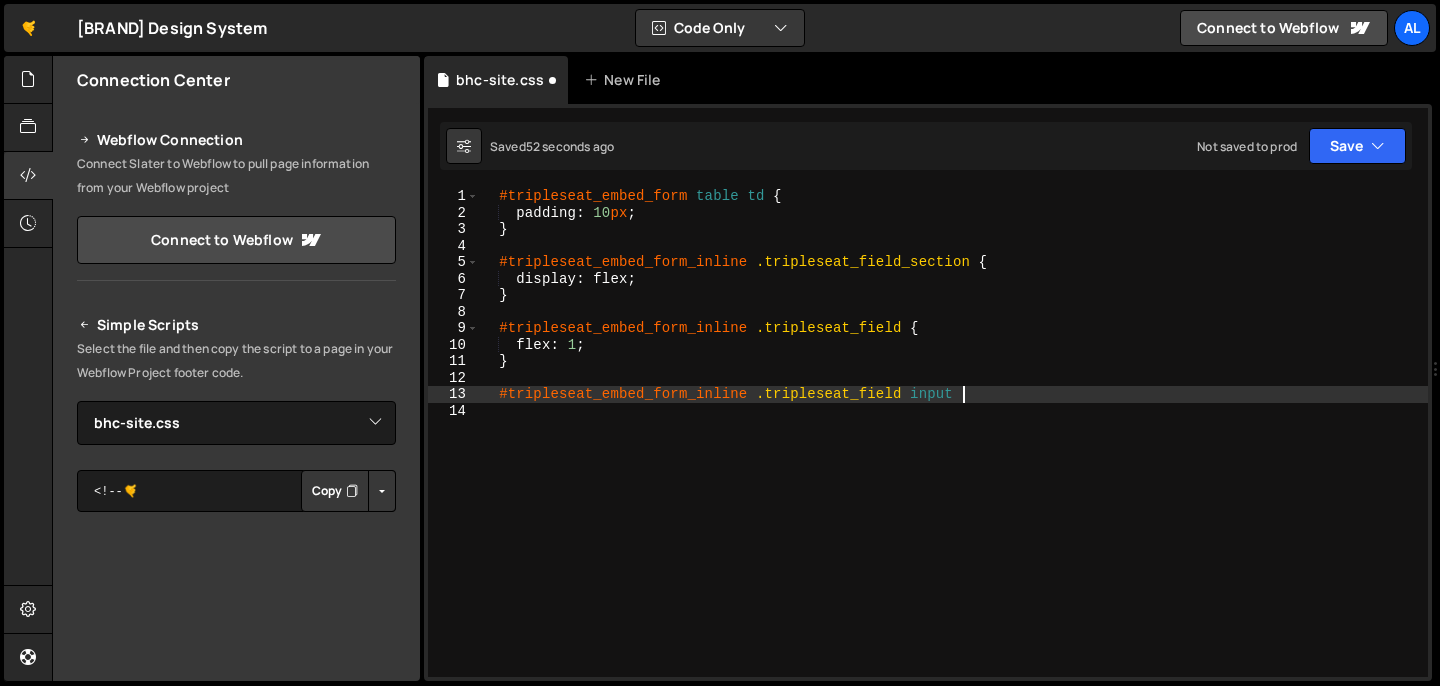 type on "#tripleseat_embed_form_inline .tripleseat_field input {}" 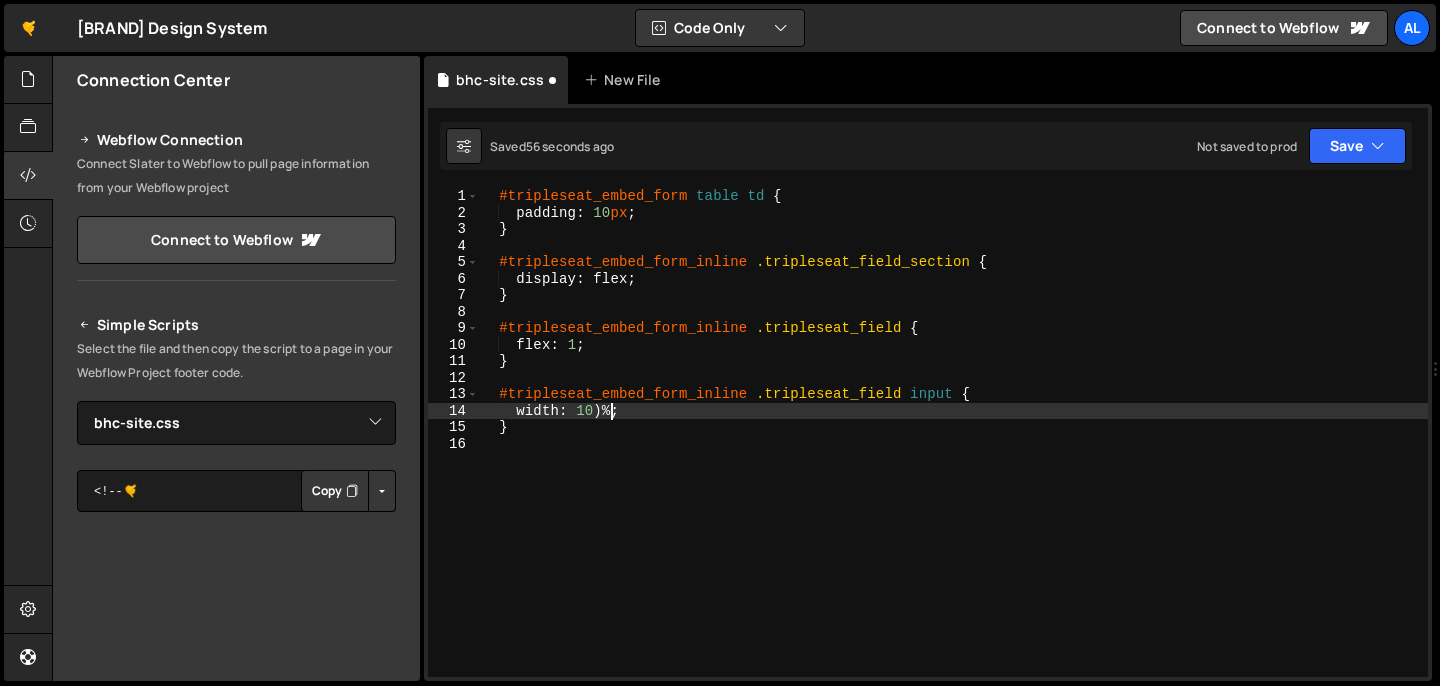 scroll, scrollTop: 0, scrollLeft: 8, axis: horizontal 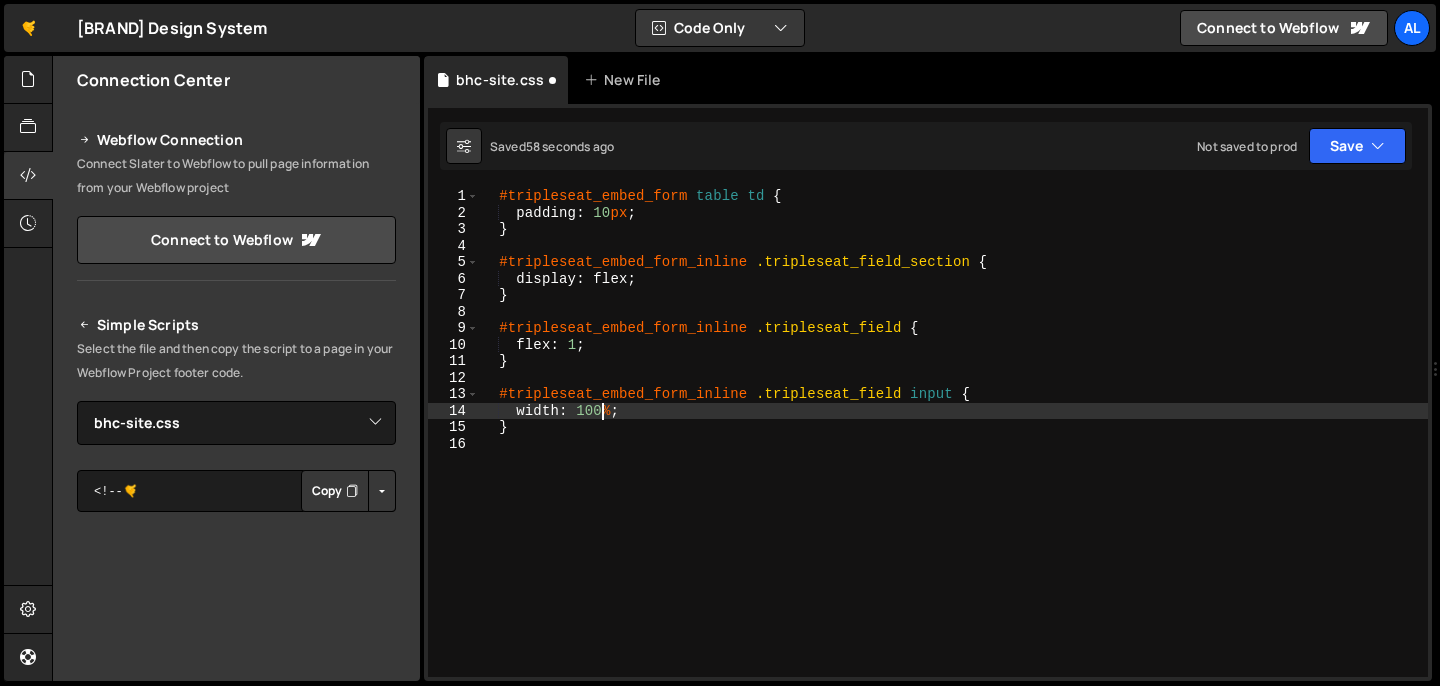 click on "#tripleseat_embed_form   table   td   {       padding :   10 px ;    }    #tripleseat_embed_form_inline   .tripleseat_field_section   {       display :   flex ;    }    #tripleseat_embed_form_inline   .tripleseat_field   {       flex :   1 ;    }       #tripleseat_embed_form_inline   .tripleseat_field   input   {       width :   100 % ;    }" at bounding box center [953, 449] 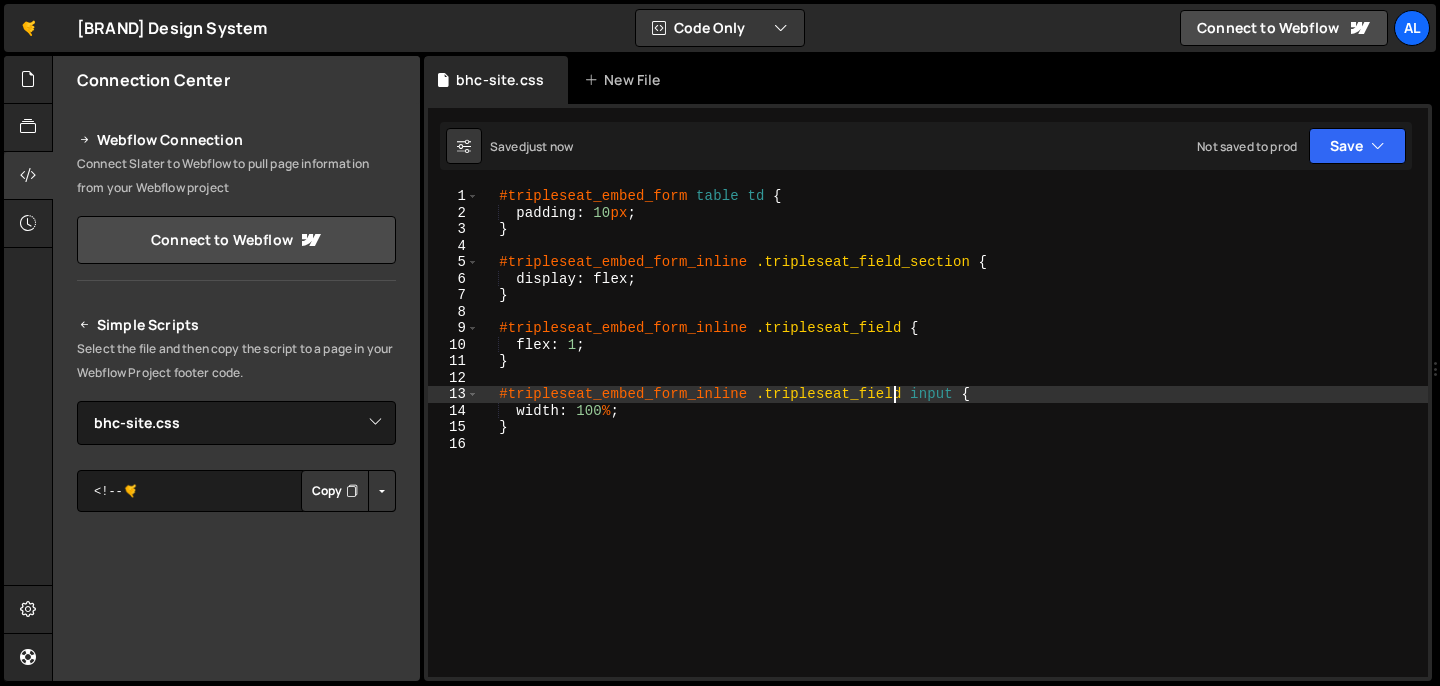 click on "#tripleseat_embed_form   table   td   {       padding :   10 px ;    }    #tripleseat_embed_form_inline   .tripleseat_field_section   {       display :   flex ;    }    #tripleseat_embed_form_inline   .tripleseat_field   {       flex :   1 ;    }    #tripleseat_embed_form_inline   .tripleseat_field   input   {       width :   100 % ;    }" at bounding box center (953, 449) 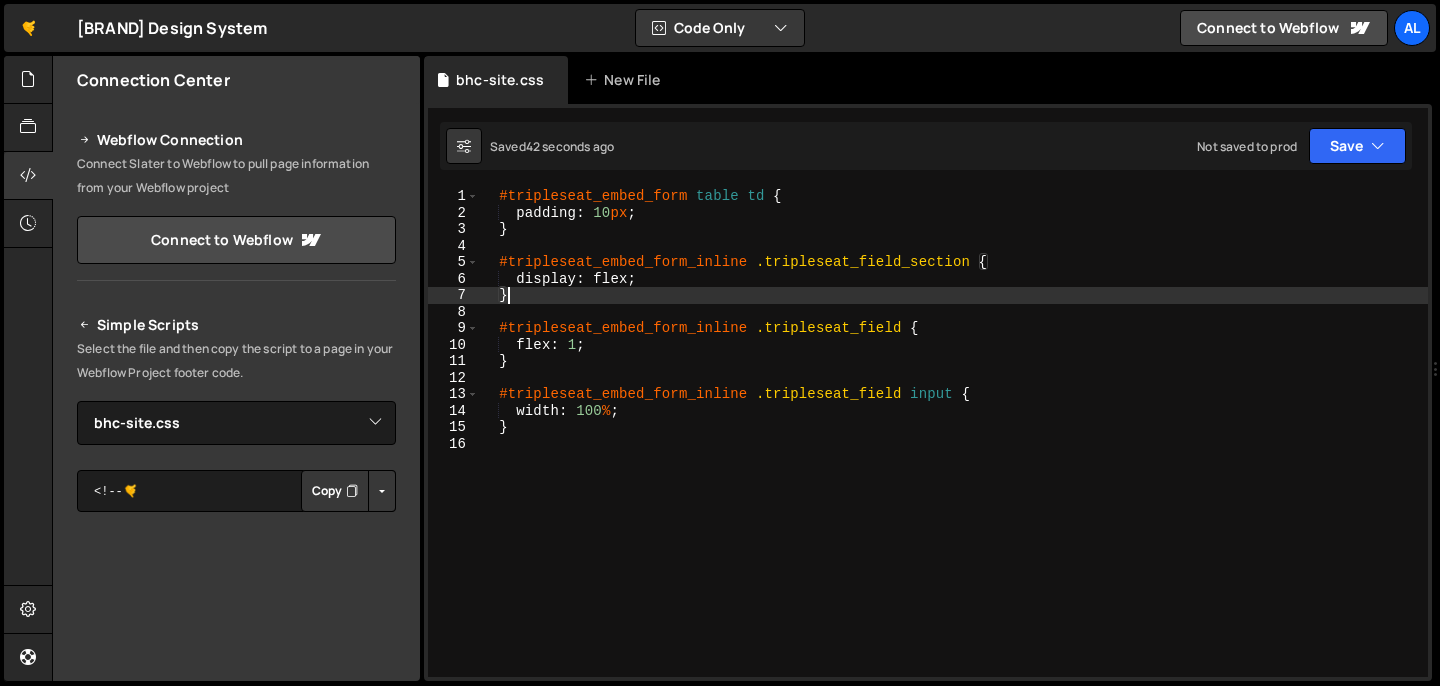 click on "#tripleseat_embed_form   table   td   {       padding :   10 px ;    }    #tripleseat_embed_form_inline   .tripleseat_field_section   {       display :   flex ;    }    #tripleseat_embed_form_inline   .tripleseat_field   {       flex :   1 ;    }    #tripleseat_embed_form_inline   .tripleseat_field   input   {       width :   100 % ;    }" at bounding box center (953, 449) 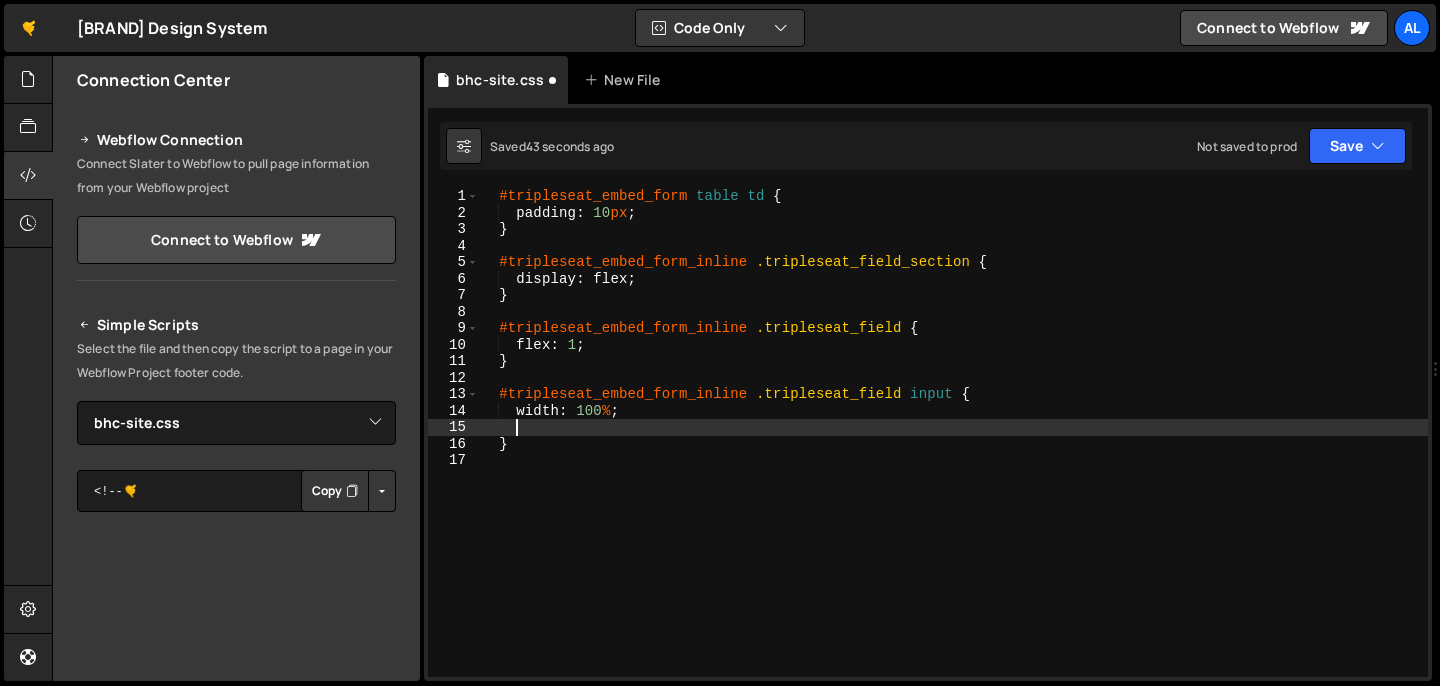 paste on "}" 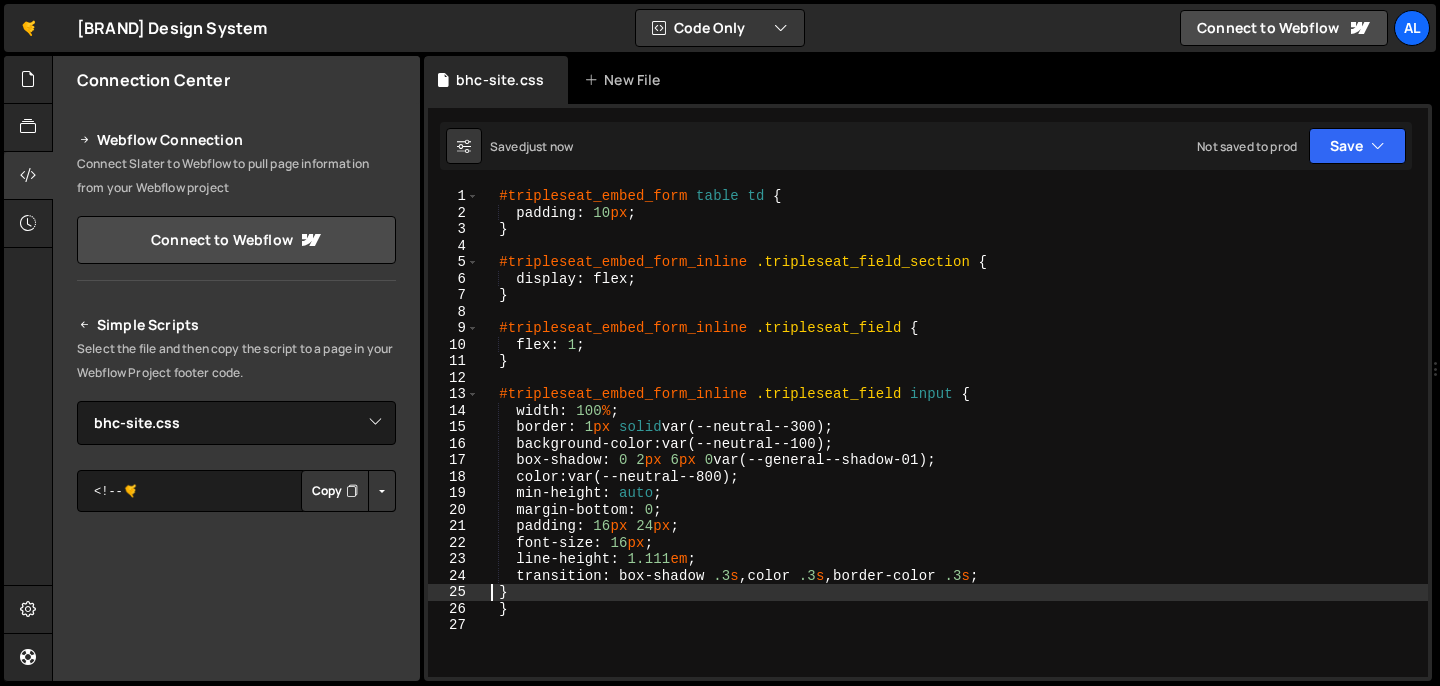 click on "#tripleseat_embed_form   table   td   {       padding :   10 px ;    }    #tripleseat_embed_form_inline   .tripleseat_field_section   {       display :   flex ;    }    #tripleseat_embed_form_inline   .tripleseat_field   {       flex :   1 ;    }    #tripleseat_embed_form_inline   .tripleseat_field   input   {       width :   100 % ;       border :   1 px   solid  var(--neutral--300) ;       background-color :  var(--neutral--100) ;       box-shadow :   0   2 px   6 px   0  var(--general--shadow-01) ;       color :  var(--neutral--800) ;       min-height :   auto ;       margin-bottom :   0 ;       padding :   16 px   24 px ;       font-size :   16 px ;       line-height :   1.111 em ;       transition :   box-shadow   .3 s ,  color   .3 s ,  border-color   .3 s ;    }    }" at bounding box center [953, 449] 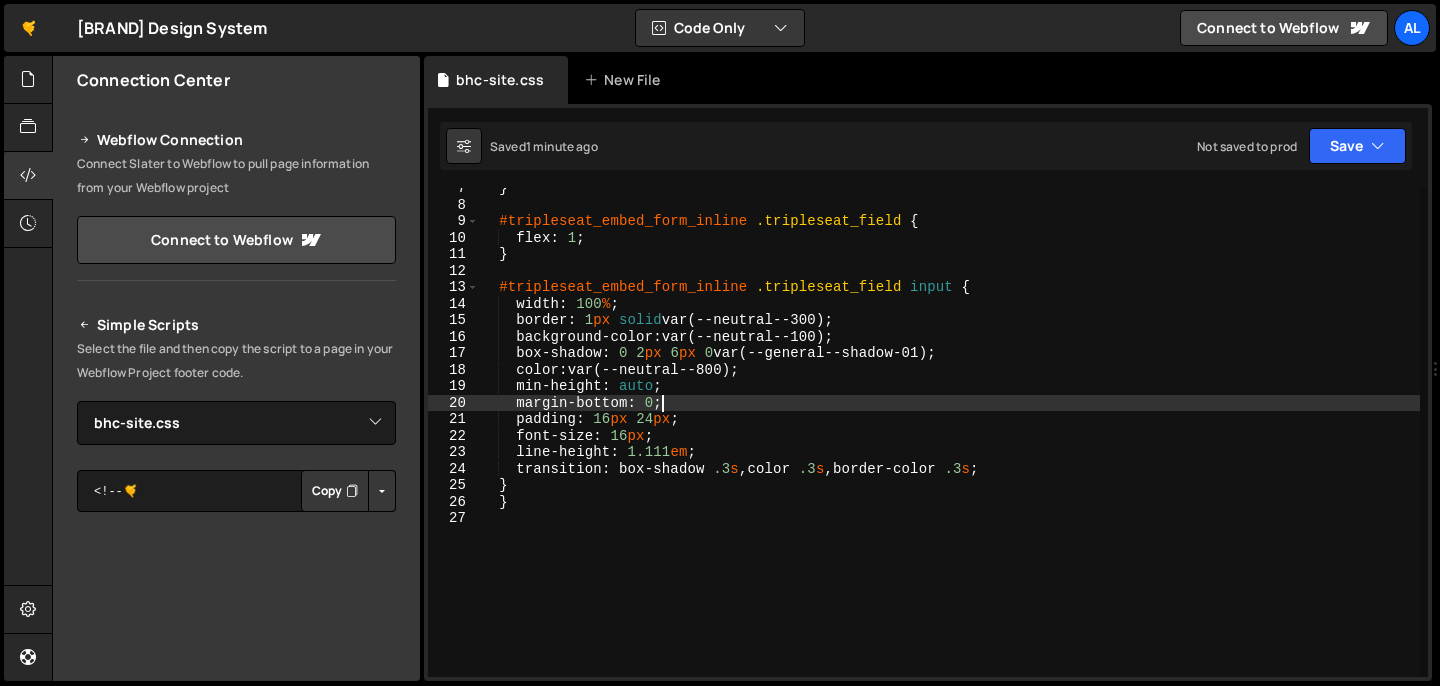 scroll, scrollTop: 156, scrollLeft: 0, axis: vertical 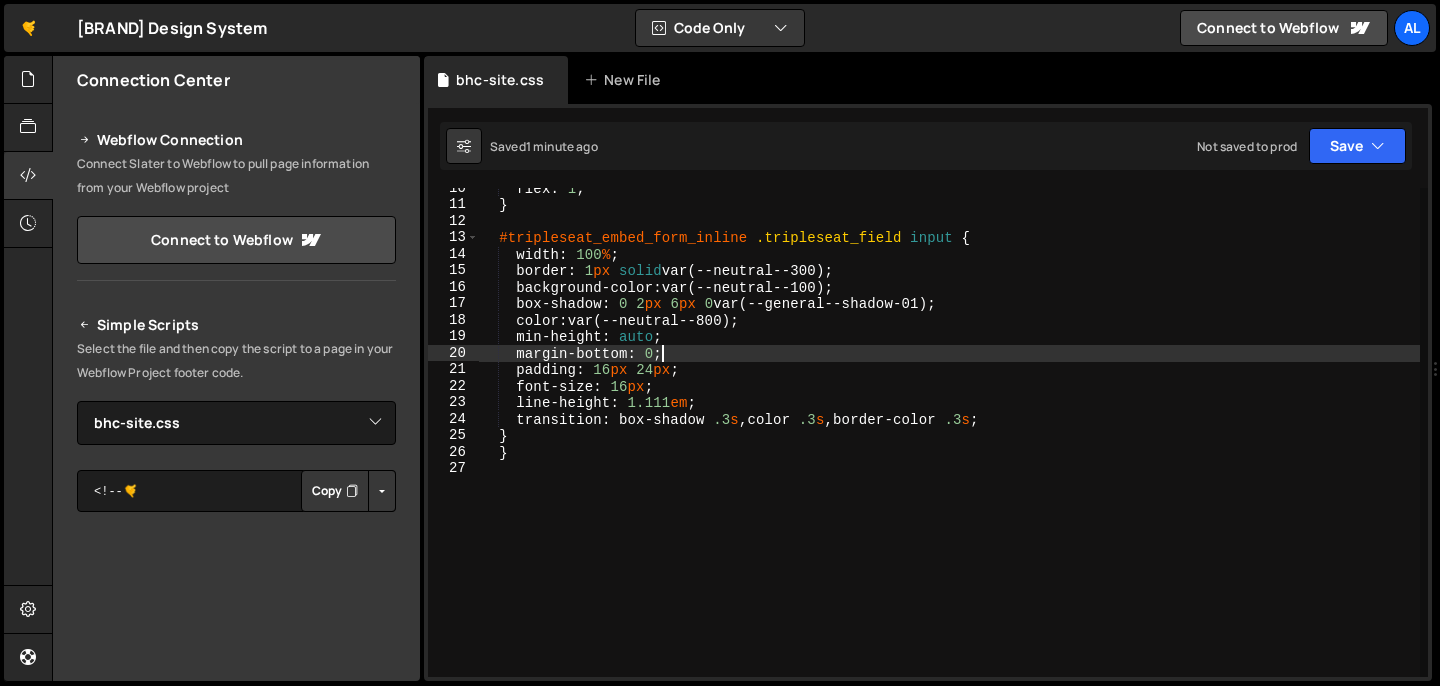 click on "flex :   1 ;    }    #tripleseat_embed_form_inline   .tripleseat_field   input   {       width :   100 % ;       border :   1 px   solid  var(--neutral--300) ;       background-color :  var(--neutral--100) ;       box-shadow :   0   2 px   6 px   0  var(--general--shadow-01) ;       color :  var(--neutral--800) ;       min-height :   auto ;       margin-bottom :   0 ;       padding :   16 px   24 px ;       font-size :   16 px ;       line-height :   1.111 em ;       transition :   box-shadow   .3 s ,  color   .3 s ,  border-color   .3 s ;    }    }" at bounding box center [949, 441] 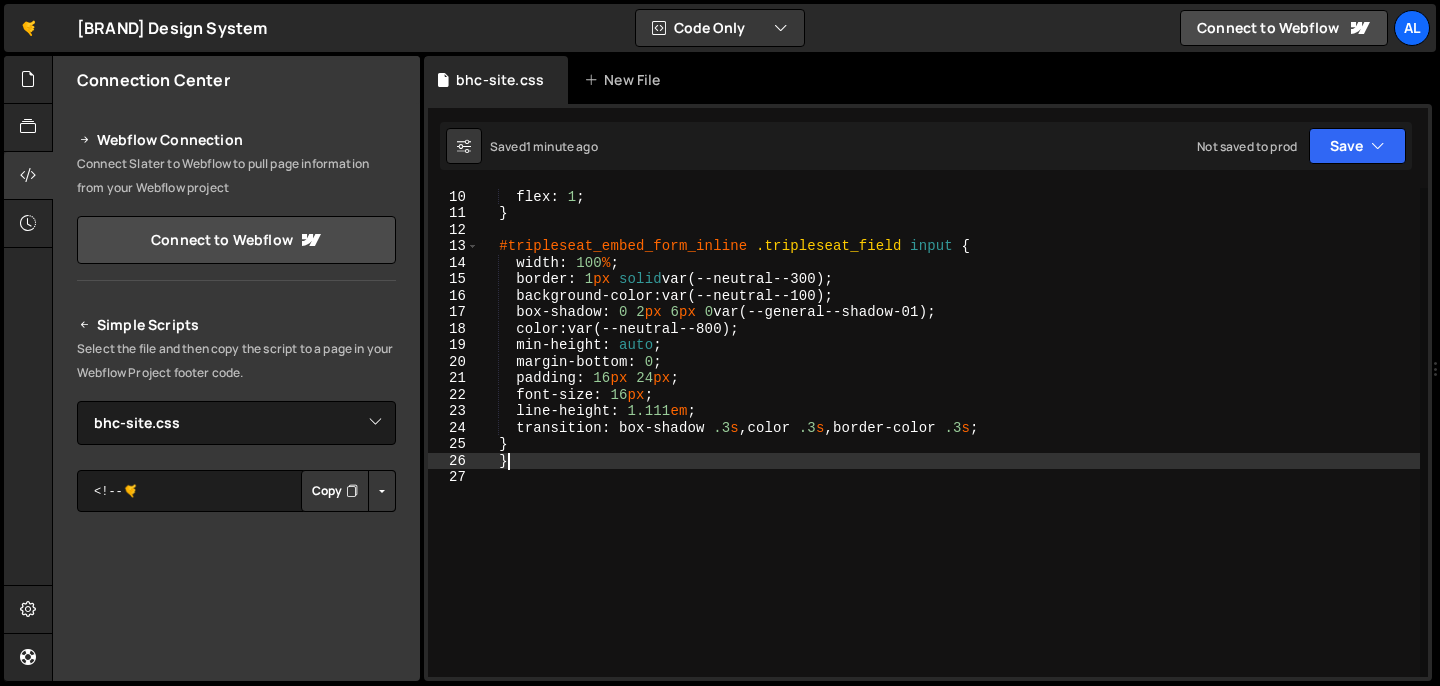 scroll, scrollTop: 147, scrollLeft: 0, axis: vertical 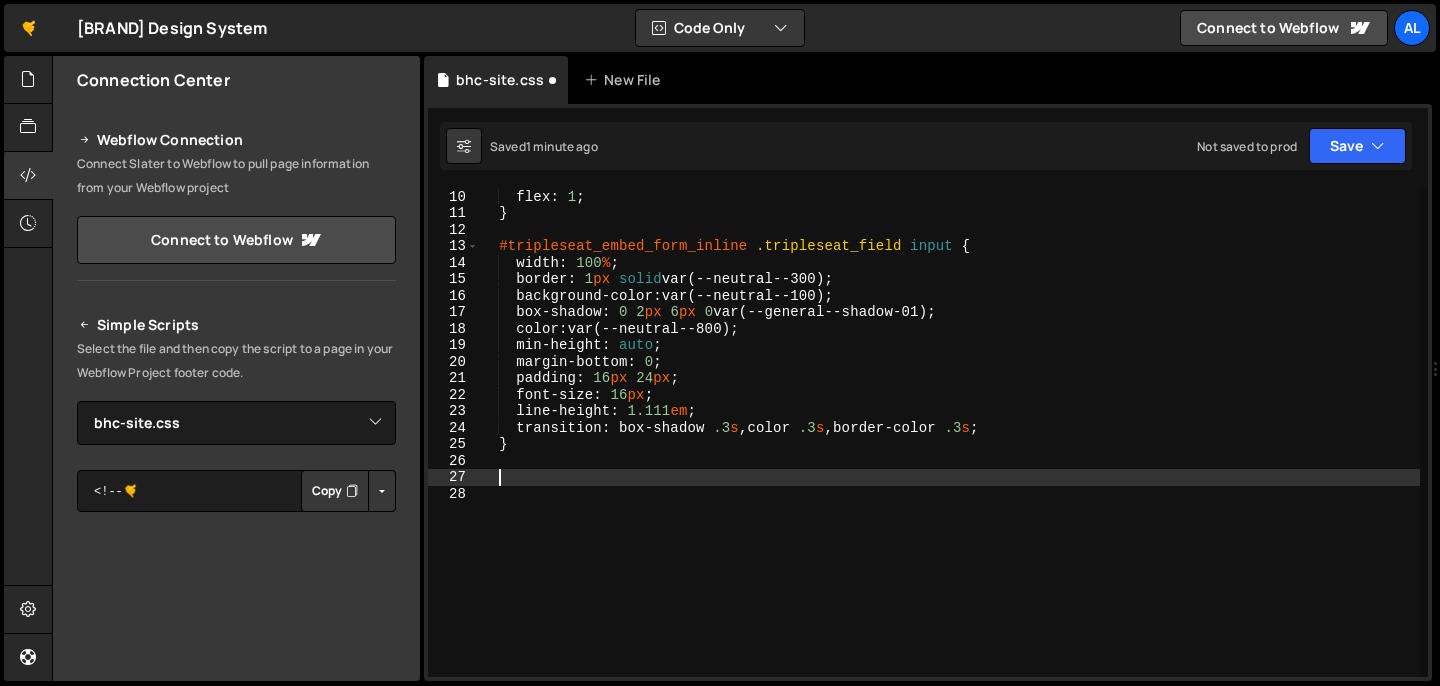 paste on "}" 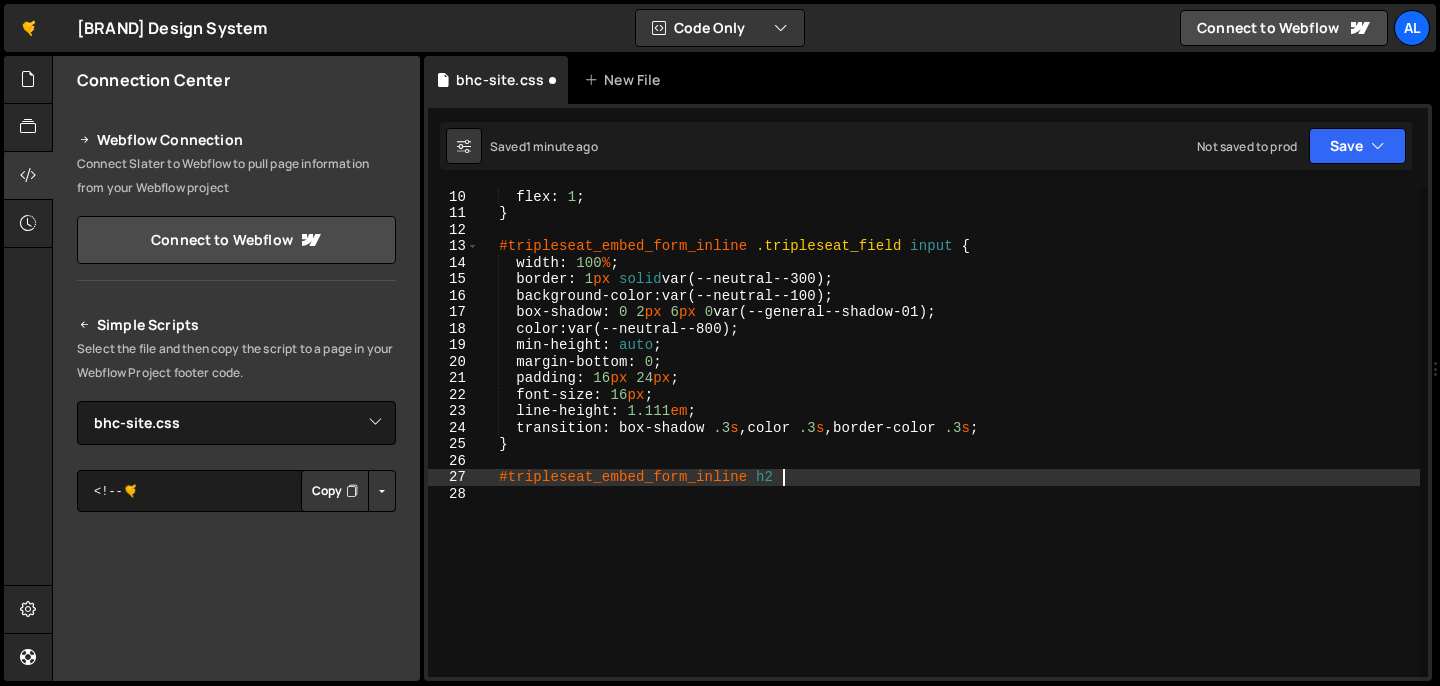 scroll, scrollTop: 0, scrollLeft: 20, axis: horizontal 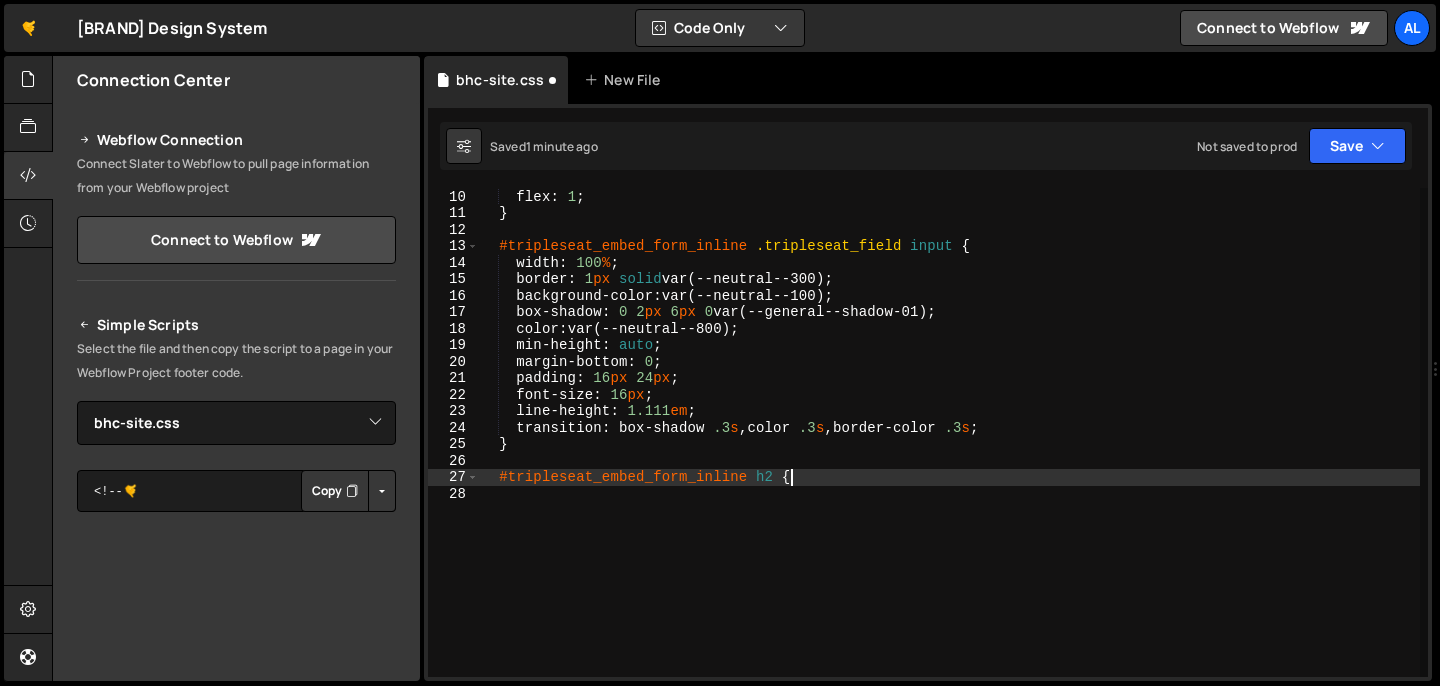 type on "#tripleseat_embed_form_inline h2 {}" 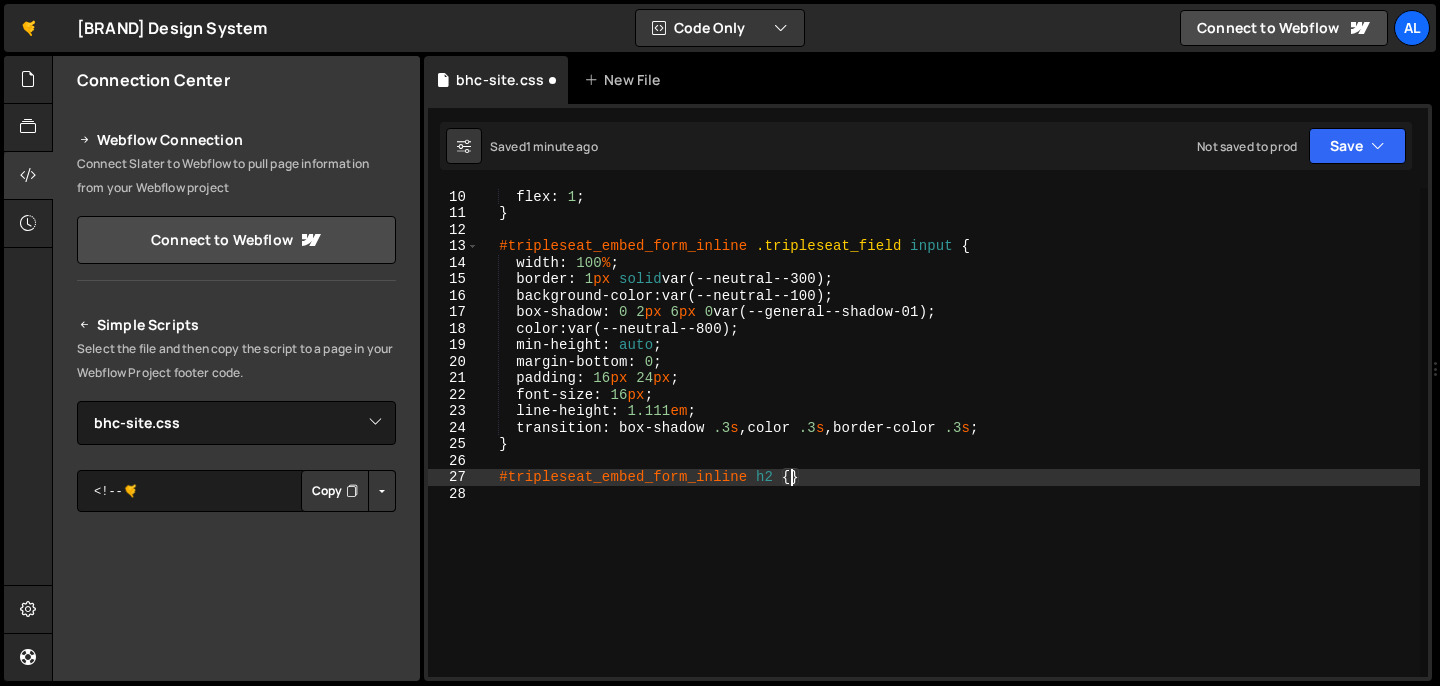 scroll, scrollTop: 0, scrollLeft: 1, axis: horizontal 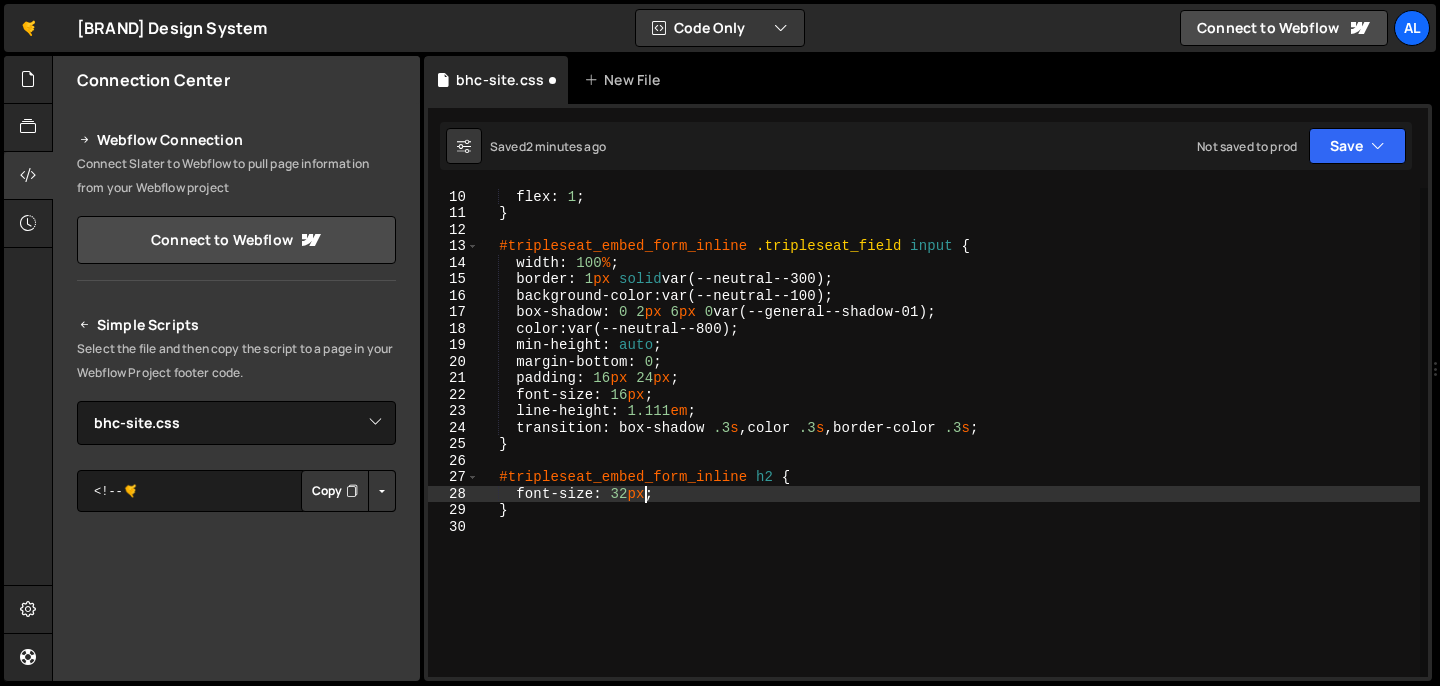 type on "font-size: 32px;" 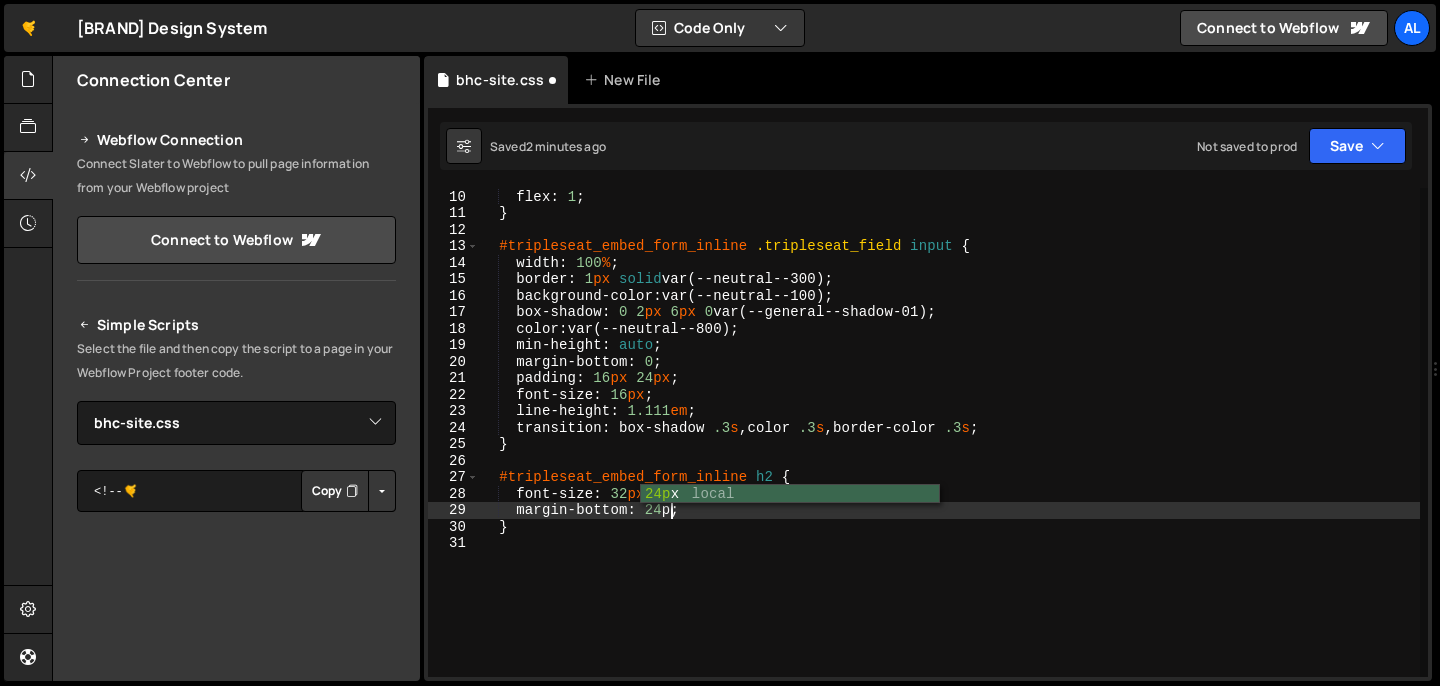 scroll, scrollTop: 0, scrollLeft: 12, axis: horizontal 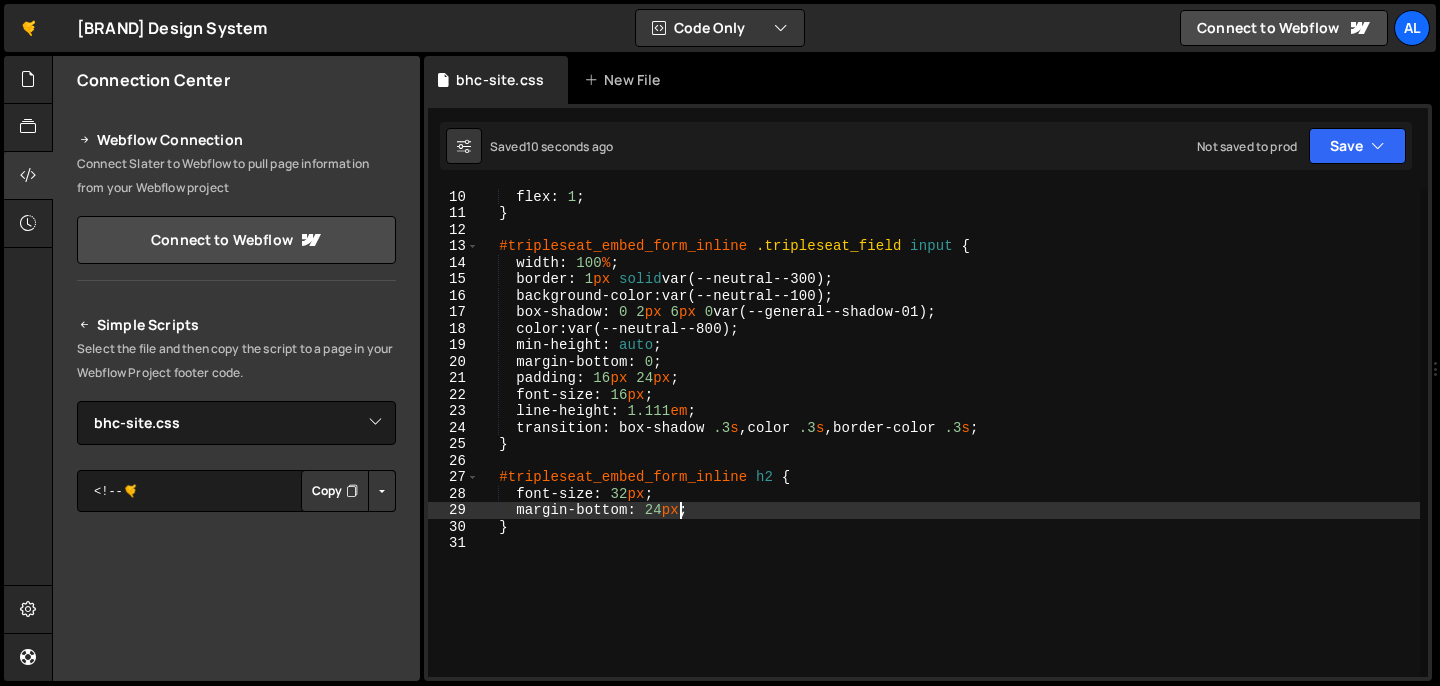 click on "#tripleseat_embed_form_inline   .tripleseat_field   {       flex :   1 ;    }    #tripleseat_embed_form_inline   .tripleseat_field   input   {       width :   100 % ;       border :   1 px   solid  var(--neutral--300) ;       background-color :  var(--neutral--100) ;       box-shadow :   0   2 px   6 px   0  var(--general--shadow-01) ;       color :  var(--neutral--800) ;       min-height :   auto ;       margin-bottom :   0 ;       padding :   16 px   24 px ;       font-size :   16 px ;       line-height :   1.111 em ;       transition :   box-shadow   .3 s ,  color   .3 s ,  border-color   .3 s ;    }    #tripleseat_embed_form_inline   h2   {       font-size :   32 px ;       margin-bottom :   24 px ;    }" at bounding box center (949, 433) 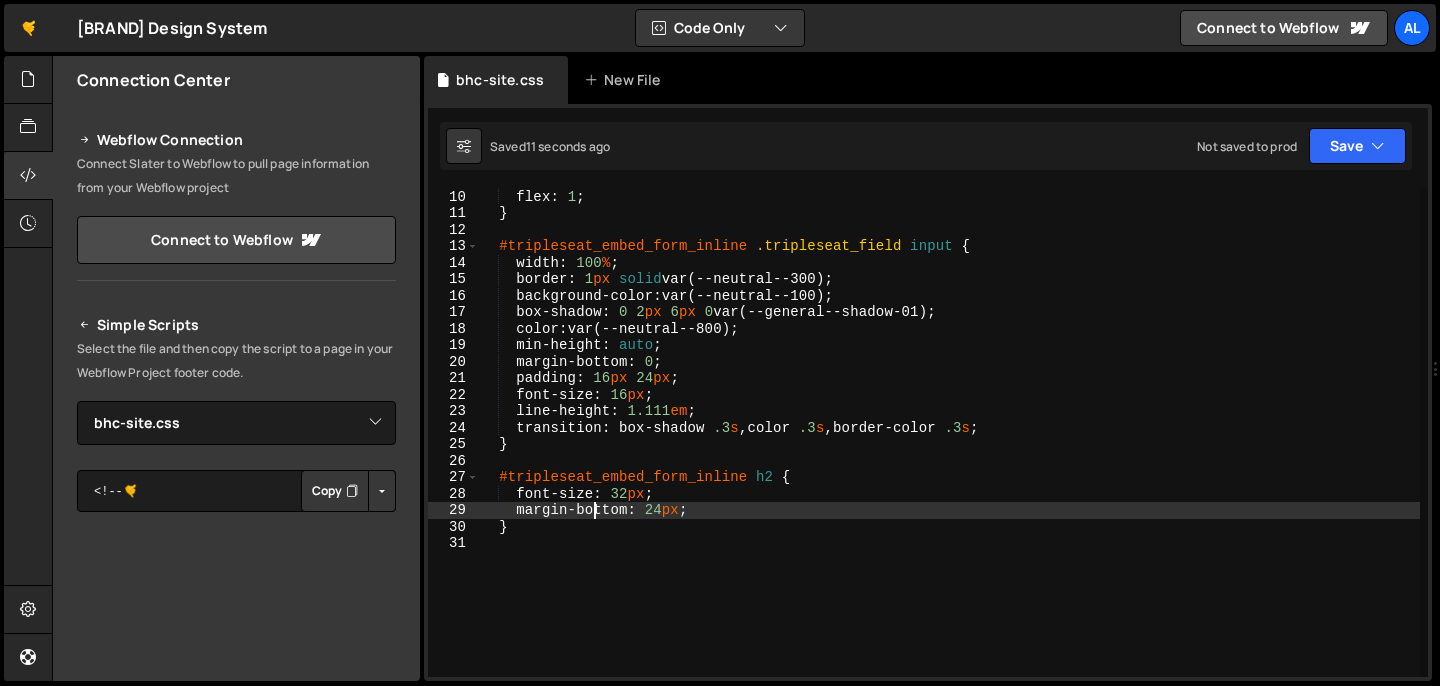 click on "#tripleseat_embed_form_inline   .tripleseat_field   {       flex :   1 ;    }    #tripleseat_embed_form_inline   .tripleseat_field   input   {       width :   100 % ;       border :   1 px   solid  var(--neutral--300) ;       background-color :  var(--neutral--100) ;       box-shadow :   0   2 px   6 px   0  var(--general--shadow-01) ;       color :  var(--neutral--800) ;       min-height :   auto ;       margin-bottom :   0 ;       padding :   16 px   24 px ;       font-size :   16 px ;       line-height :   1.111 em ;       transition :   box-shadow   .3 s ,  color   .3 s ,  border-color   .3 s ;    }    #tripleseat_embed_form_inline   h2   {       font-size :   32 px ;       margin-bottom :   24 px ;    }" at bounding box center (949, 433) 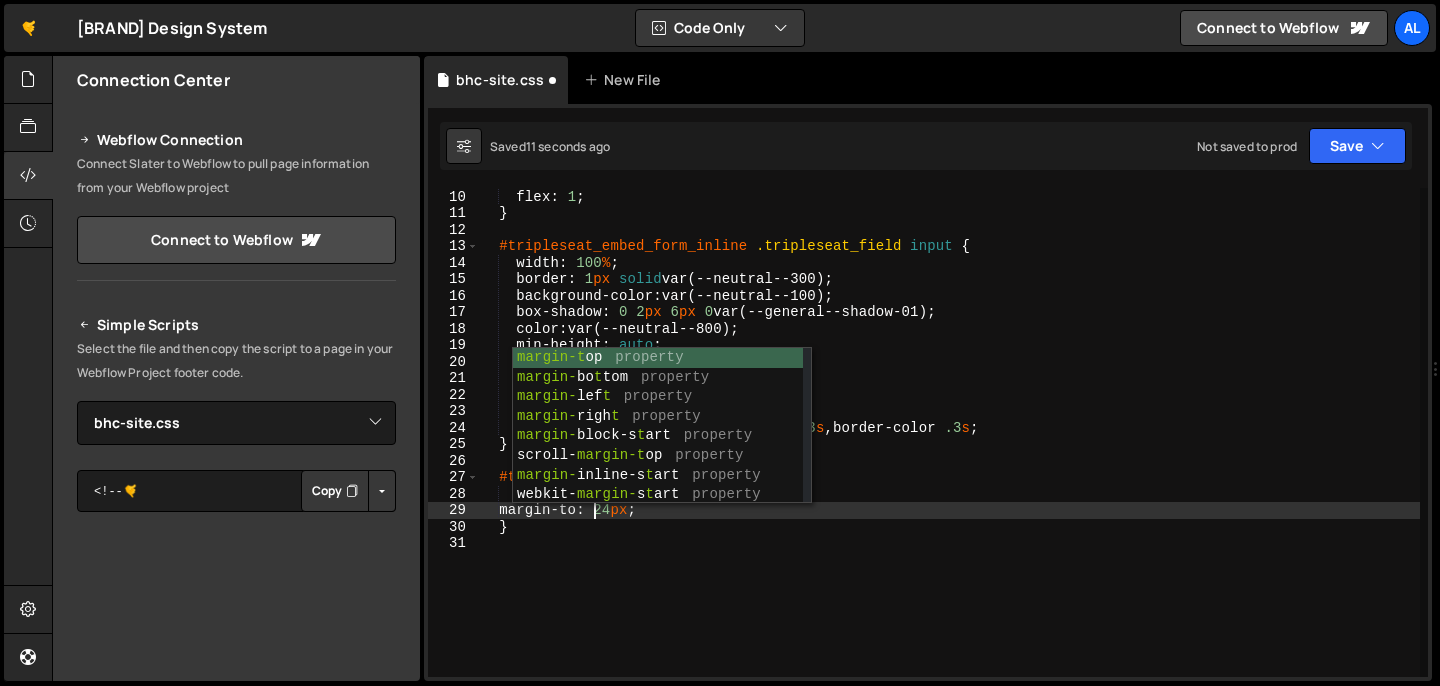 scroll, scrollTop: 0, scrollLeft: 8, axis: horizontal 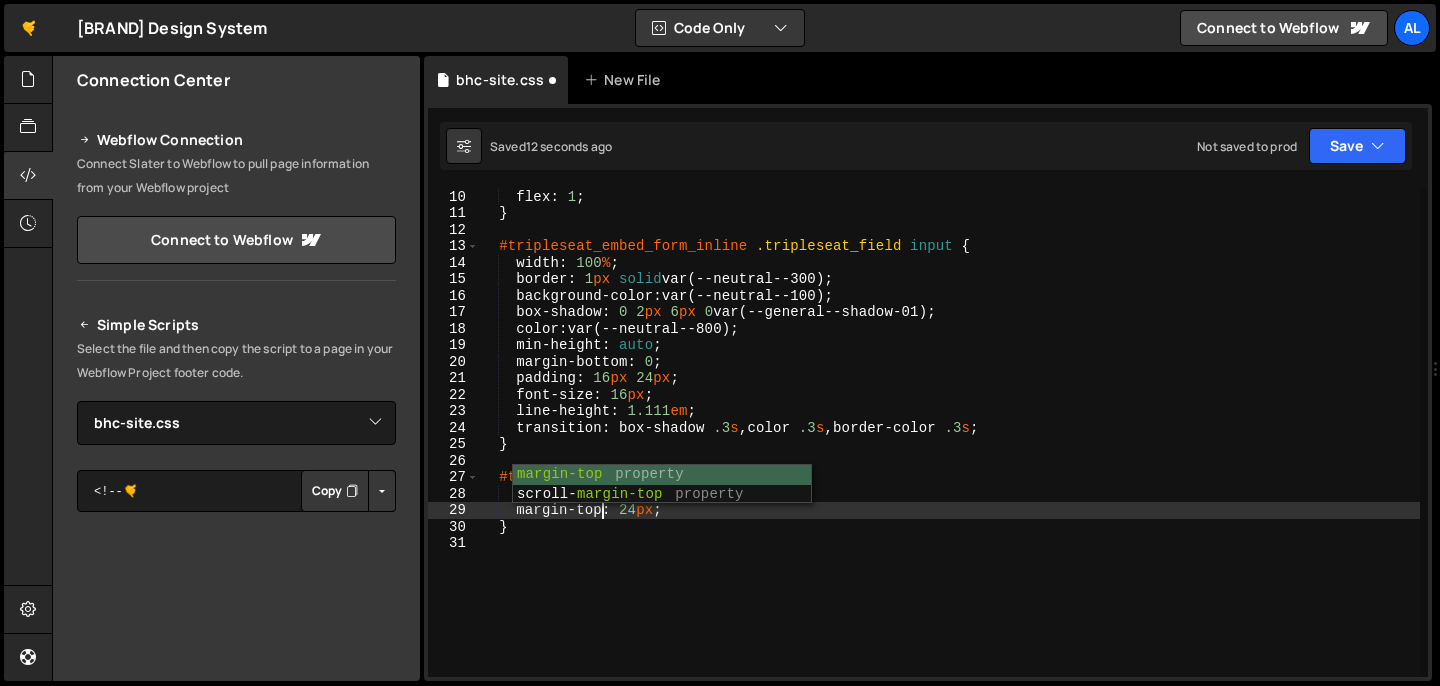 click on "#tripleseat_embed_form_inline   .tripleseat_field   {       flex :   1 ;    }    #tripleseat_embed_form_inline   .tripleseat_field   input   {       width :   100 % ;       border :   1 px   solid  var(--neutral--300) ;       background-color :  var(--neutral--100) ;       box-shadow :   0   2 px   6 px   0  var(--general--shadow-01) ;       color :  var(--neutral--800) ;       min-height :   auto ;       margin-bottom :   0 ;       padding :   16 px   24 px ;       font-size :   16 px ;       line-height :   1.111 em ;       transition :   box-shadow   .3 s ,  color   .3 s ,  border-color   .3 s ;    }    #tripleseat_embed_form_inline   h2   {       font-size :   32 px ;       margin-top :   24 px ;    }" at bounding box center [949, 433] 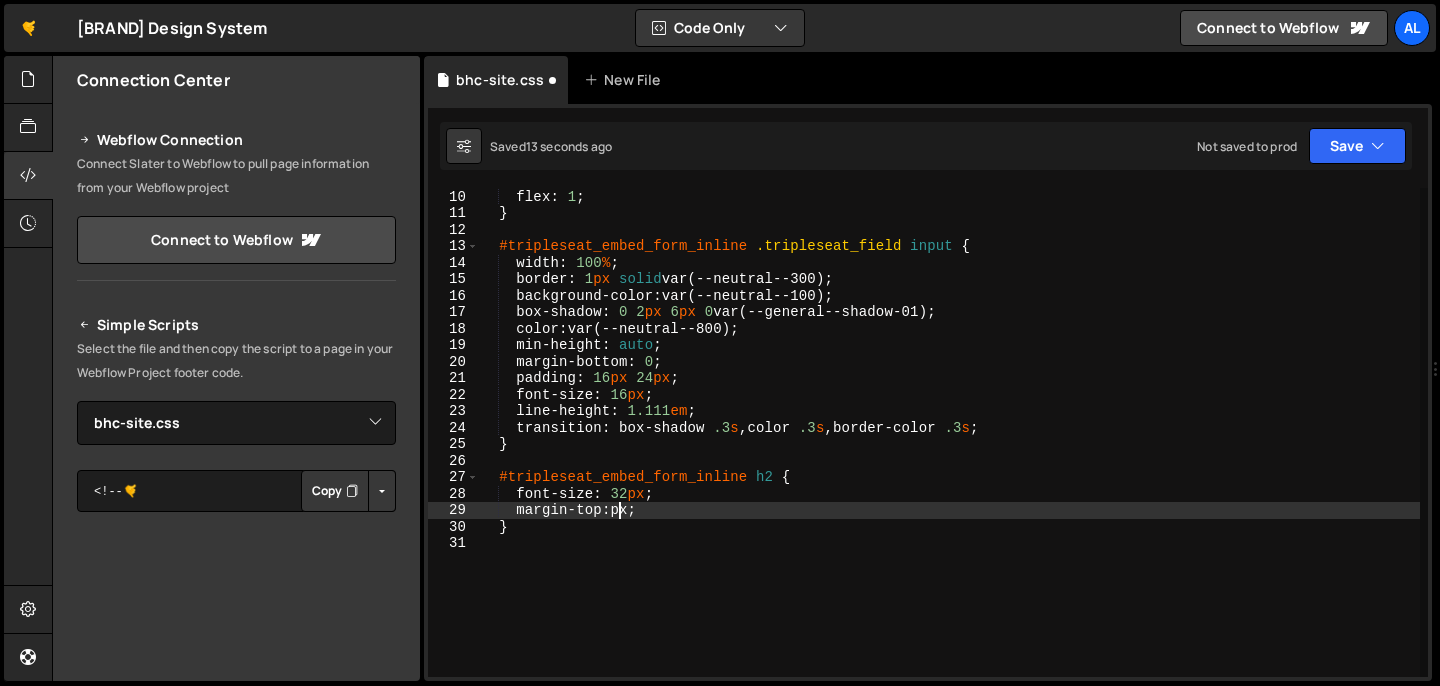 type on "margin-top: 40px;" 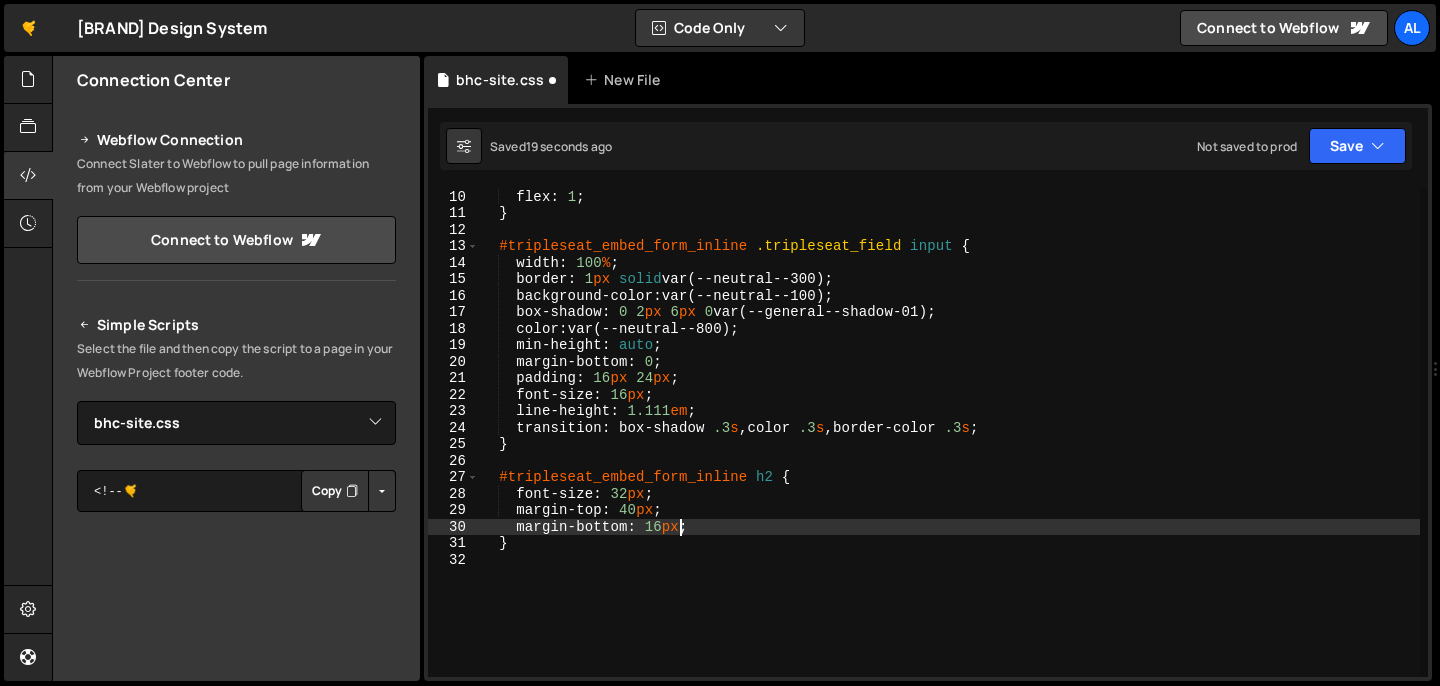 scroll, scrollTop: 0, scrollLeft: 12, axis: horizontal 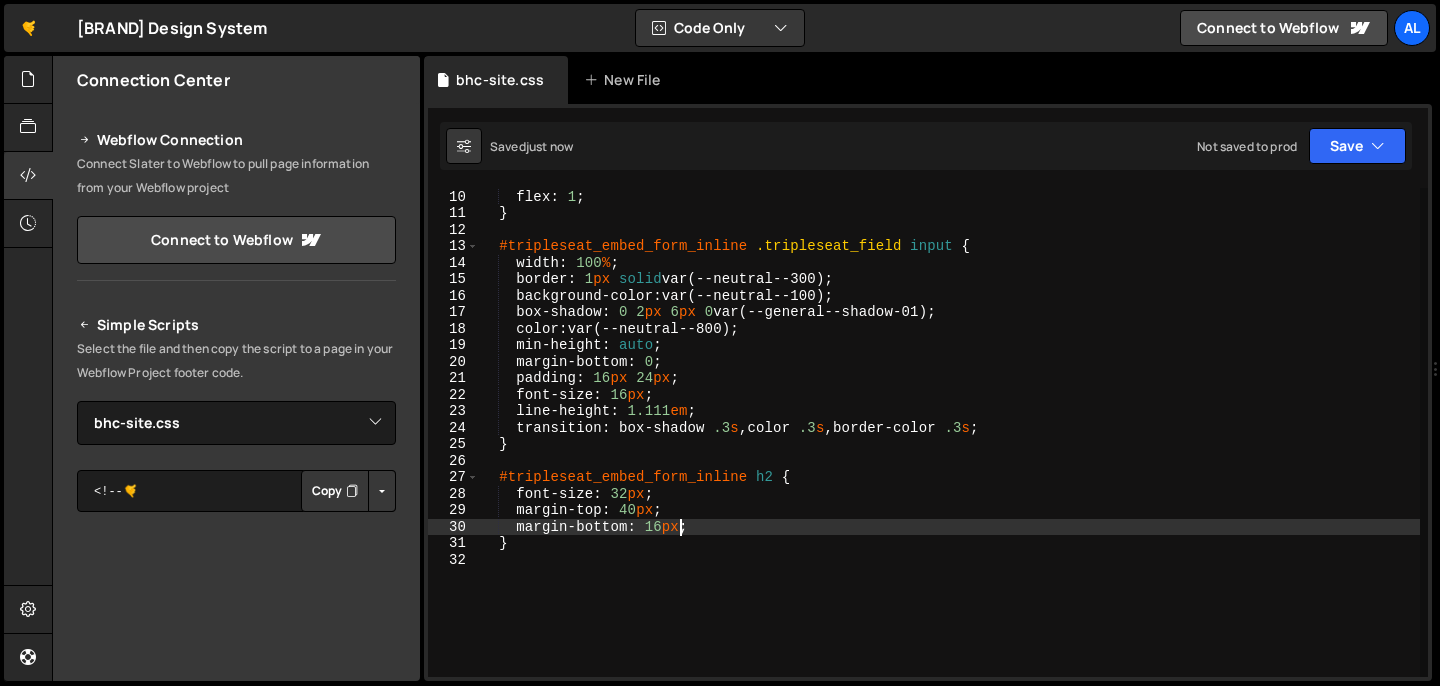 click on "#tripleseat_embed_form_inline   .tripleseat_field   {       flex :   1 ;    }    #tripleseat_embed_form_inline   .tripleseat_field   input   {       width :   100 % ;       border :   1 px   solid  var(--neutral--300) ;       background-color :  var(--neutral--100) ;       box-shadow :   0   2 px   6 px   0  var(--general--shadow-01) ;       color :  var(--neutral--800) ;       min-height :   auto ;       margin-bottom :   0 ;       padding :   16 px   24 px ;       font-size :   16 px ;       line-height :   1.111 em ;       transition :   box-shadow   .3 s ,  color   .3 s ,  border-color   .3 s ;    }    #tripleseat_embed_form_inline   h2   {       font-size :   32 px ;       margin-top :   40 px ;       margin-bottom :   16 px ;    }" at bounding box center (949, 433) 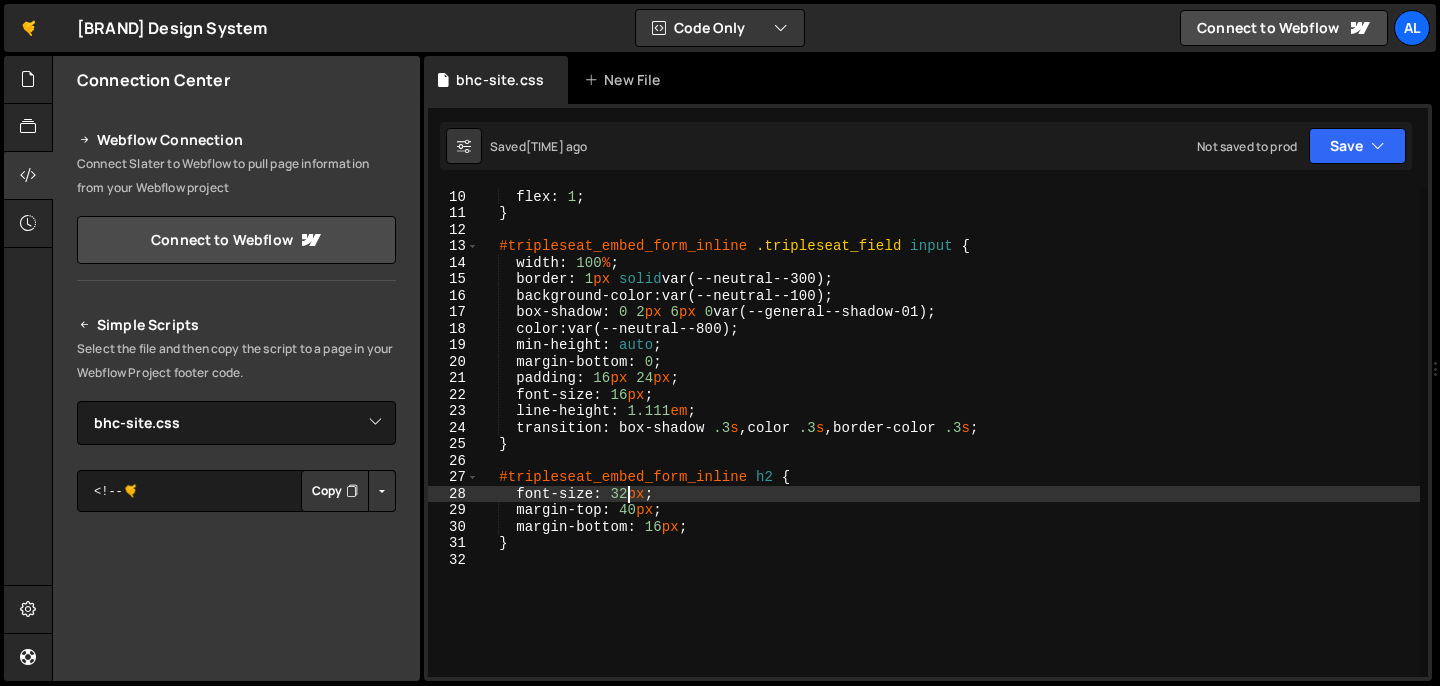 click on "#tripleseat_embed_form_inline   .tripleseat_field   {       flex :   1 ;    }    #tripleseat_embed_form_inline   .tripleseat_field   input   {       width :   100 % ;       border :   1 px   solid  var(--neutral--300) ;       background-color :  var(--neutral--100) ;       box-shadow :   0   2 px   6 px   0  var(--general--shadow-01) ;       color :  var(--neutral--800) ;       min-height :   auto ;       margin-bottom :   0 ;       padding :   16 px   24 px ;       font-size :   16 px ;       line-height :   1.111 em ;       transition :   box-shadow   .3 s ,  color   .3 s ,  border-color   .3 s ;    }    #tripleseat_embed_form_inline   h2   {       font-size :   32 px ;       margin-top :   40 px ;       margin-bottom :   16 px ;    }" at bounding box center [949, 433] 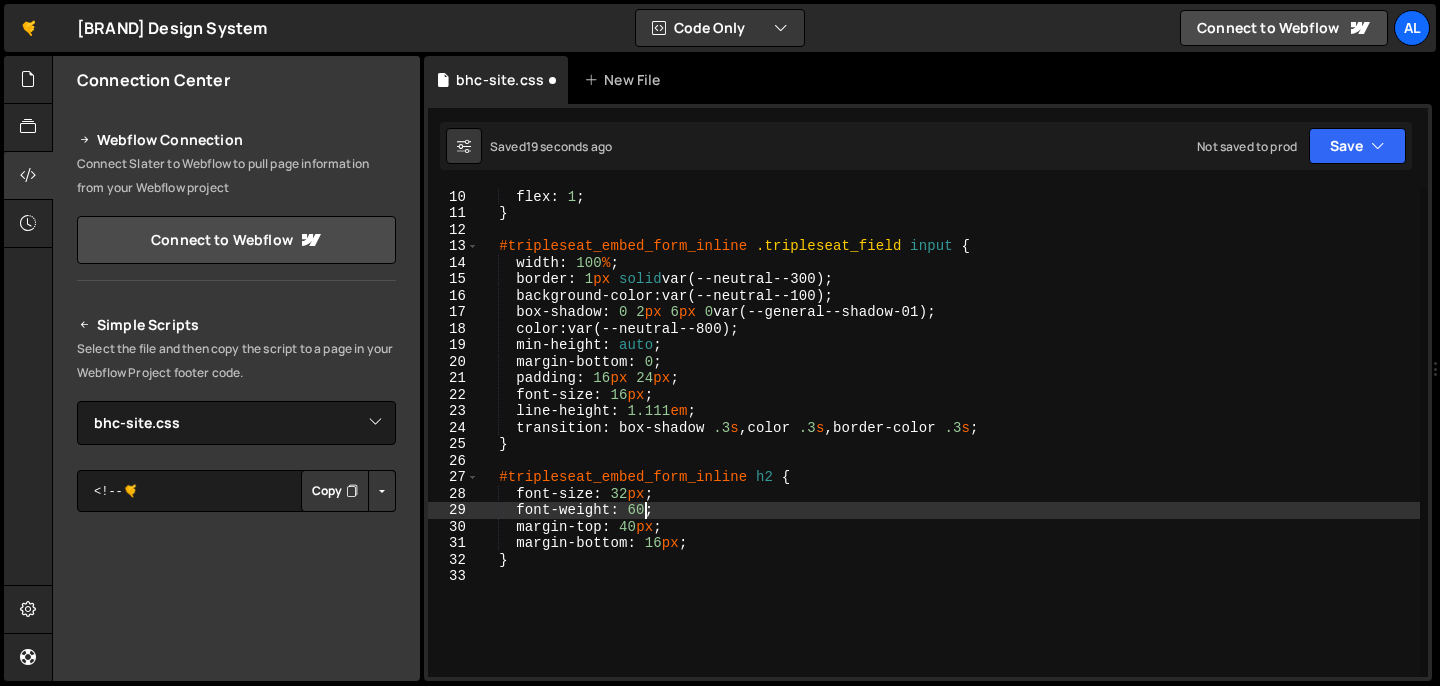 scroll, scrollTop: 0, scrollLeft: 11, axis: horizontal 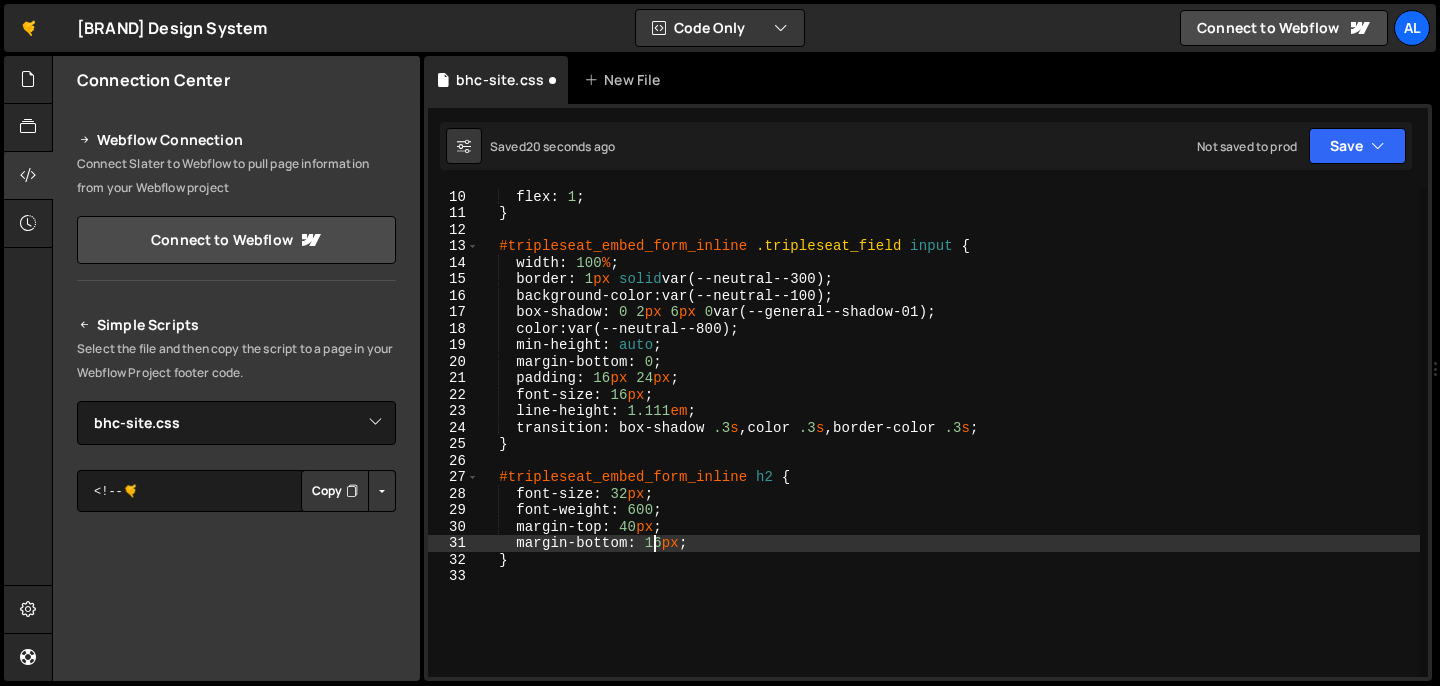 click on "#tripleseat_embed_form_inline   .tripleseat_field   {       flex :   1 ;    }    #tripleseat_embed_form_inline   .tripleseat_field   input   {       width :   100 % ;       border :   1 px   solid  var(--neutral--300) ;       background-color :  var(--neutral--100) ;       box-shadow :   0   2 px   6 px   0  var(--general--shadow-01) ;       color :  var(--neutral--800) ;       min-height :   auto ;       margin-bottom :   0 ;       padding :   16 px   24 px ;       font-size :   16 px ;       line-height :   1.111 em ;       transition :   box-shadow   .3 s ,  color   .3 s ,  border-color   .3 s ;    }    #tripleseat_embed_form_inline   h2   {       font-size :   32 px ;       font-weight :   600 ;       margin-top :   40 px ;       margin-bottom :   16 px ;    }" at bounding box center [949, 433] 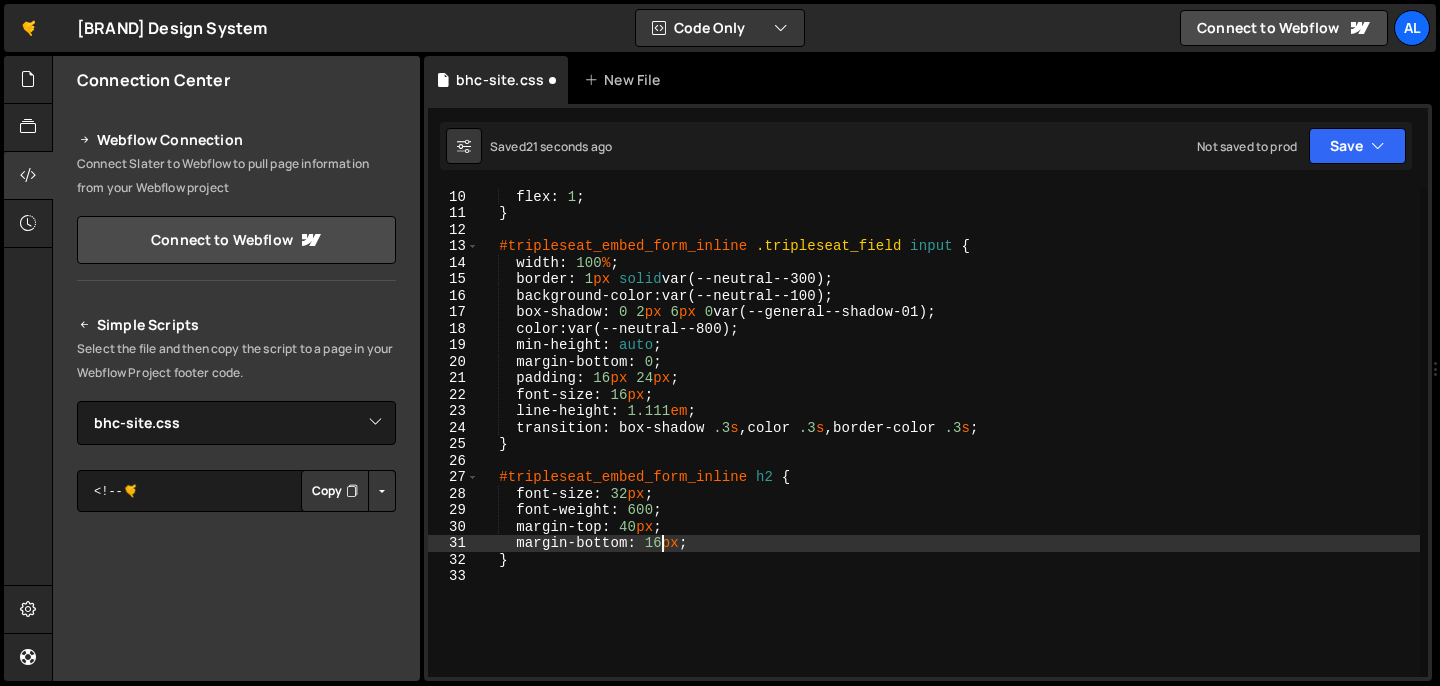 scroll, scrollTop: 0, scrollLeft: 12, axis: horizontal 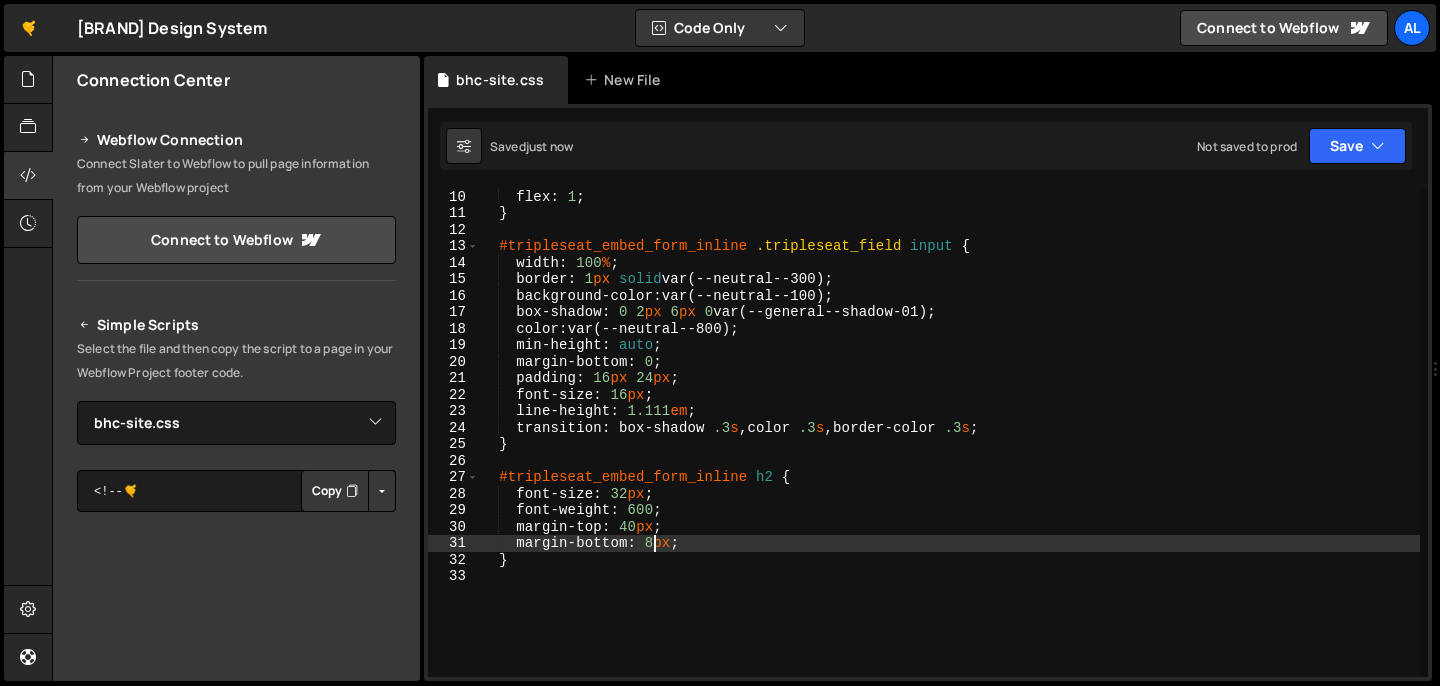 click on "#tripleseat_embed_form_inline   .tripleseat_field   {       flex :   1 ;    }    #tripleseat_embed_form_inline   .tripleseat_field   input   {       width :   100 % ;       border :   1 px   solid  var(--neutral--300) ;       background-color :  var(--neutral--100) ;       box-shadow :   0   2 px   6 px   0  var(--general--shadow-01) ;       color :  var(--neutral--800) ;       min-height :   auto ;       margin-bottom :   0 ;       padding :   16 px   24 px ;       font-size :   16 px ;       line-height :   1.111 em ;       transition :   box-shadow   .3 s ,  color   .3 s ,  border-color   .3 s ;    }    #tripleseat_embed_form_inline   h2   {       font-size :   32 px ;       font-weight :   600 ;       margin-top :   40 px ;       margin-bottom :   8 px ;    }" at bounding box center [949, 433] 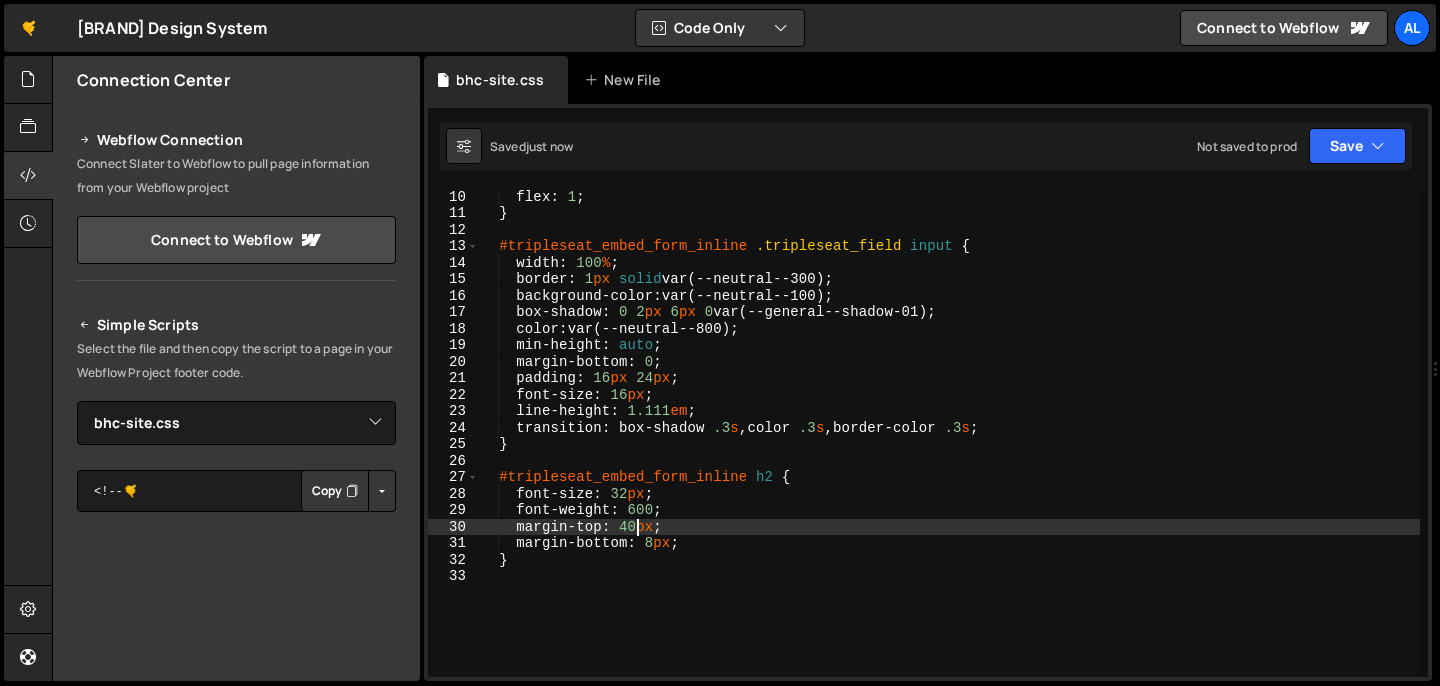click on "#tripleseat_embed_form_inline   .tripleseat_field   {       flex :   1 ;    }    #tripleseat_embed_form_inline   .tripleseat_field   input   {       width :   100 % ;       border :   1 px   solid  var(--neutral--300) ;       background-color :  var(--neutral--100) ;       box-shadow :   0   2 px   6 px   0  var(--general--shadow-01) ;       color :  var(--neutral--800) ;       min-height :   auto ;       margin-bottom :   0 ;       padding :   16 px   24 px ;       font-size :   16 px ;       line-height :   1.111 em ;       transition :   box-shadow   .3 s ,  color   .3 s ,  border-color   .3 s ;    }    #tripleseat_embed_form_inline   h2   {       font-size :   32 px ;       font-weight :   600 ;       margin-top :   40 px ;       margin-bottom :   8 px ;    }" at bounding box center (949, 433) 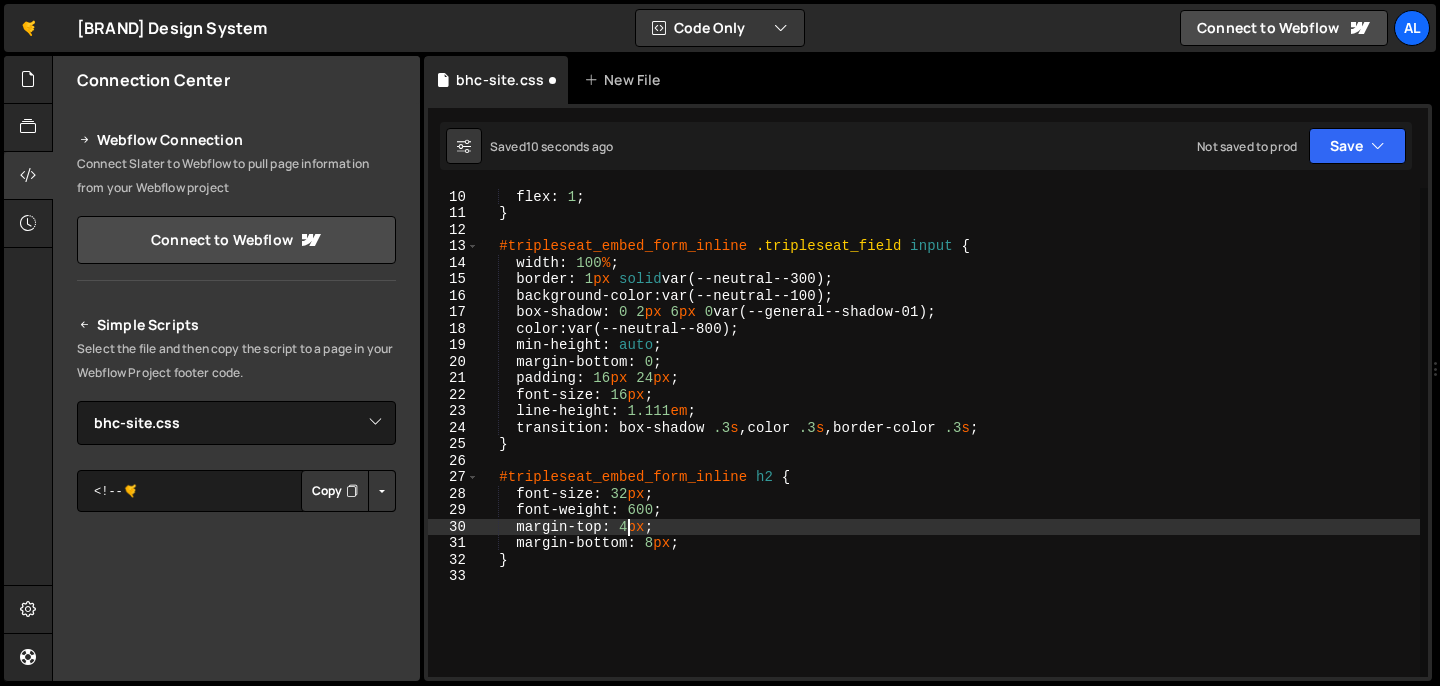 scroll, scrollTop: 0, scrollLeft: 10, axis: horizontal 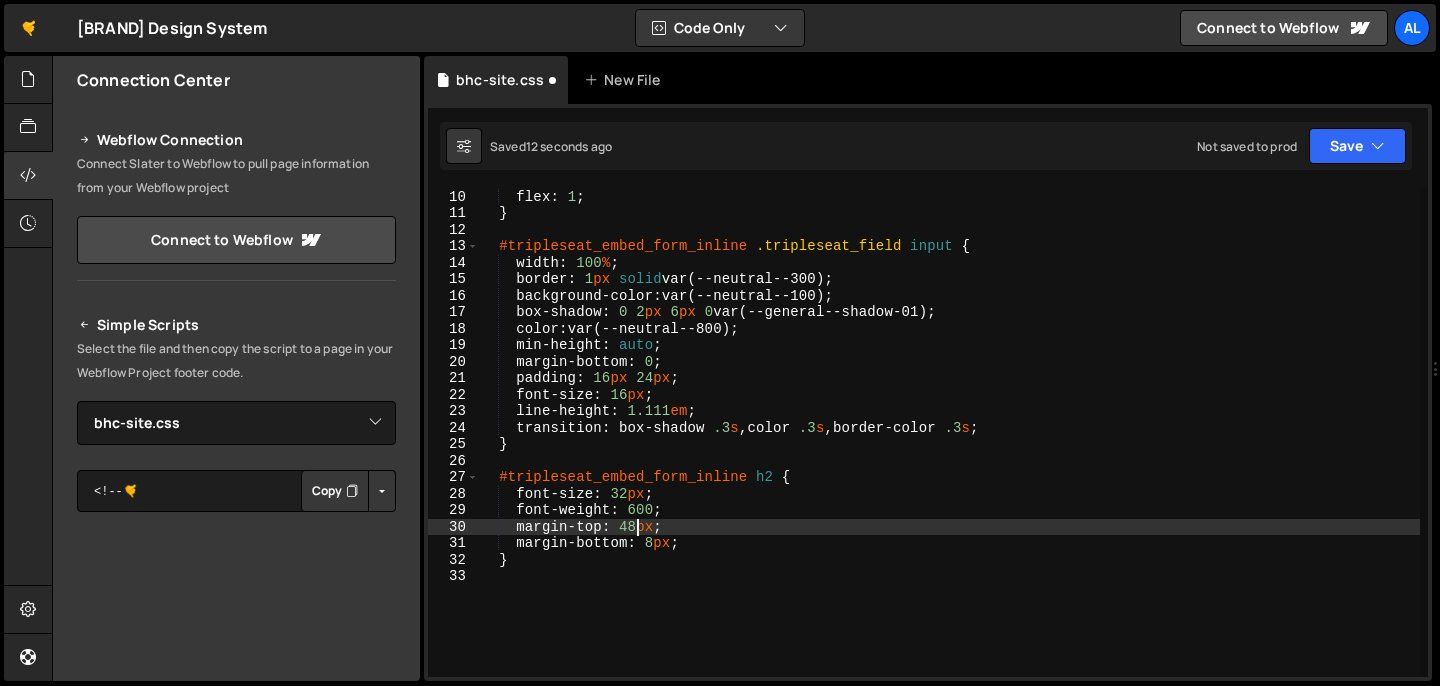 click on "#tripleseat_embed_form_inline   .tripleseat_field   {       flex :   1 ;    }    #tripleseat_embed_form_inline   .tripleseat_field   input   {       width :   100 % ;       border :   1 px   solid  var(--neutral--300) ;       background-color :  var(--neutral--100) ;       box-shadow :   0   2 px   6 px   0  var(--general--shadow-01) ;       color :  var(--neutral--800) ;       min-height :   auto ;       margin-bottom :   0 ;       padding :   16 px   24 px ;       font-size :   16 px ;       line-height :   1.111 em ;       transition :   box-shadow   .3 s ,  color   .3 s ,  border-color   .3 s ;    }    #tripleseat_embed_form_inline   h2   {       font-size :   32 px ;       font-weight :   600 ;       margin-top :   48 px ;       margin-bottom :   8 px ;    }" at bounding box center [949, 433] 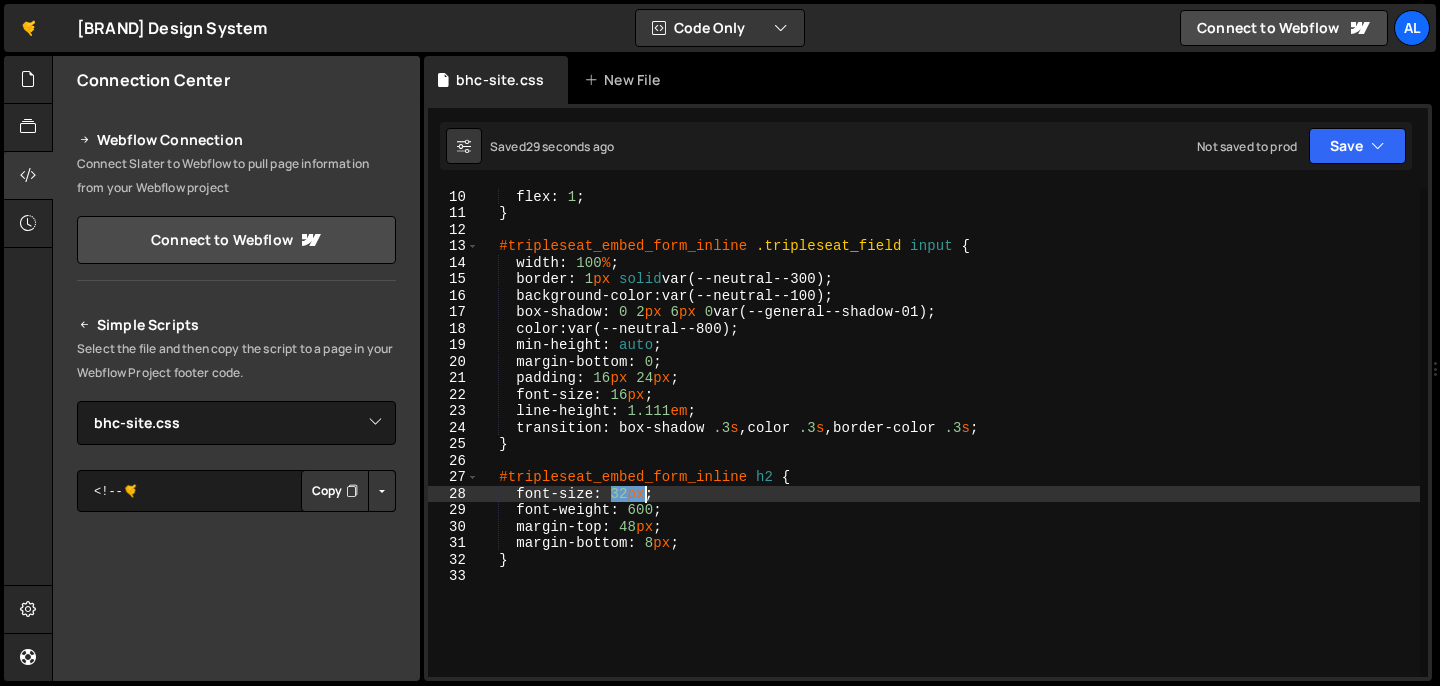 drag, startPoint x: 611, startPoint y: 493, endPoint x: 643, endPoint y: 492, distance: 32.01562 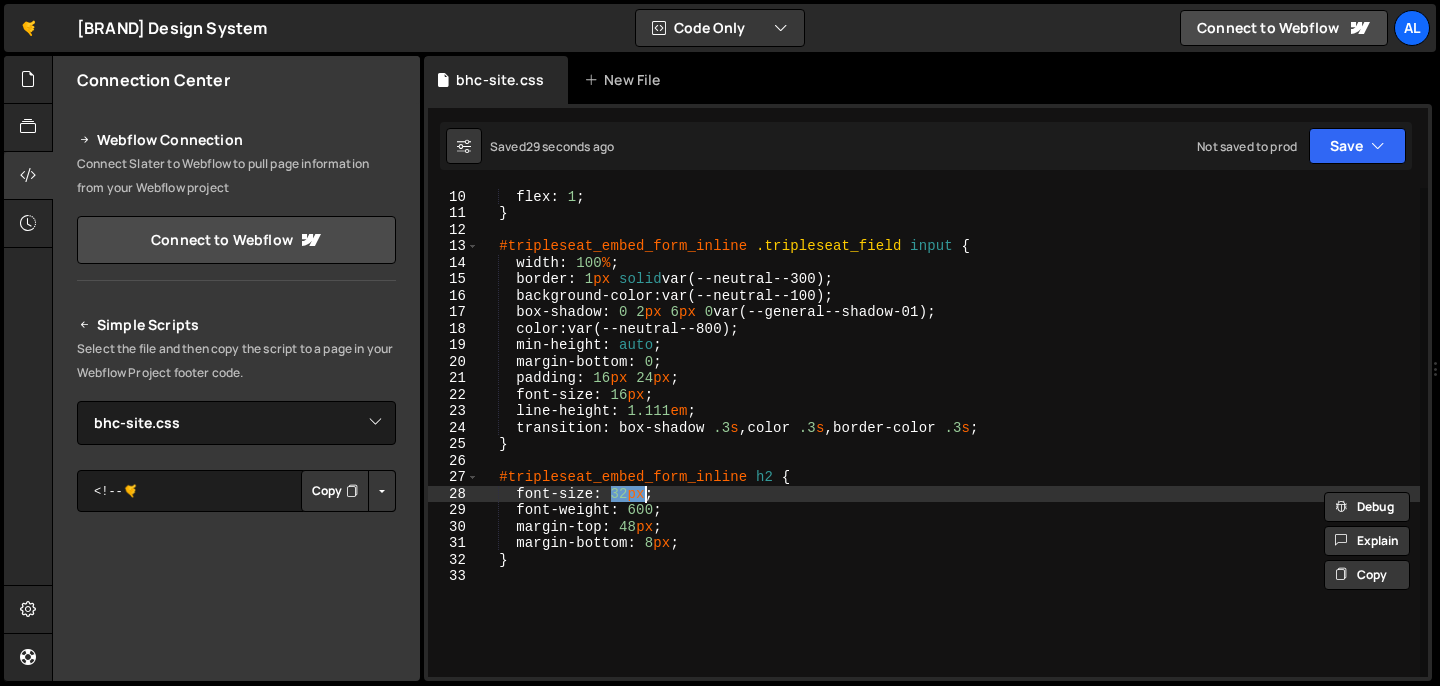 paste on "var(--bhc-design-system---typography--font-size-h4)" 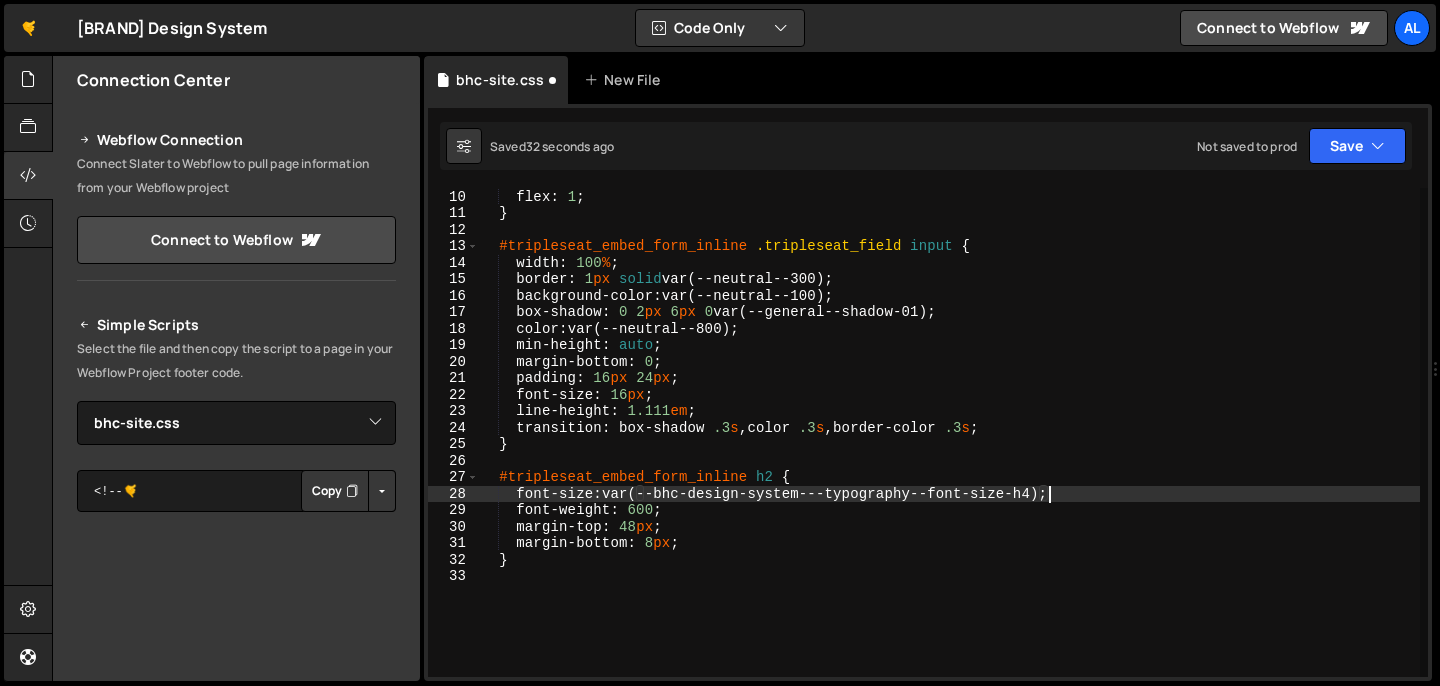 click on "#tripleseat_embed_form_inline   .tripleseat_field   {       flex :   1 ;    }    #tripleseat_embed_form_inline   .tripleseat_field   input   {       width :   100 % ;       border :   1 px   solid  var(--neutral--300) ;       background-color :  var(--neutral--100) ;       box-shadow :   0   2 px   6 px   0  var(--general--shadow-01) ;       color :  var(--neutral--800) ;       min-height :   auto ;       margin-bottom :   0 ;       padding :   16 px   24 px ;       font-size :   16 px ;       line-height :   1.111 em ;       transition :   box-shadow   .3 s ,  color   .3 s ,  border-color   .3 s ;    }    #tripleseat_embed_form_inline   h2   {       font-size :  var(--bhc-design-system---typography--font-size-h4) ;       font-weight :   600 ;       margin-top :   48 px ;       margin-bottom :   8 px ;    }" at bounding box center (949, 433) 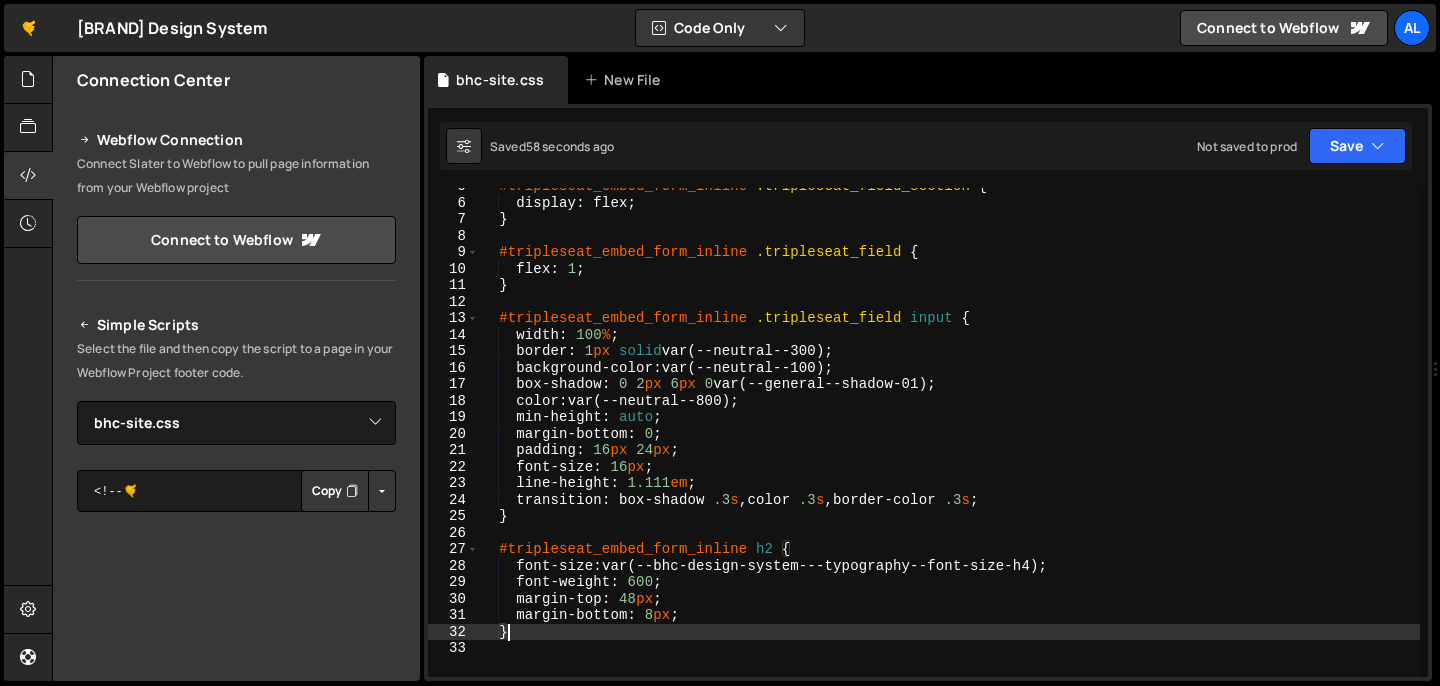 scroll, scrollTop: 0, scrollLeft: 0, axis: both 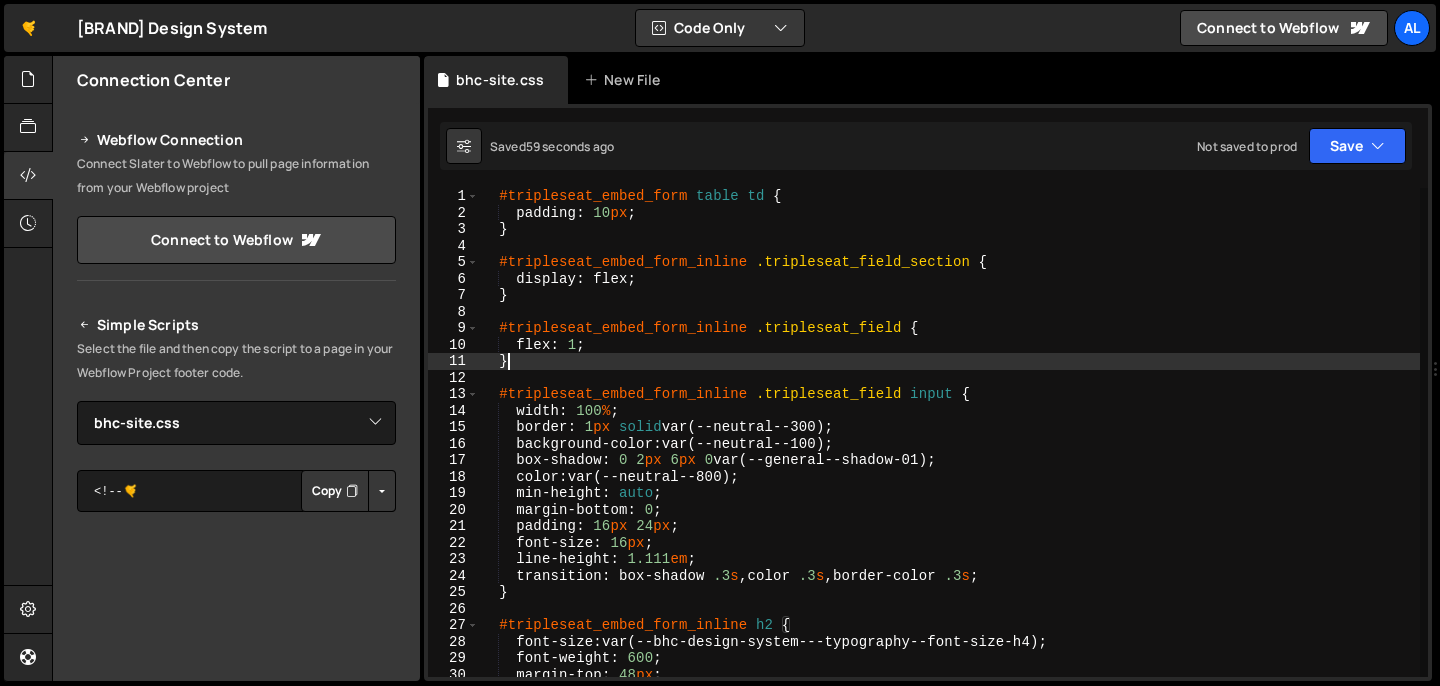 click on "#tripleseat_embed_form   table   td   {       padding :   10 px ;    }    #tripleseat_embed_form_inline   .tripleseat_field_section   {       display :   flex ;    }    #tripleseat_embed_form_inline   .tripleseat_field   {       flex :   1 ;    }    #tripleseat_embed_form_inline   .tripleseat_field   input   {       width :   100 % ;       border :   1 px   solid  var(--neutral--300) ;       background-color :  var(--neutral--100) ;       box-shadow :   0   2 px   6 px   0  var(--general--shadow-01) ;       color :  var(--neutral--800) ;       min-height :   auto ;       margin-bottom :   0 ;       padding :   16 px   24 px ;       font-size :   16 px ;       line-height :   1.111 em ;       transition :   box-shadow   .3 s ,  color   .3 s ,  border-color   .3 s ;    }    #tripleseat_embed_form_inline   h2   {       font-size :  var(--bhc-design-system---typography--font-size-h4) ;       font-weight :   600 ;       margin-top :   48 px ;       margin-bottom :   8 px ;" at bounding box center [949, 449] 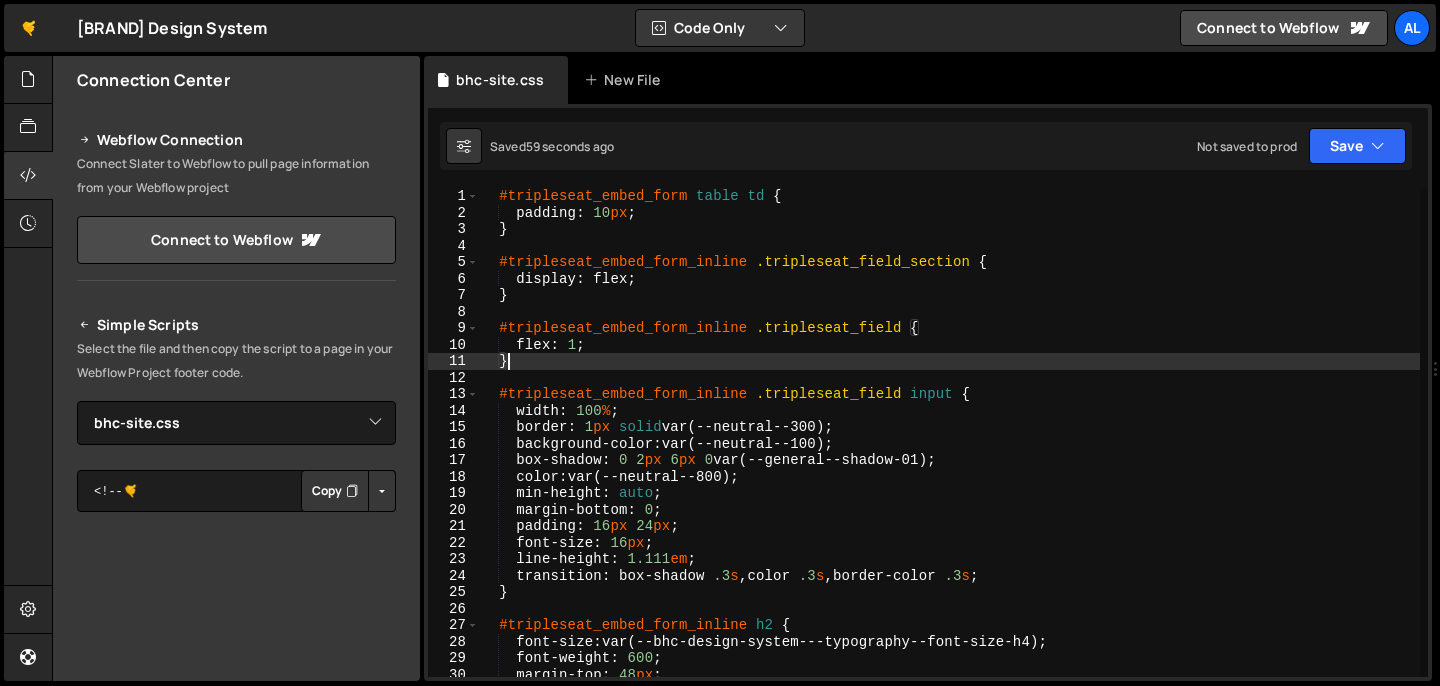 scroll, scrollTop: 0, scrollLeft: 0, axis: both 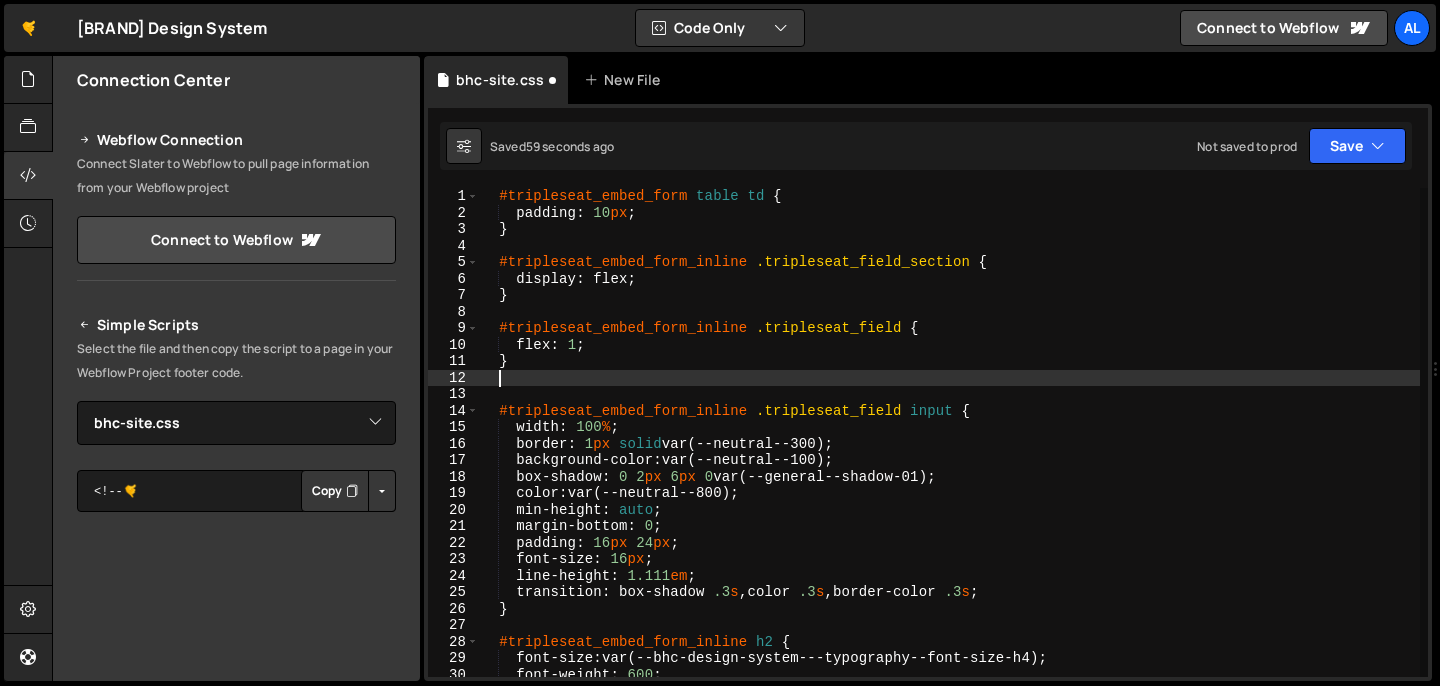 paste on "#tripleseat_embed_form_inline .tripleseat_field_section" 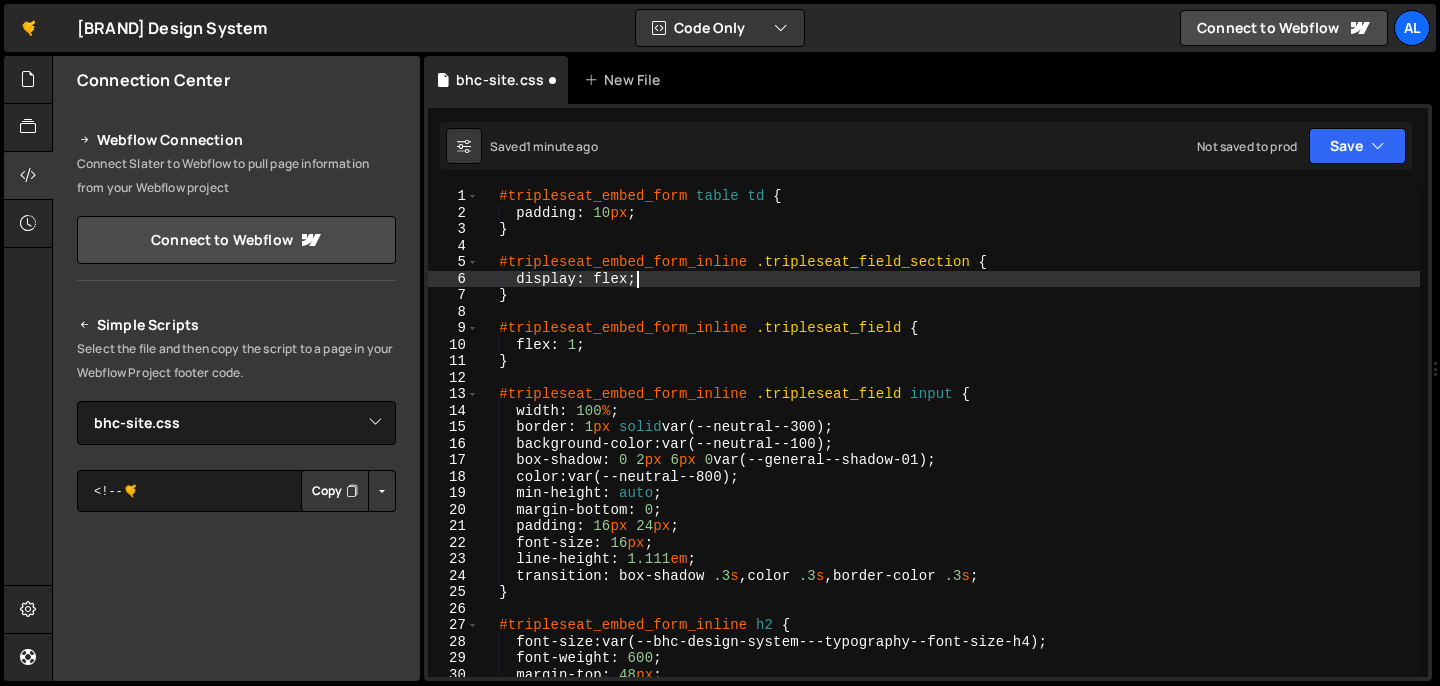 click on "#tripleseat_embed_form   table   td   {       padding :   10 px ;    }    #tripleseat_embed_form_inline   .tripleseat_field_section   {       display :   flex ;    }    #tripleseat_embed_form_inline   .tripleseat_field   {       flex :   1 ;    }    #tripleseat_embed_form_inline   .tripleseat_field   input   {       width :   100 % ;       border :   1 px   solid  var(--neutral--300) ;       background-color :  var(--neutral--100) ;       box-shadow :   0   2 px   6 px   0  var(--general--shadow-01) ;       color :  var(--neutral--800) ;       min-height :   auto ;       margin-bottom :   0 ;       padding :   16 px   24 px ;       font-size :   16 px ;       line-height :   1.111 em ;       transition :   box-shadow   .3 s ,  color   .3 s ,  border-color   .3 s ;    }    #tripleseat_embed_form_inline   h2   {       font-size :  var(--bhc-design-system---typography--font-size-h4) ;       font-weight :   600 ;       margin-top :   48 px ;       margin-bottom :   8 px ;" at bounding box center [949, 449] 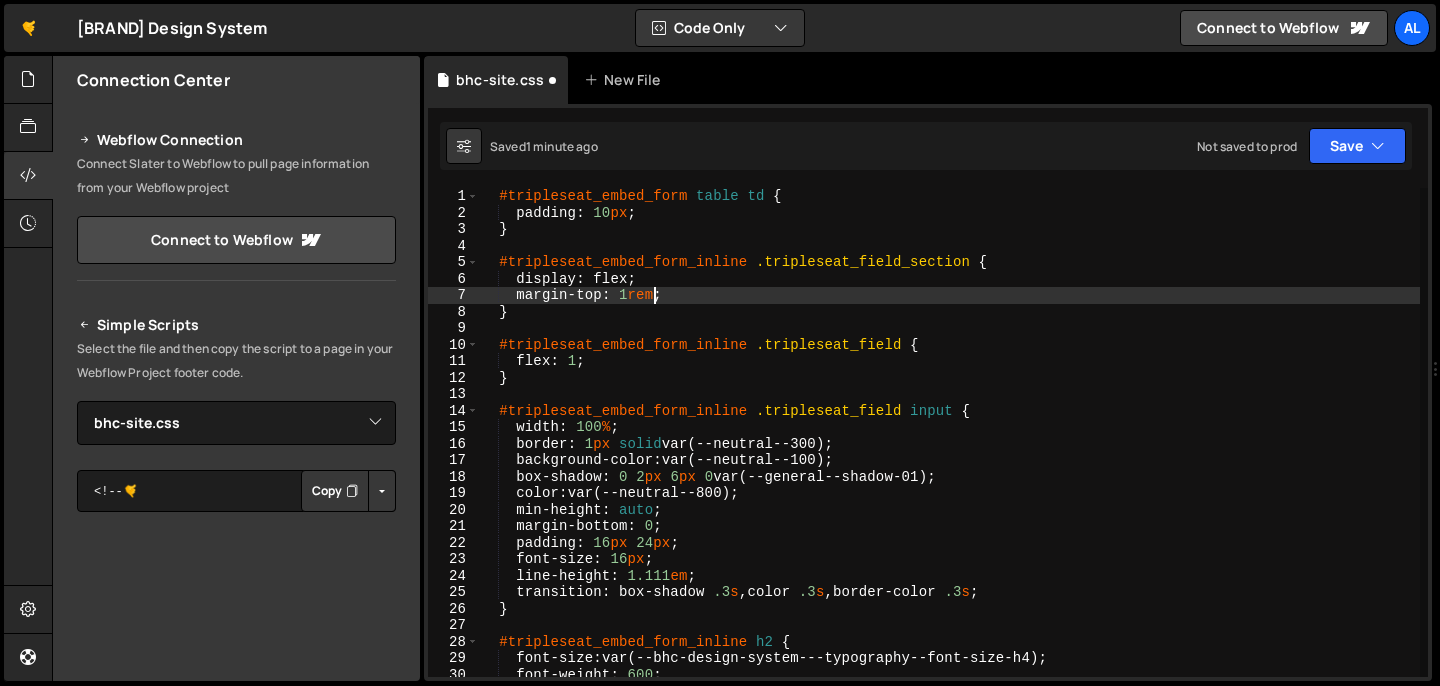 scroll, scrollTop: 0, scrollLeft: 11, axis: horizontal 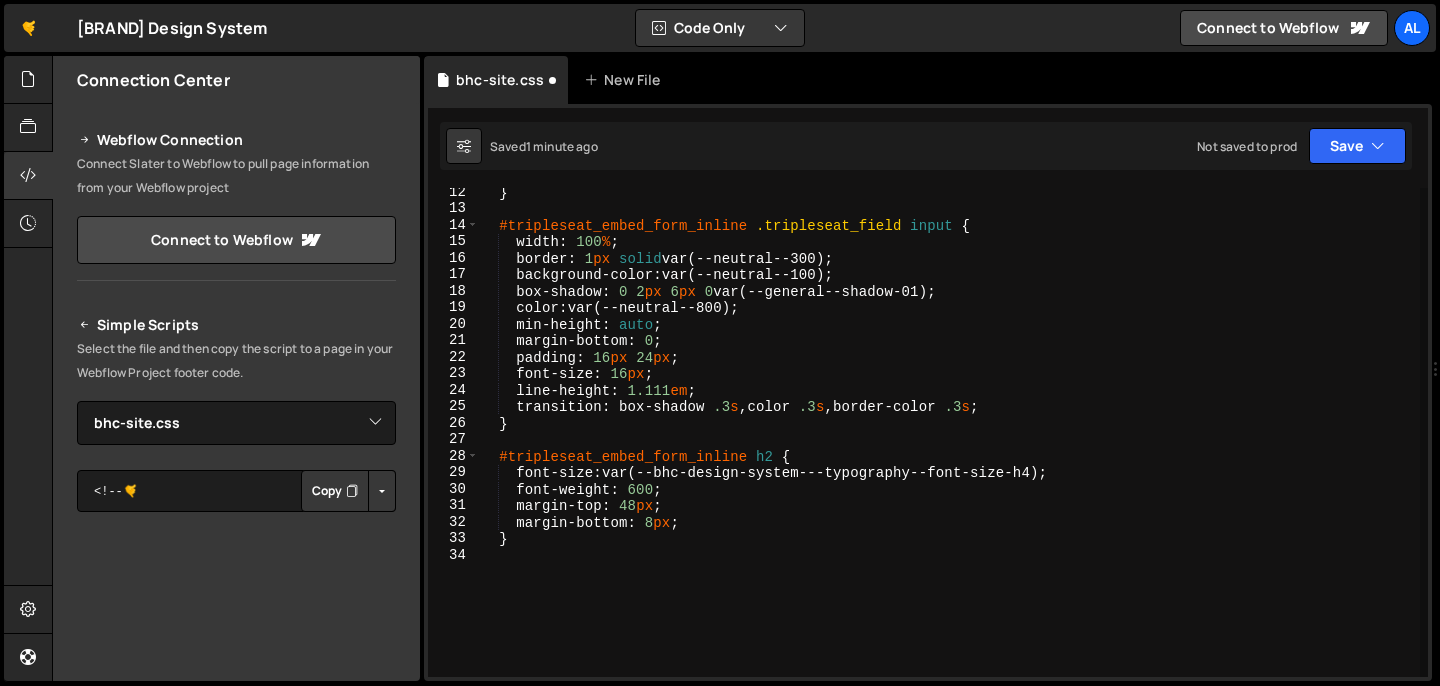 click on "}    #tripleseat_embed_form_inline   .tripleseat_field   input   {       width :   100 % ;       border :   1 px   solid  var(--neutral--300) ;       background-color :  var(--neutral--100) ;       box-shadow :   0   2 px   6 px   0  var(--general--shadow-01) ;       color :  var(--neutral--800) ;       min-height :   auto ;       margin-bottom :   0 ;       padding :   16 px   24 px ;       font-size :   16 px ;       line-height :   1.111 em ;       transition :   box-shadow   .3 s ,  color   .3 s ,  border-color   .3 s ;    }    #tripleseat_embed_form_inline   h2   {       font-size :  var(--bhc-design-system---typography--font-size-h4) ;       font-weight :   600 ;       margin-top :   48 px ;       margin-bottom :   8 px ;    }" at bounding box center (949, 445) 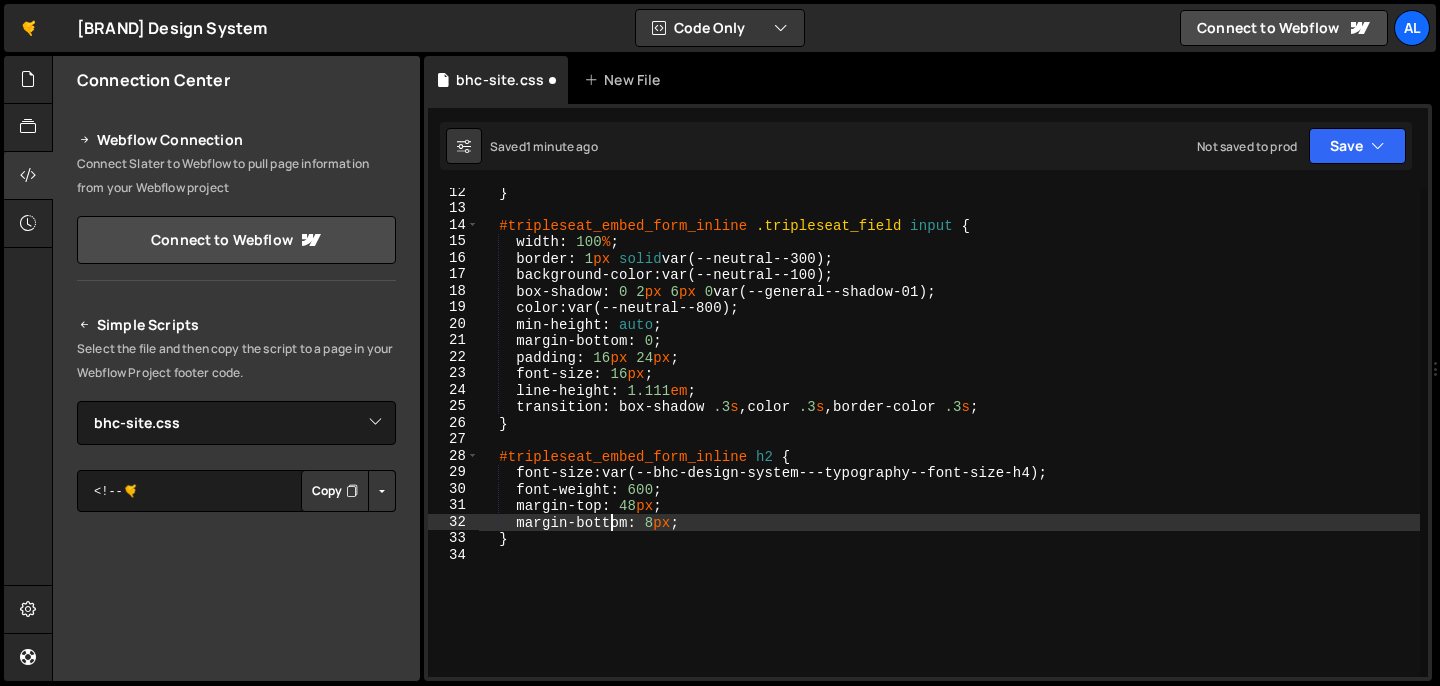 click on "}    #tripleseat_embed_form_inline   .tripleseat_field   input   {       width :   100 % ;       border :   1 px   solid  var(--neutral--300) ;       background-color :  var(--neutral--100) ;       box-shadow :   0   2 px   6 px   0  var(--general--shadow-01) ;       color :  var(--neutral--800) ;       min-height :   auto ;       margin-bottom :   0 ;       padding :   16 px   24 px ;       font-size :   16 px ;       line-height :   1.111 em ;       transition :   box-shadow   .3 s ,  color   .3 s ,  border-color   .3 s ;    }    #tripleseat_embed_form_inline   h2   {       font-size :  var(--bhc-design-system---typography--font-size-h4) ;       font-weight :   600 ;       margin-top :   48 px ;       margin-bottom :   8 px ;    }" at bounding box center [949, 445] 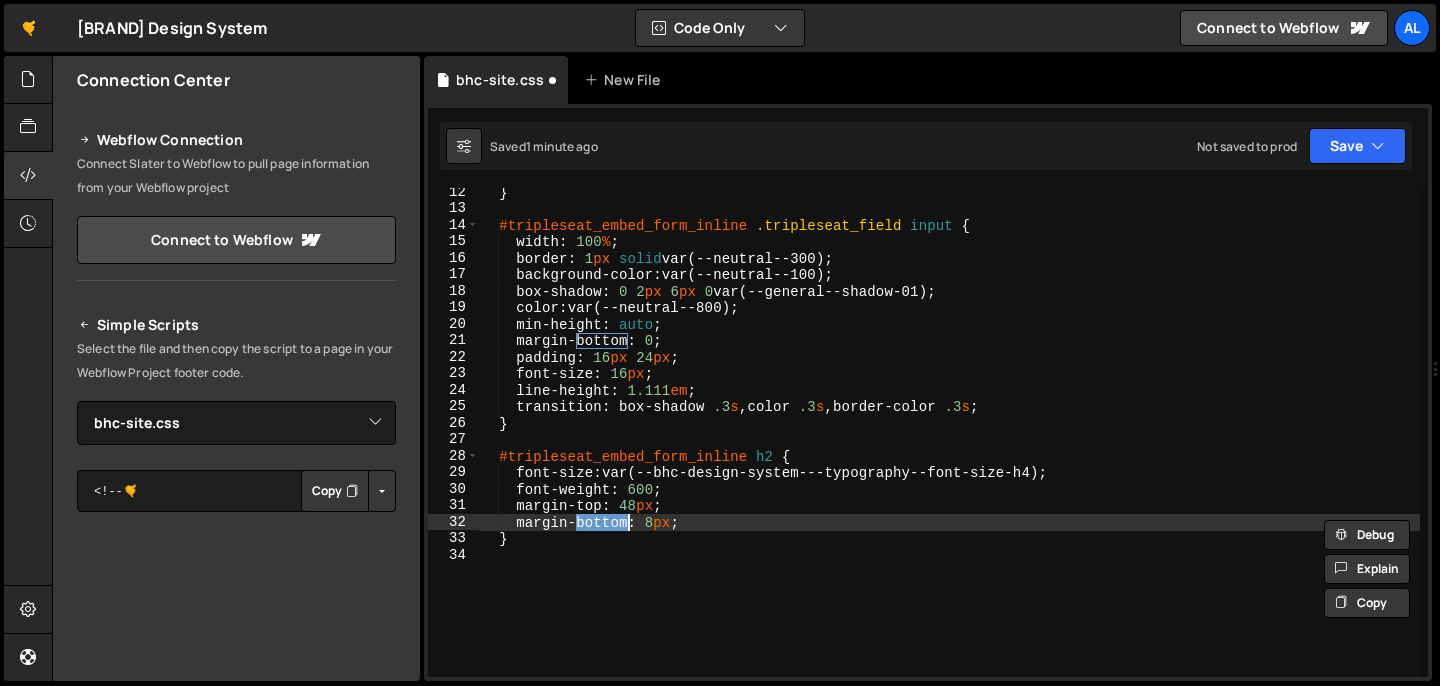 click on "}    #tripleseat_embed_form_inline   .tripleseat_field   input   {       width :   100 % ;       border :   1 px   solid  var(--neutral--300) ;       background-color :  var(--neutral--100) ;       box-shadow :   0   2 px   6 px   0  var(--general--shadow-01) ;       color :  var(--neutral--800) ;       min-height :   auto ;       margin-bottom :   0 ;       padding :   16 px   24 px ;       font-size :   16 px ;       line-height :   1.111 em ;       transition :   box-shadow   .3 s ,  color   .3 s ,  border-color   .3 s ;    }    #tripleseat_embed_form_inline   h2   {       font-size :  var(--bhc-design-system---typography--font-size-h4) ;       font-weight :   600 ;       margin-top :   48 px ;       margin-bottom :   8 px ;    }" at bounding box center (949, 445) 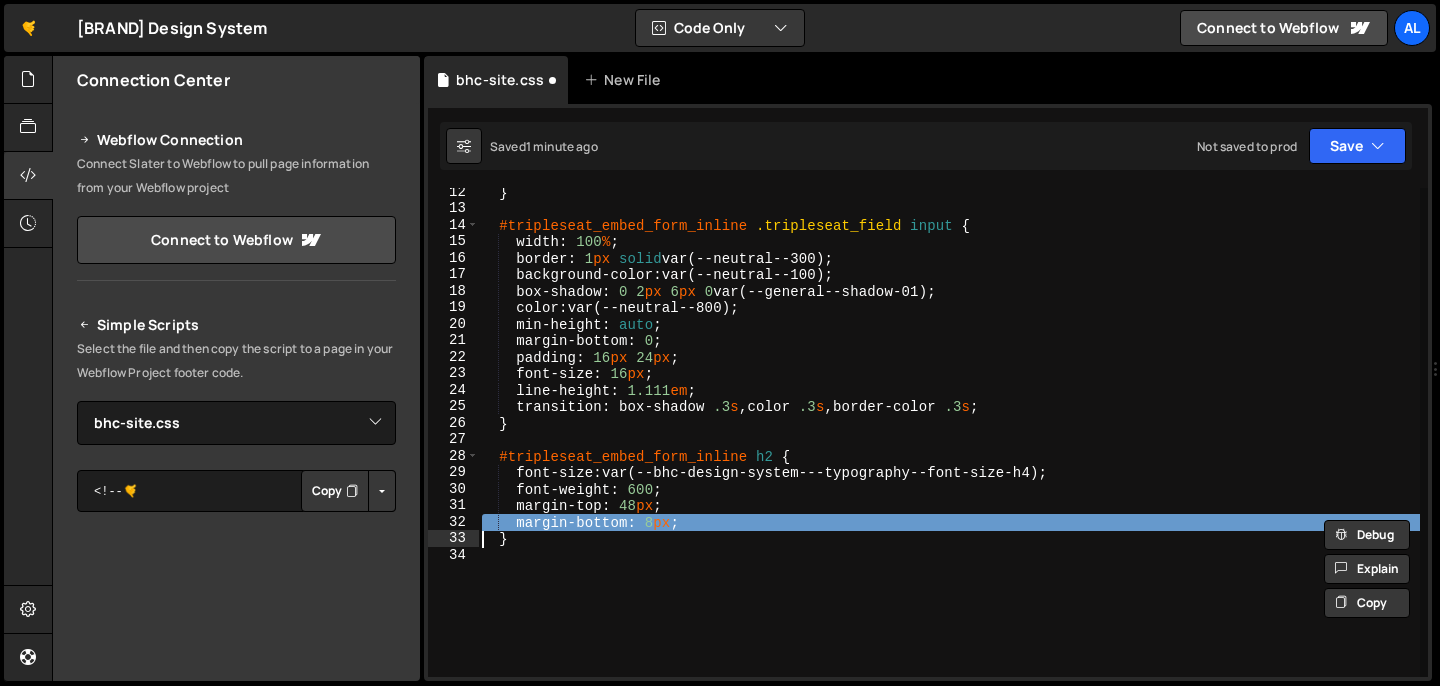 scroll, scrollTop: 0, scrollLeft: 1, axis: horizontal 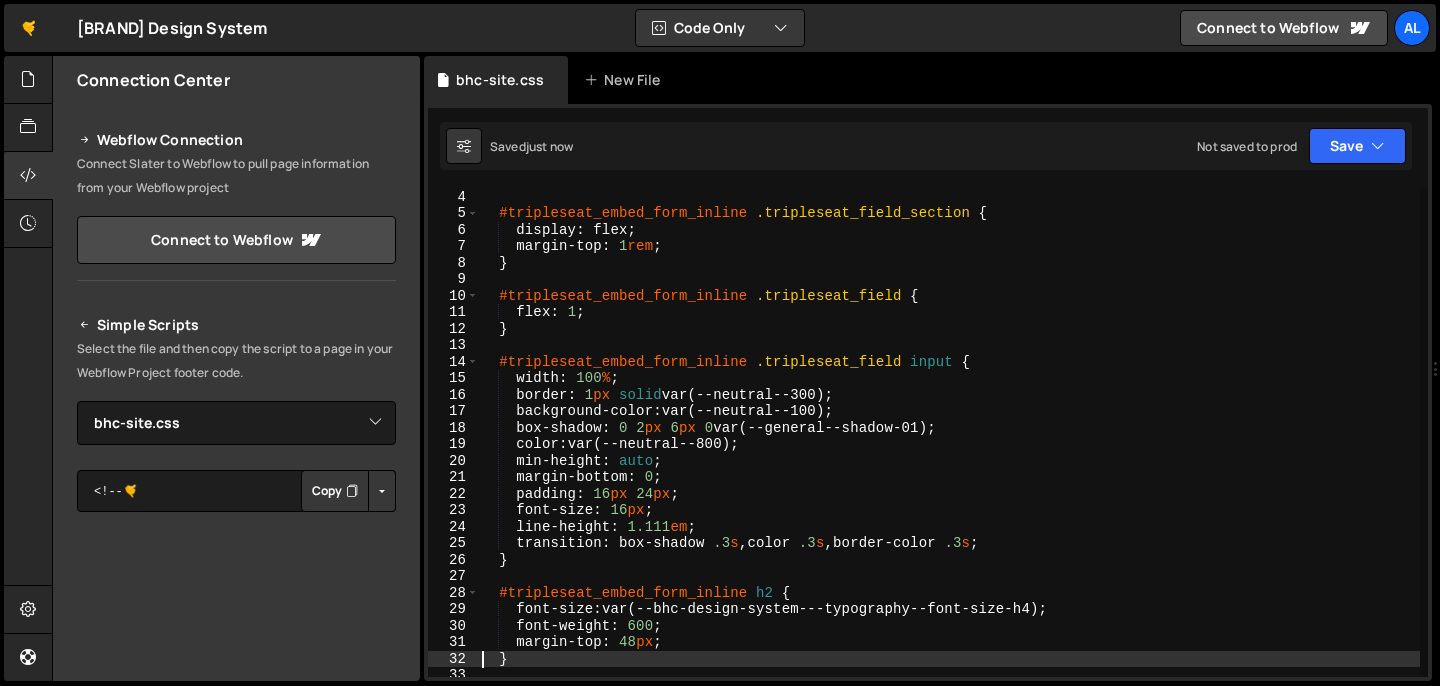 click on "}    #tripleseat_embed_form_inline   .tripleseat_field_section   {       display :   flex ;       margin-top :   1 rem ;    }    #tripleseat_embed_form_inline   .tripleseat_field   {       flex :   1 ;    }    #tripleseat_embed_form_inline   .tripleseat_field   input   {       width :   100 % ;       border :   1 px   solid  var(--neutral--300) ;       background-color :  var(--neutral--100) ;       box-shadow :   0   2 px   6 px   0  var(--general--shadow-01) ;       color :  var(--neutral--800) ;       min-height :   auto ;       margin-bottom :   0 ;       padding :   16 px   24 px ;       font-size :   16 px ;       line-height :   1.111 em ;       transition :   box-shadow   .3 s ,  color   .3 s ,  border-color   .3 s ;    }    #tripleseat_embed_form_inline   h2   {       font-size :  var(--bhc-design-system---typography--font-size-h4) ;       font-weight :   600 ;       margin-top :   48 px ;    }" at bounding box center (949, 433) 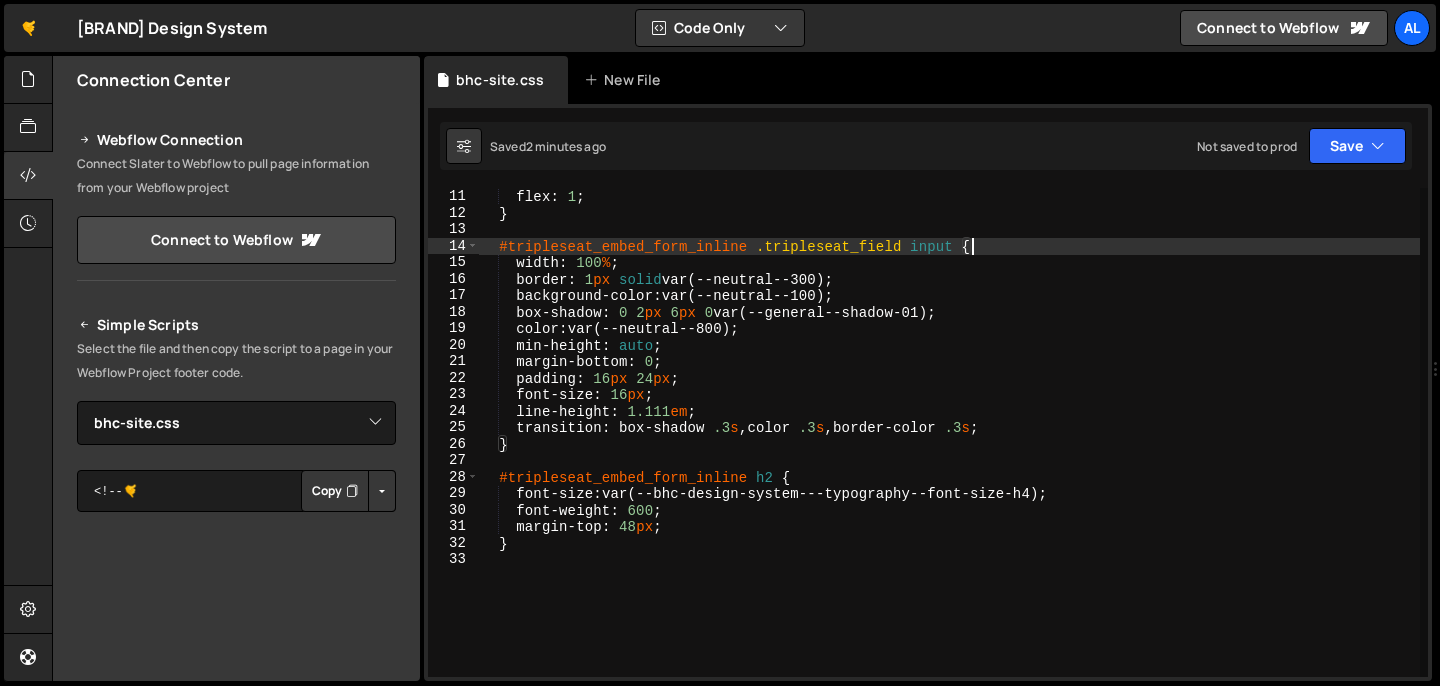 scroll, scrollTop: 193, scrollLeft: 0, axis: vertical 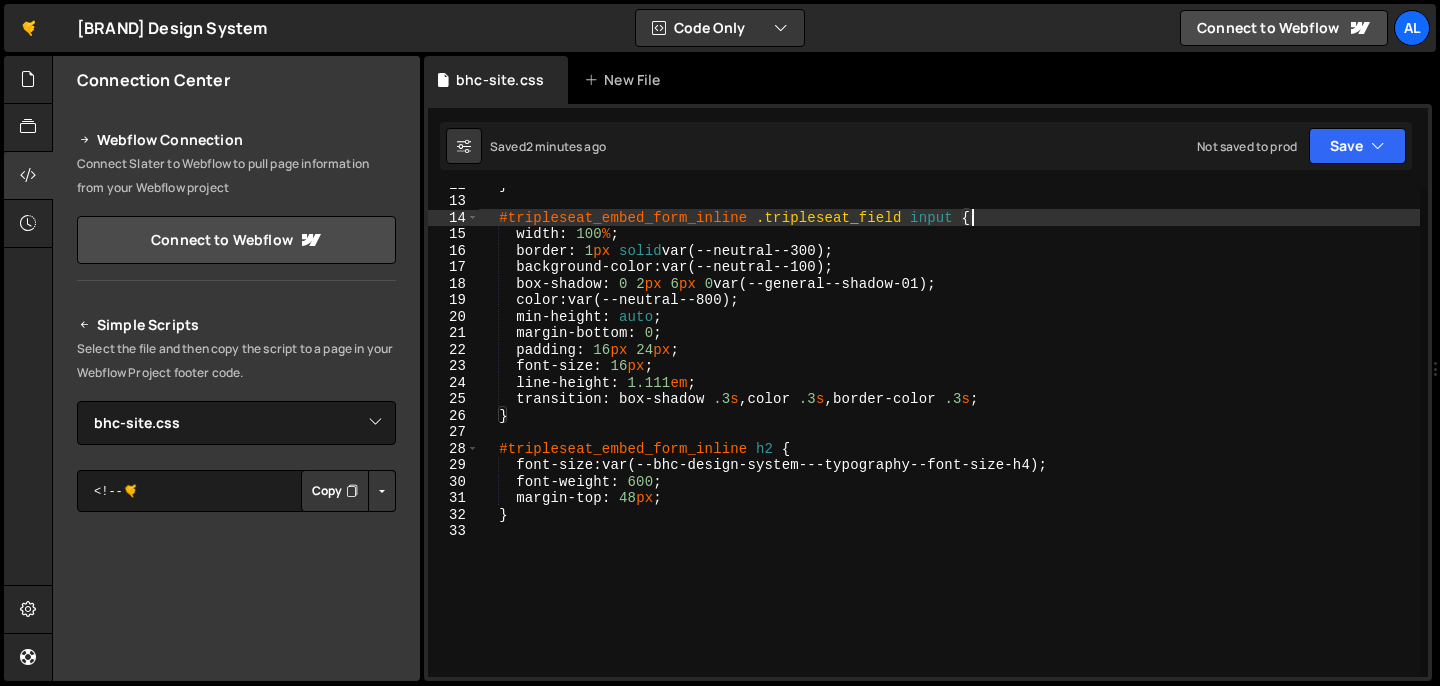 click on "}    #tripleseat_embed_form_inline   .tripleseat_field   input   {       width :   100 % ;       border :   1 px   solid  var(--neutral--300) ;       background-color :  var(--neutral--100) ;       box-shadow :   0   2 px   6 px   0  var(--general--shadow-01) ;       color :  var(--neutral--800) ;       min-height :   auto ;       margin-bottom :   0 ;       padding :   16 px   24 px ;       font-size :   16 px ;       line-height :   1.111 em ;       transition :   box-shadow   .3 s ,  color   .3 s ,  border-color   .3 s ;    }    #tripleseat_embed_form_inline   h2   {       font-size :  var(--bhc-design-system---typography--font-size-h4) ;       font-weight :   600 ;       margin-top :   48 px ;    }" at bounding box center [949, 437] 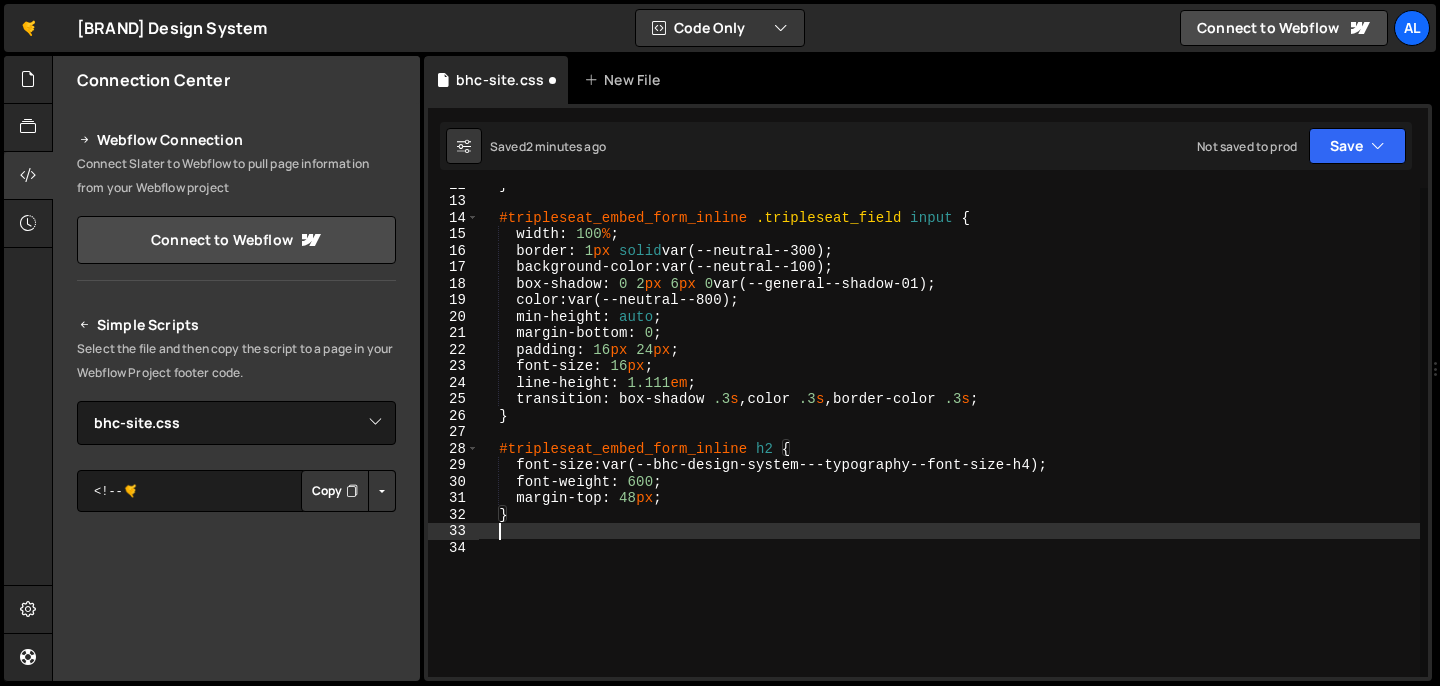 scroll, scrollTop: 0, scrollLeft: 0, axis: both 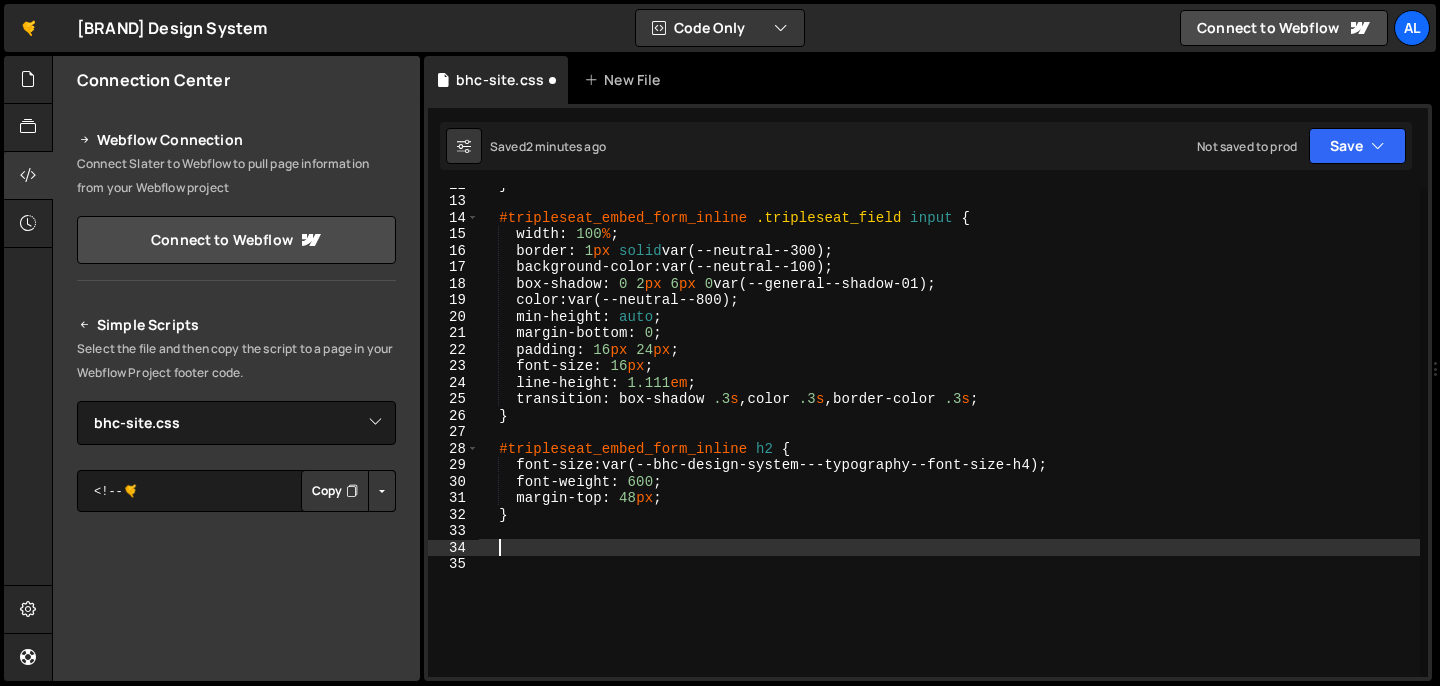 paste on "}" 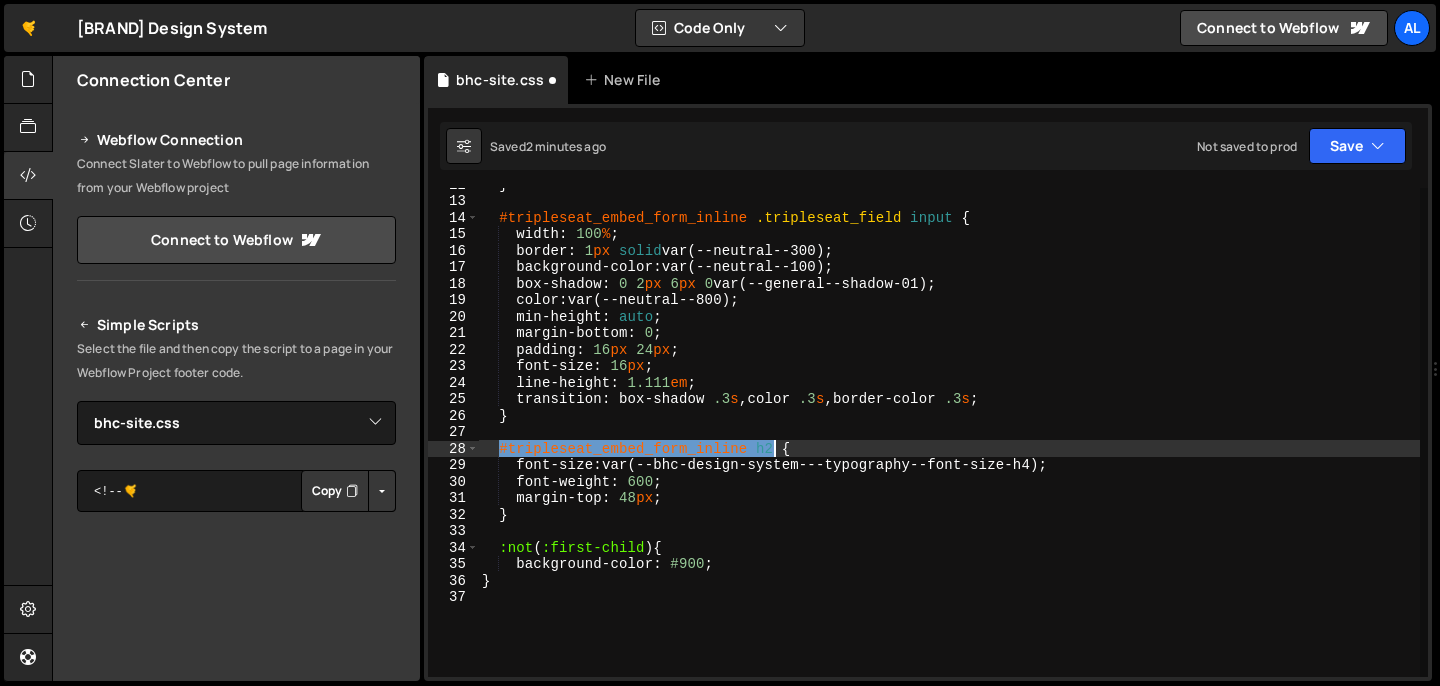 drag, startPoint x: 500, startPoint y: 449, endPoint x: 773, endPoint y: 444, distance: 273.04578 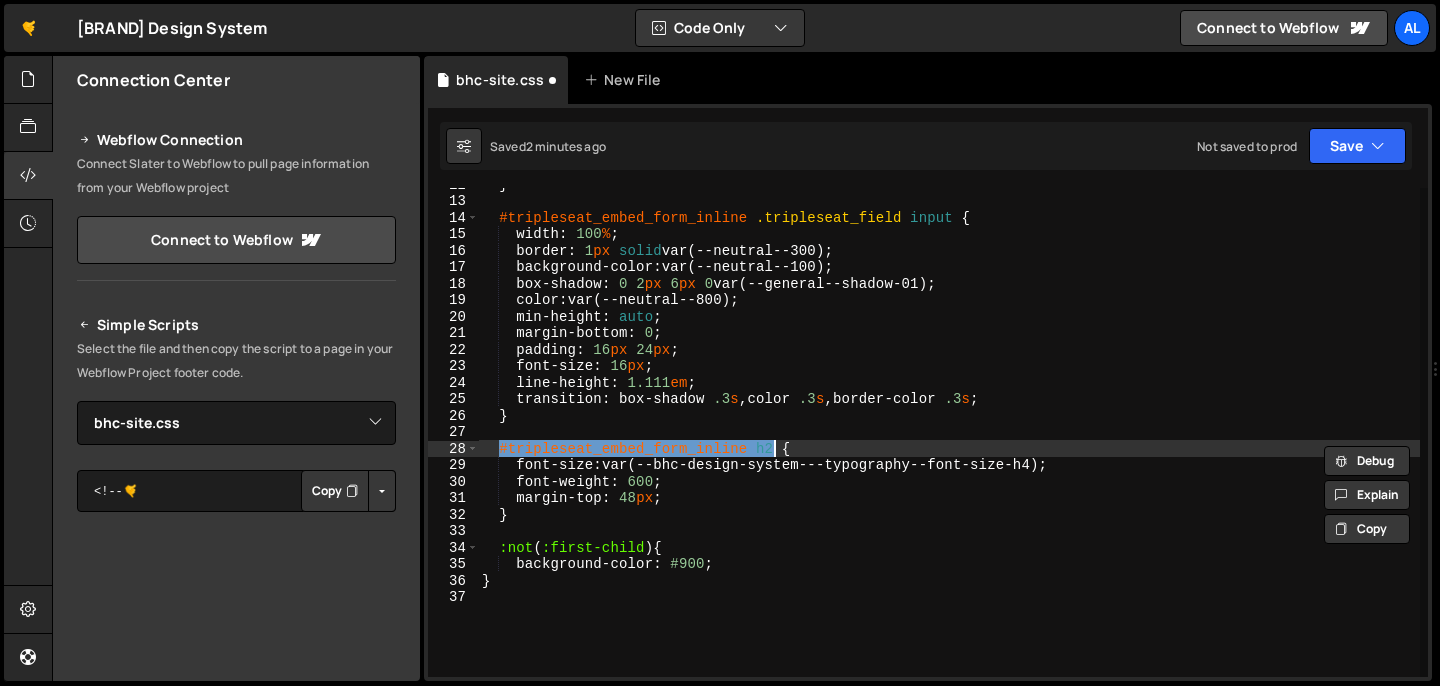 click on "}    #tripleseat_embed_form_inline   .tripleseat_field   input   {       width :   100 % ;       border :   1 px   solid  var(--neutral--300) ;       background-color :  var(--neutral--100) ;       box-shadow :   0   2 px   6 px   0  var(--general--shadow-01) ;       color :  var(--neutral--800) ;       min-height :   auto ;       margin-bottom :   0 ;       padding :   16 px   24 px ;       font-size :   16 px ;       line-height :   1.111 em ;       transition :   box-shadow   .3 s ,  color   .3 s ,  border-color   .3 s ;    }    #tripleseat_embed_form_inline   h2   {       font-size :  var(--bhc-design-system---typography--font-size-h4) ;       font-weight :   600 ;       margin-top :   48 px ;    }       :not ( :first-child )  {       background-color :   #900 ; }" at bounding box center (949, 437) 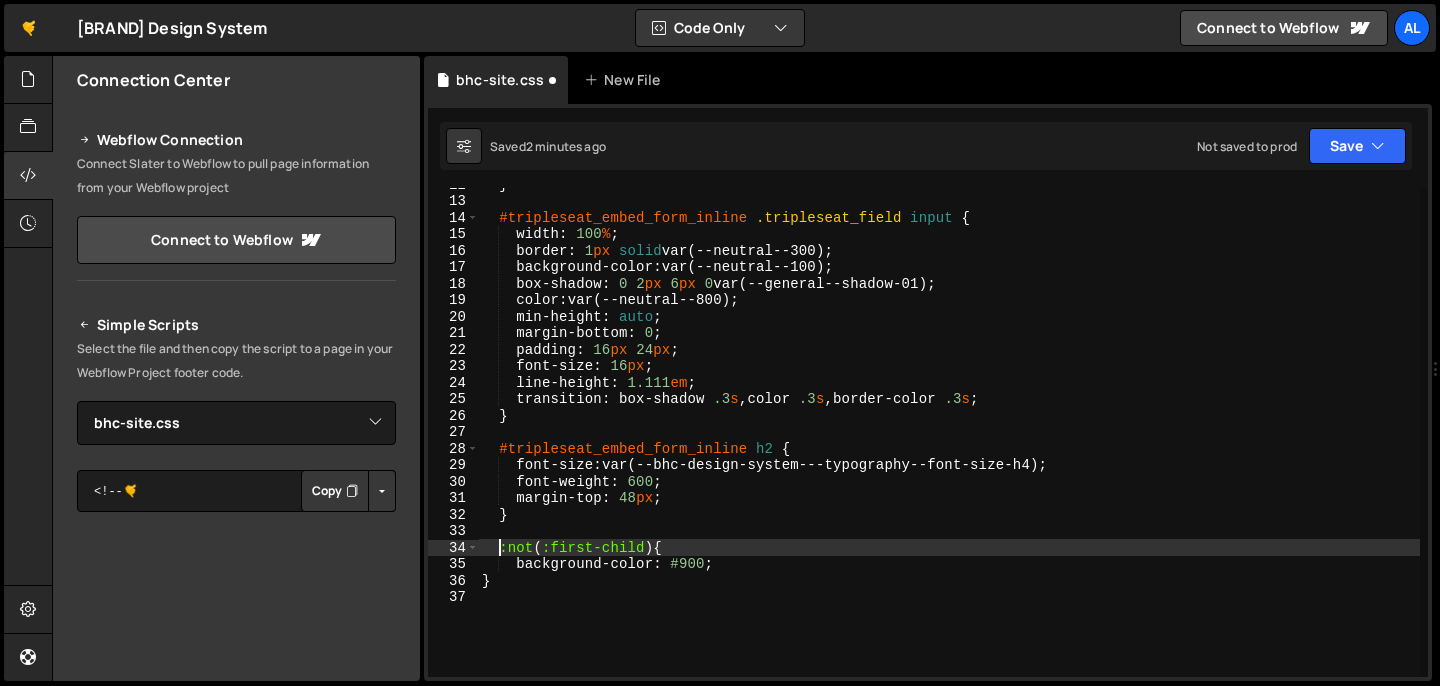 paste on "#tripleseat_embed_form_inline h2" 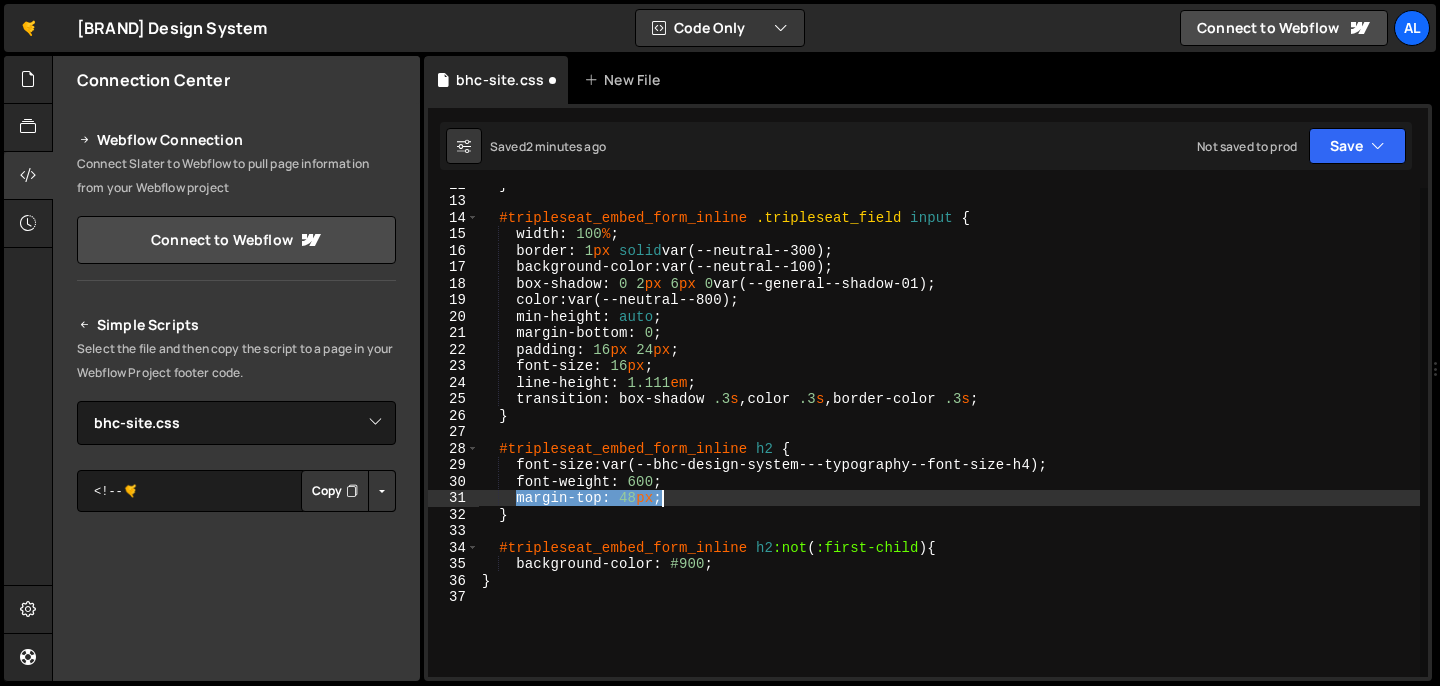 drag, startPoint x: 515, startPoint y: 497, endPoint x: 708, endPoint y: 497, distance: 193 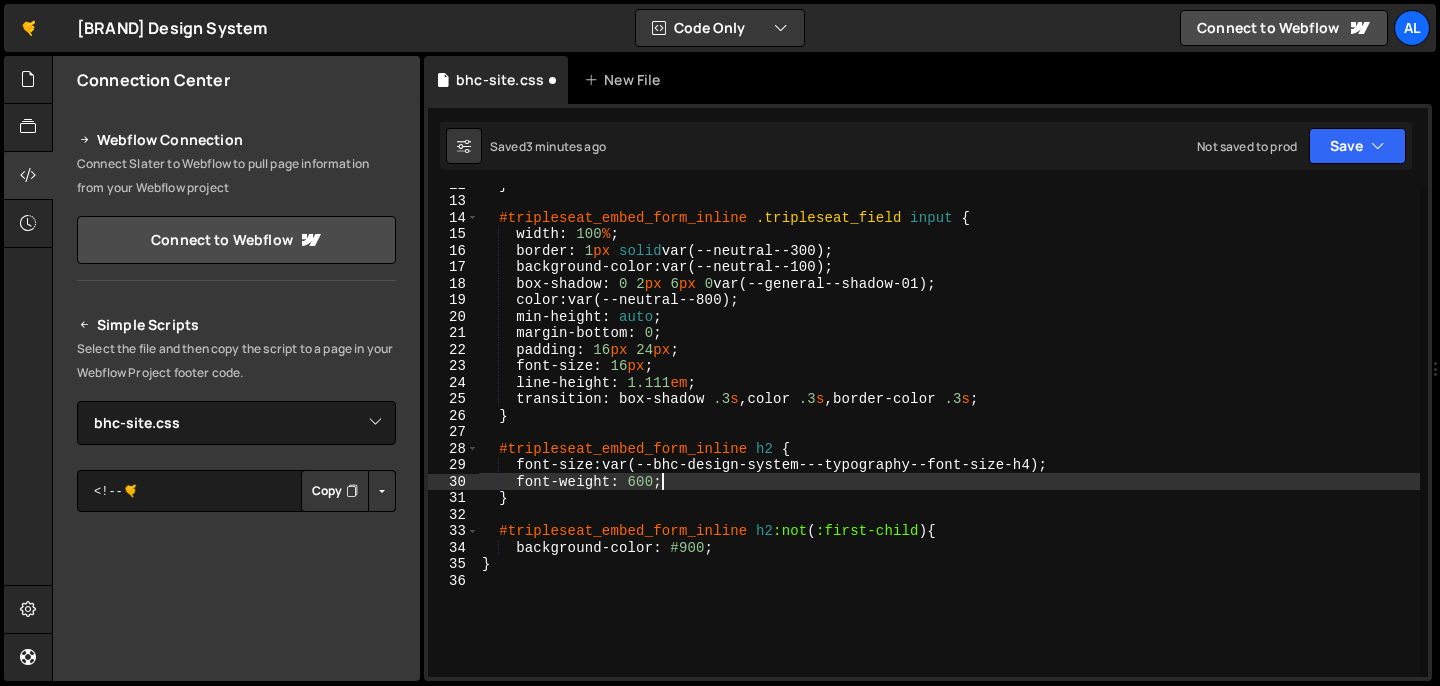 drag, startPoint x: 519, startPoint y: 549, endPoint x: 538, endPoint y: 549, distance: 19 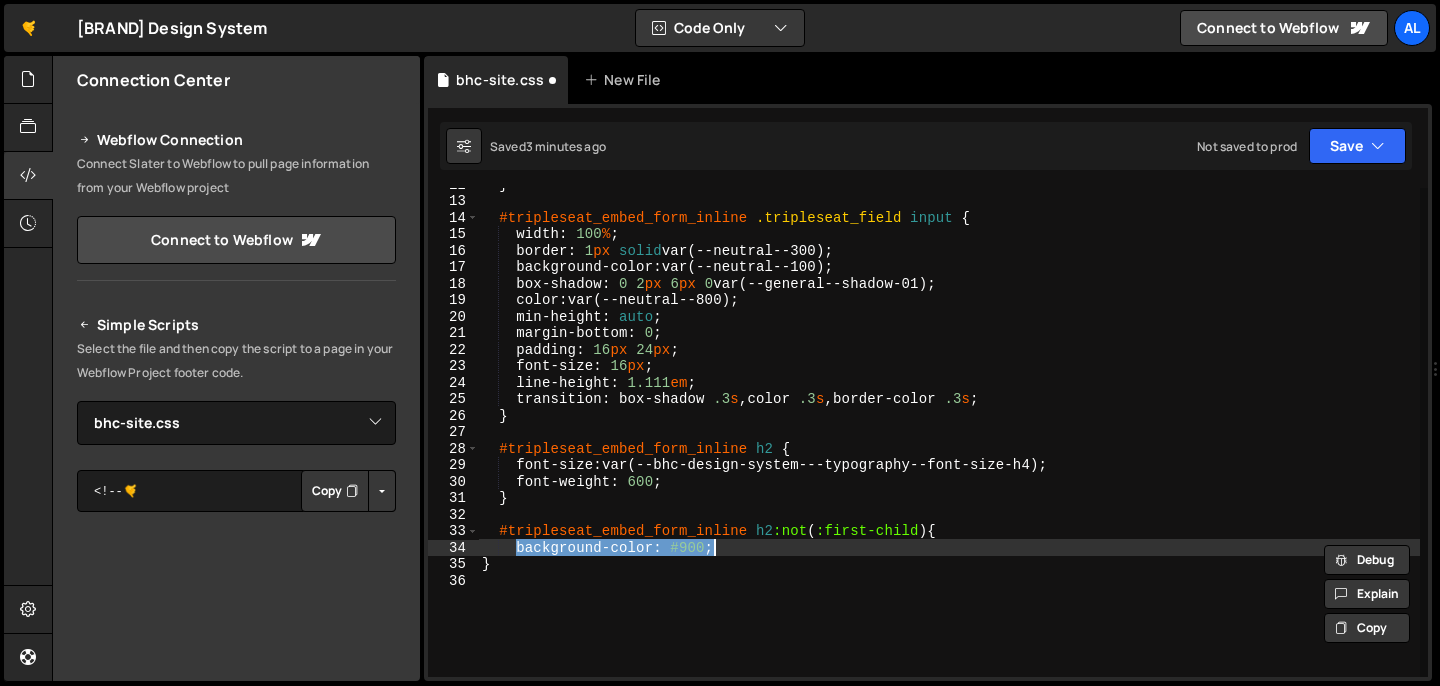 paste on "margin-top: 48px" 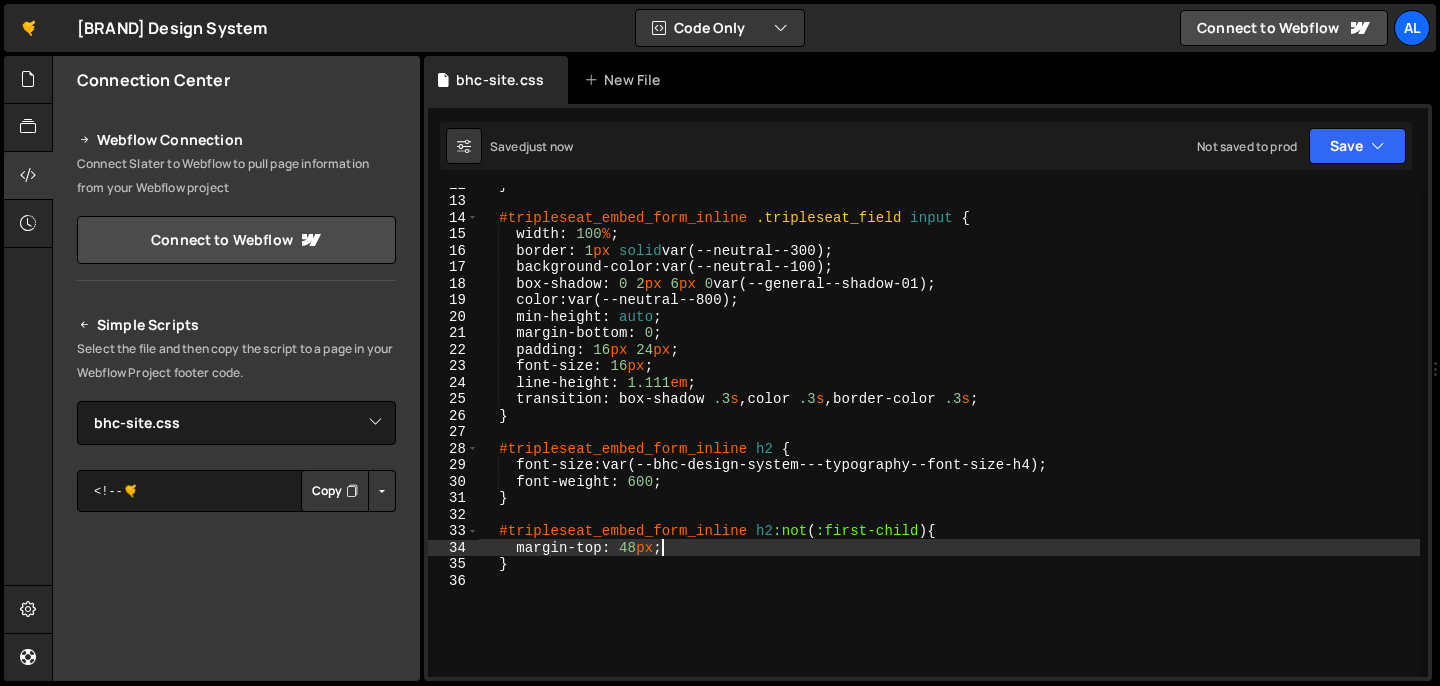 click on "}    #tripleseat_embed_form_inline   .tripleseat_field   input   {       width :   100 % ;       border :   1 px   solid  var(--neutral--300) ;       background-color :  var(--neutral--100) ;       box-shadow :   0   2 px   6 px   0  var(--general--shadow-01) ;       color :  var(--neutral--800) ;       min-height :   auto ;       margin-bottom :   0 ;       padding :   16 px   24 px ;       font-size :   16 px ;       line-height :   1.111 em ;       transition :   box-shadow   .3 s ,  color   .3 s ,  border-color   .3 s ;    }    #tripleseat_embed_form_inline   h2   {       font-size :  var(--bhc-design-system---typography--font-size-h4) ;       font-weight :   600 ;    }    #tripleseat_embed_form_inline   h2 :not ( :first-child )  {       margin-top :   48 px ;    }" at bounding box center (949, 437) 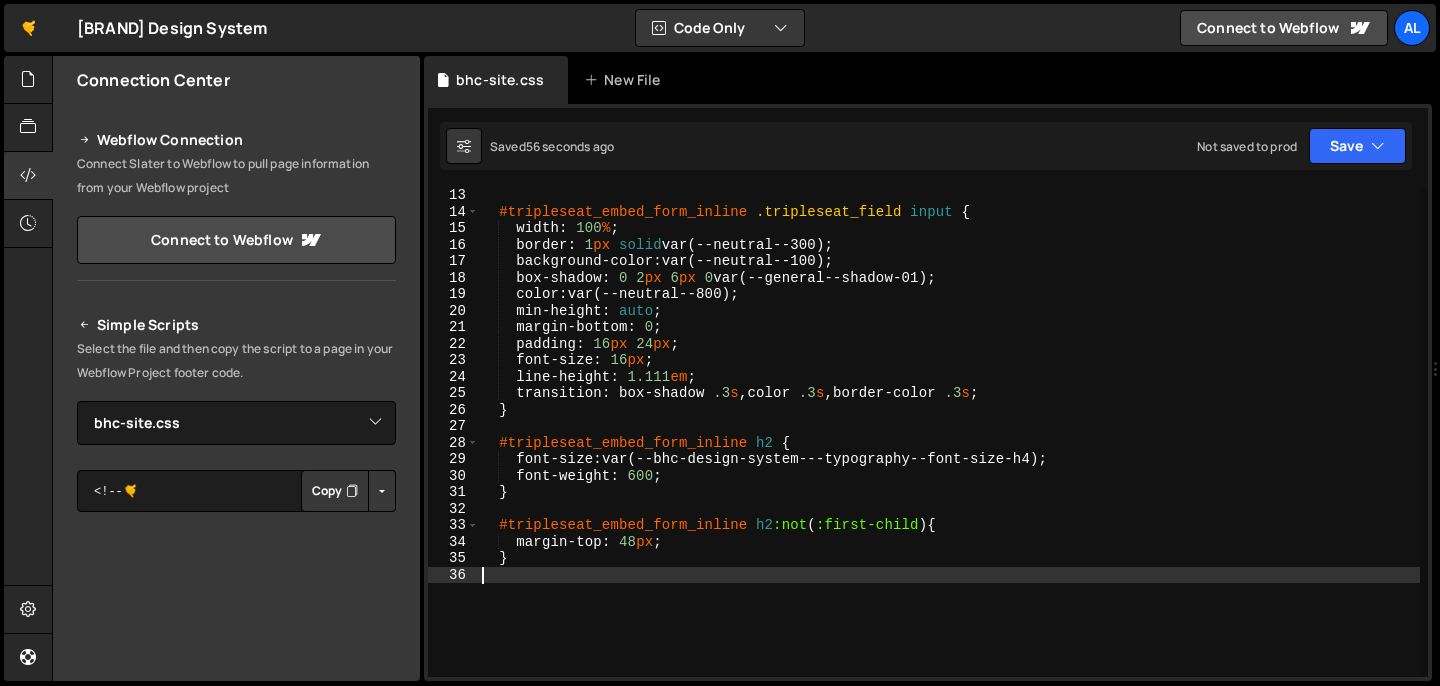 scroll, scrollTop: 203, scrollLeft: 0, axis: vertical 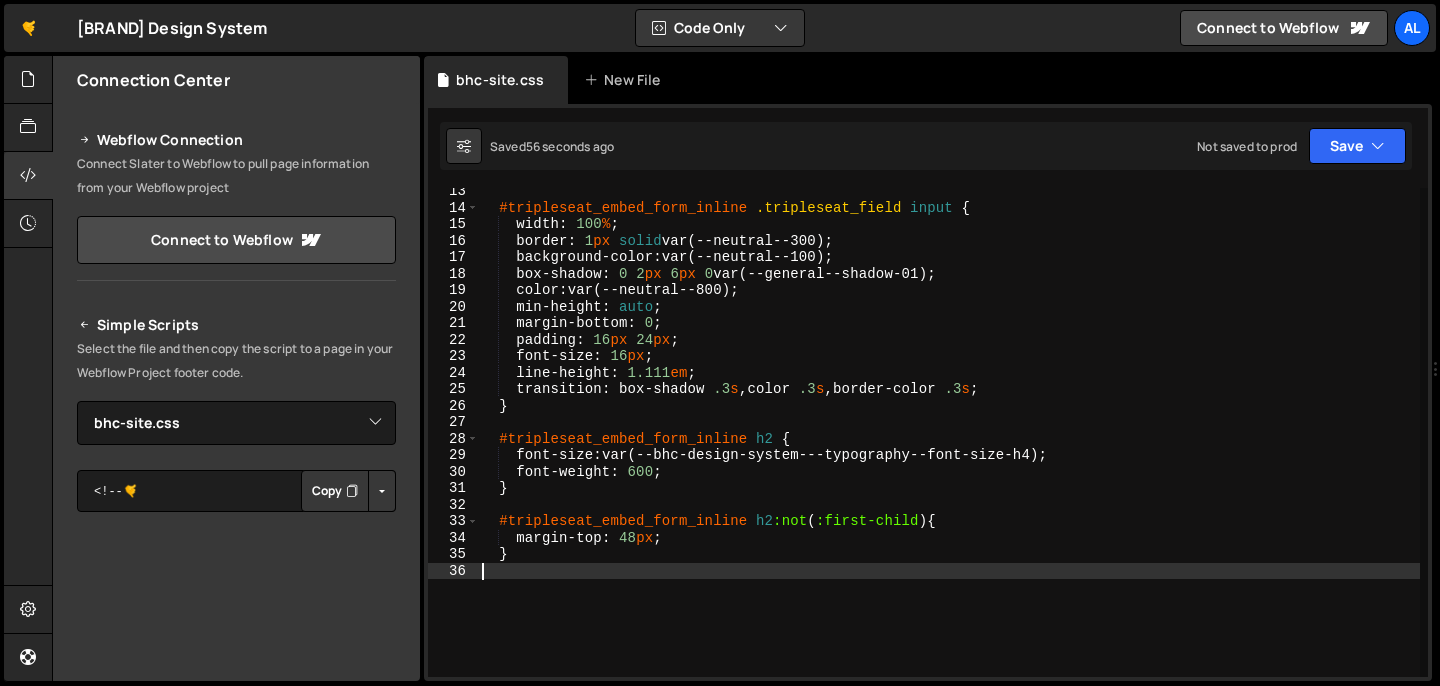 click on "#tripleseat_embed_form_inline   .tripleseat_field   input   {       width :   100 % ;       border :   1 px   solid  var(--neutral--300) ;       background-color :  var(--neutral--100) ;       box-shadow :   0   2 px   6 px   0  var(--general--shadow-01) ;       color :  var(--neutral--800) ;       min-height :   auto ;       margin-bottom :   0 ;       padding :   16 px   24 px ;       font-size :   16 px ;       line-height :   1.111 em ;       transition :   box-shadow   .3 s ,  color   .3 s ,  border-color   .3 s ;    }    #tripleseat_embed_form_inline   h2   {       font-size :  var(--bhc-design-system---typography--font-size-h4) ;       font-weight :   600 ;    }    #tripleseat_embed_form_inline   h2 :not ( :first-child )  {       margin-top :   48 px ;    }" at bounding box center (949, 444) 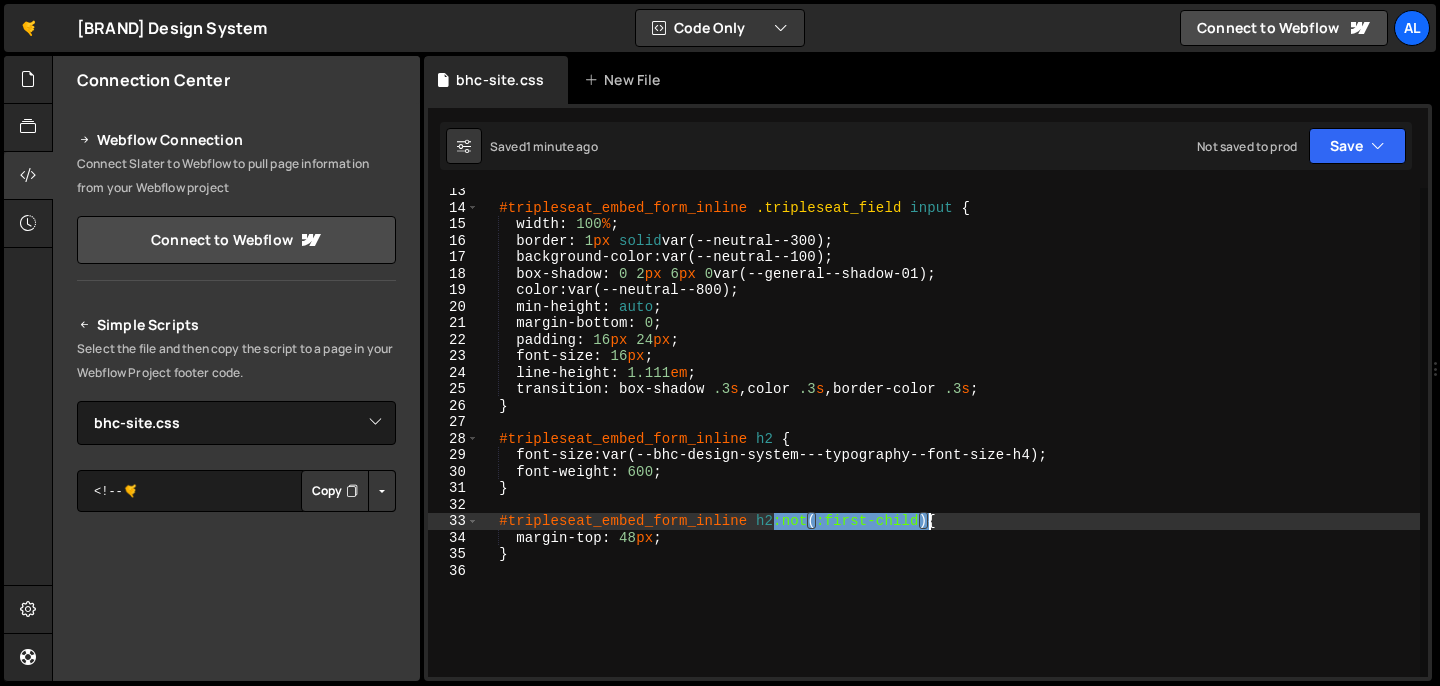 drag, startPoint x: 776, startPoint y: 520, endPoint x: 925, endPoint y: 517, distance: 149.0302 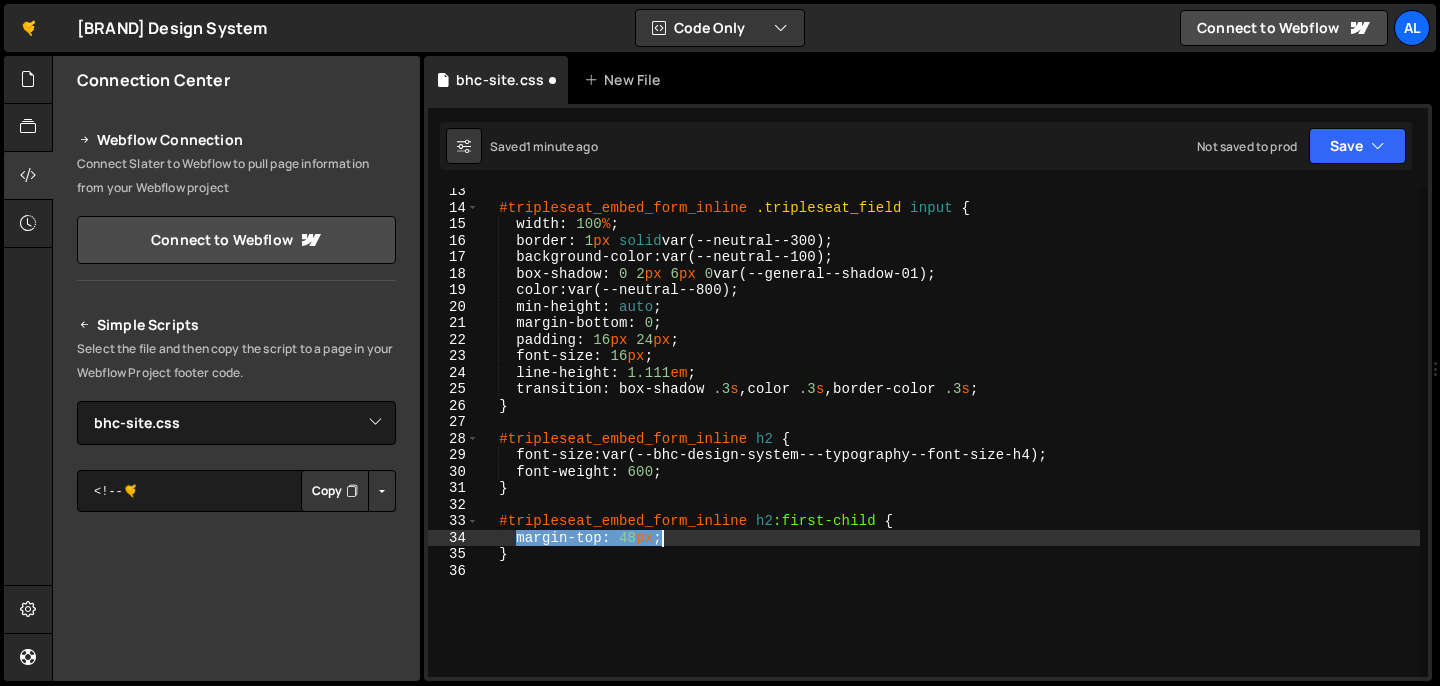 drag, startPoint x: 516, startPoint y: 540, endPoint x: 680, endPoint y: 540, distance: 164 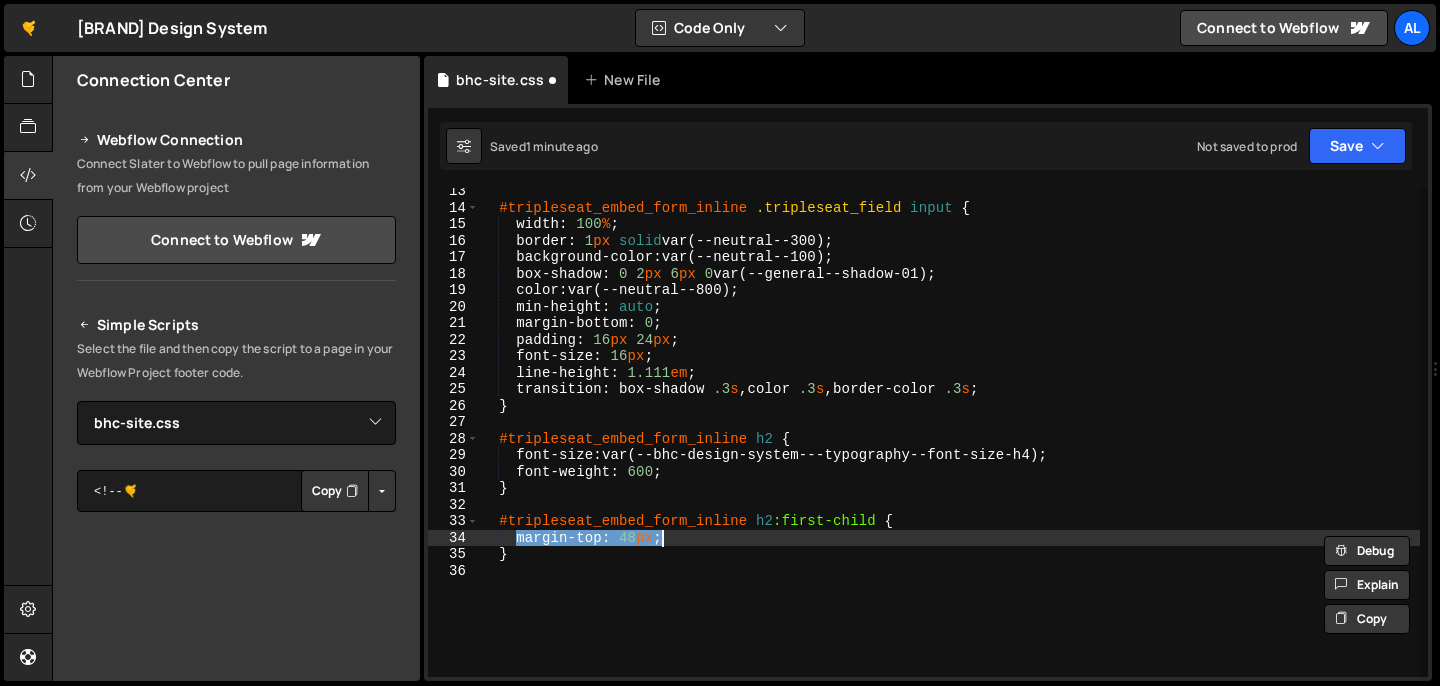 click on "#tripleseat_embed_form_inline   .tripleseat_field   input   {       width :   100 % ;       border :   1 px   solid  var(--neutral--300) ;       background-color :  var(--neutral--100) ;       box-shadow :   0   2 px   6 px   0  var(--general--shadow-01) ;       color :  var(--neutral--800) ;       min-height :   auto ;       margin-bottom :   0 ;       padding :   16 px   24 px ;       font-size :   16 px ;       line-height :   1.111 em ;       transition :   box-shadow   .3 s ,  color   .3 s ,  border-color   .3 s ;    }    #tripleseat_embed_form_inline   h2   {       font-size :  var(--bhc-design-system---typography--font-size-h4) ;       font-weight :   600 ;    }    #tripleseat_embed_form_inline   h2 :first-child   {       margin-top :   48 px ;    }" at bounding box center (949, 444) 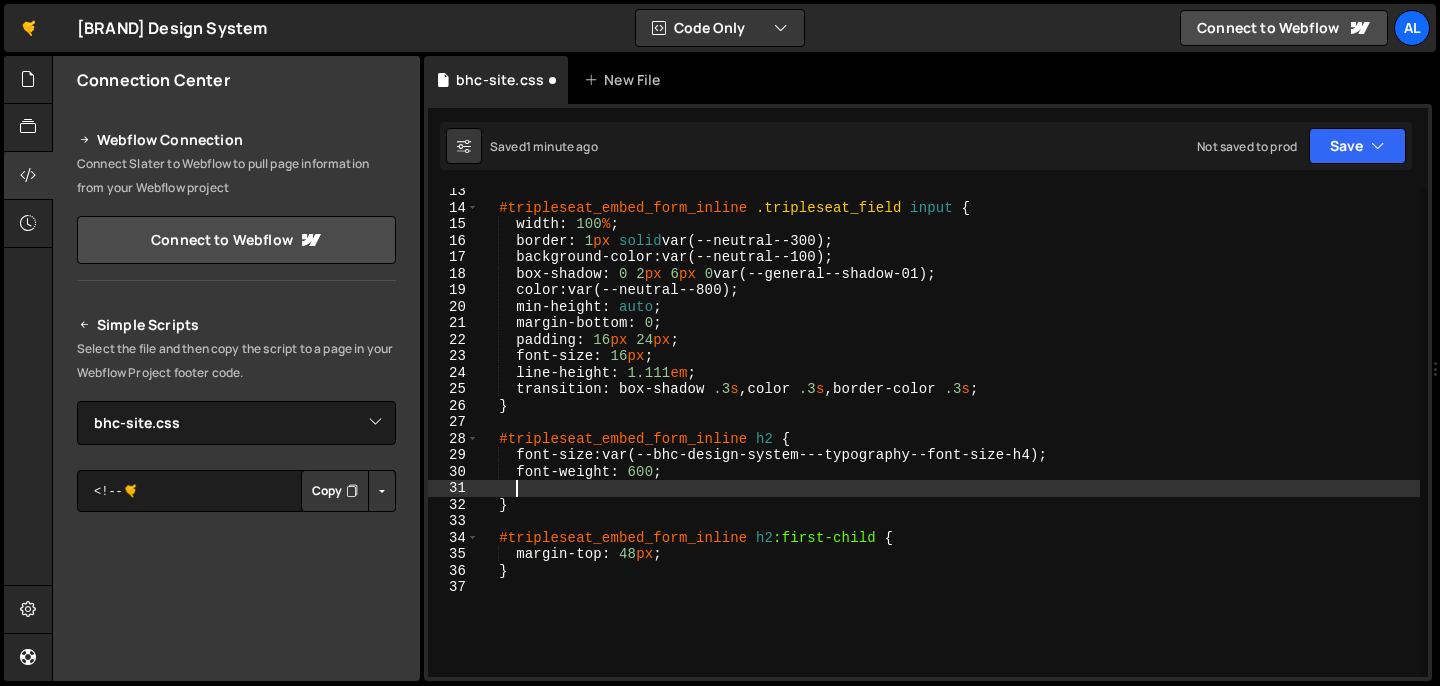 scroll, scrollTop: 0, scrollLeft: 1, axis: horizontal 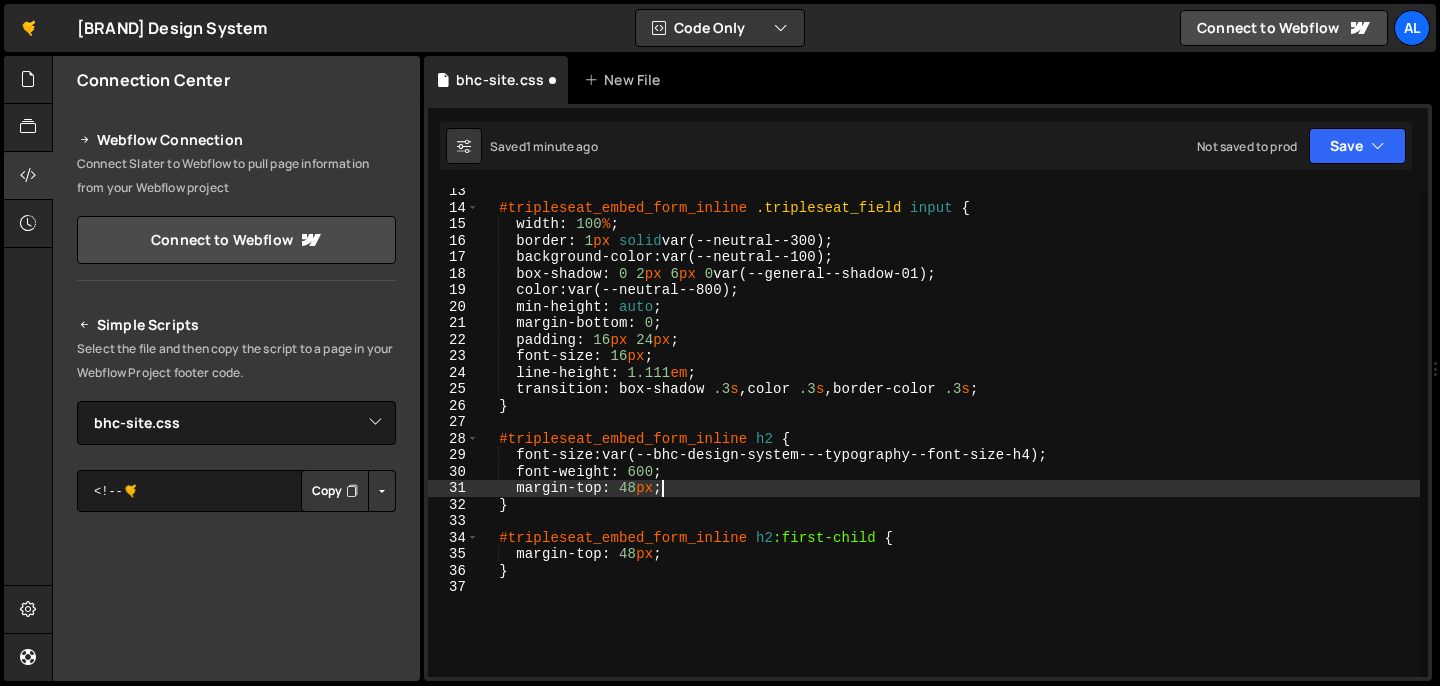 click on "#tripleseat_embed_form_inline   .tripleseat_field   input   {       width :   100 % ;       border :   1 px   solid  var(--neutral--300) ;       background-color :  var(--neutral--100) ;       box-shadow :   0   2 px   6 px   0  var(--general--shadow-01) ;       color :  var(--neutral--800) ;       min-height :   auto ;       margin-bottom :   0 ;       padding :   16 px   24 px ;       font-size :   16 px ;       line-height :   1.111 em ;       transition :   box-shadow   .3 s ,  color   .3 s ,  border-color   .3 s ;    }    #tripleseat_embed_form_inline   h2   {       font-size :  var(--bhc-design-system---typography--font-size-h4) ;       font-weight :   600 ;       margin-top :   48 px ;    }    #tripleseat_embed_form_inline   h2 :first-child   {       margin-top :   48 px ;    }" at bounding box center (949, 444) 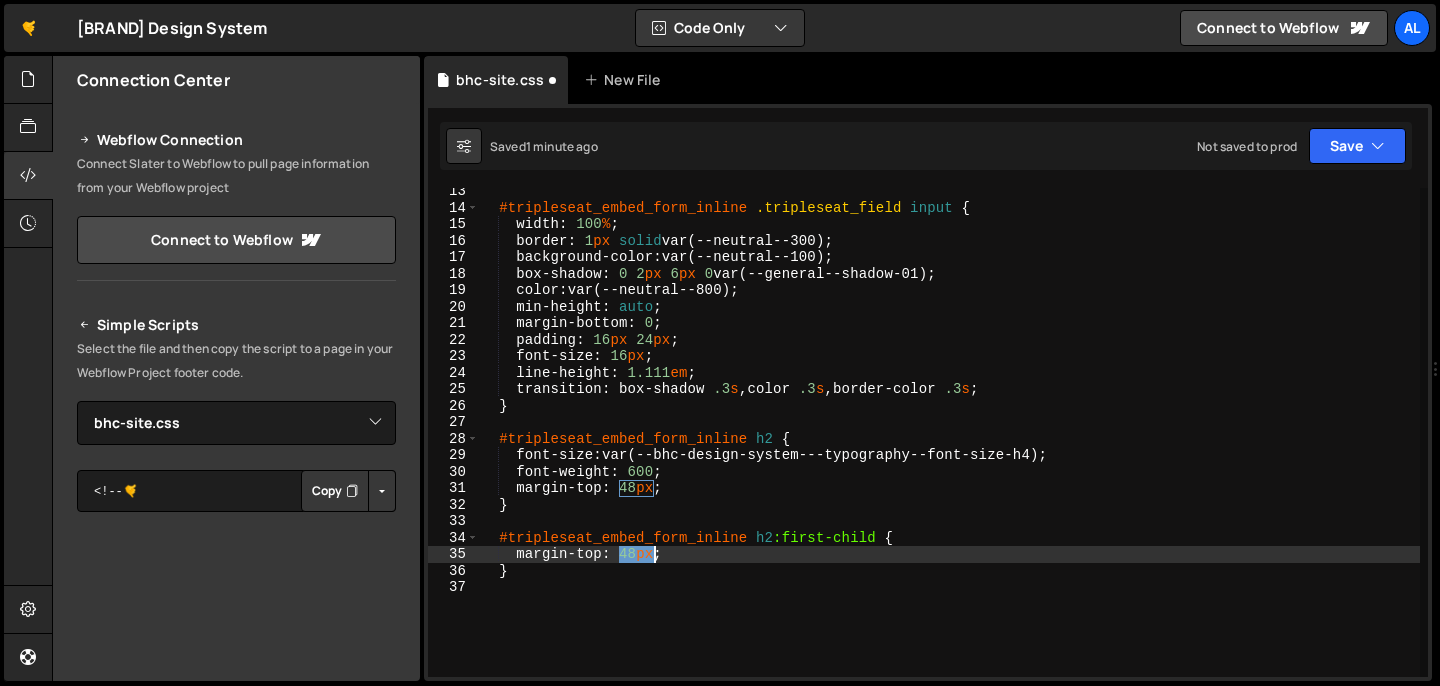 click on "#tripleseat_embed_form_inline   .tripleseat_field   input   {       width :   100 % ;       border :   1 px   solid  var(--neutral--300) ;       background-color :  var(--neutral--100) ;       box-shadow :   0   2 px   6 px   0  var(--general--shadow-01) ;       color :  var(--neutral--800) ;       min-height :   auto ;       margin-bottom :   0 ;       padding :   16 px   24 px ;       font-size :   16 px ;       line-height :   1.111 em ;       transition :   box-shadow   .3 s ,  color   .3 s ,  border-color   .3 s ;    }    #tripleseat_embed_form_inline   h2   {       font-size :  var(--bhc-design-system---typography--font-size-h4) ;       font-weight :   600 ;       margin-top :   48 px ;    }    #tripleseat_embed_form_inline   h2 :first-child   {       margin-top :   48 px ;    }" at bounding box center (949, 444) 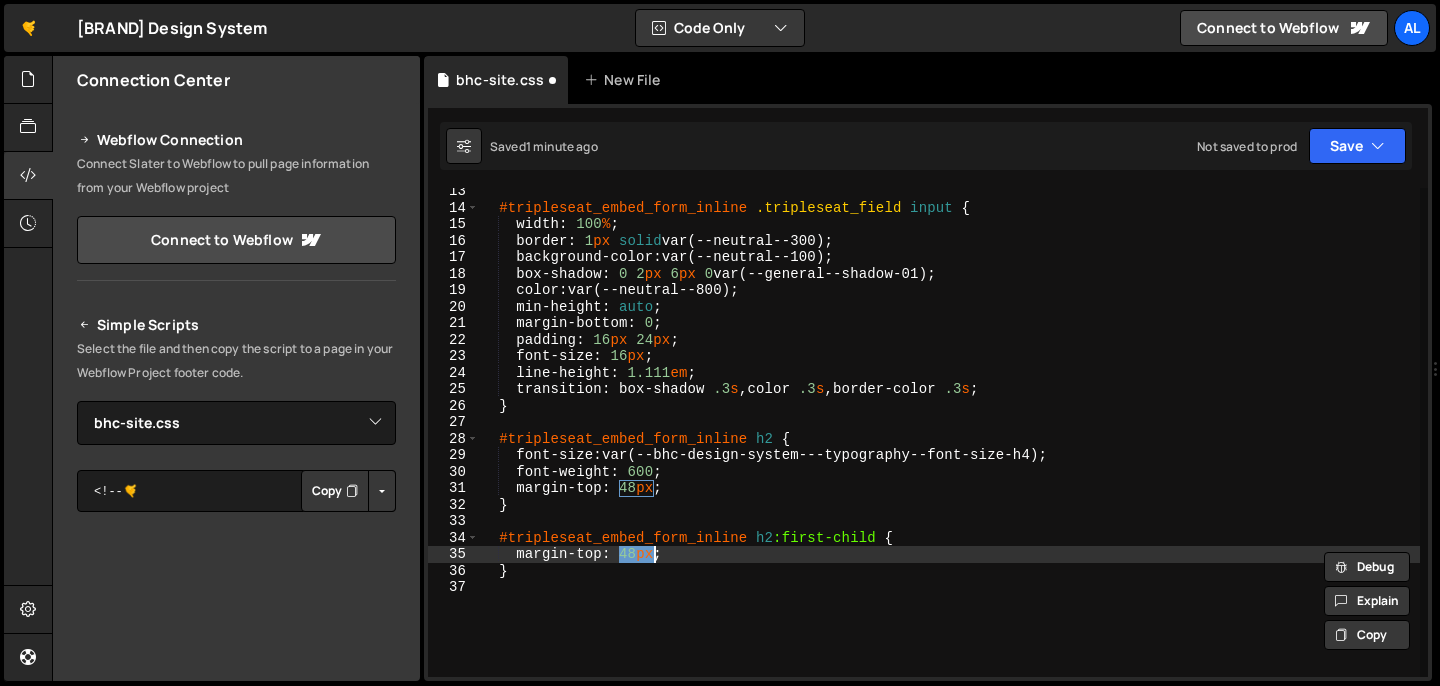 type on "margin-top: 0;" 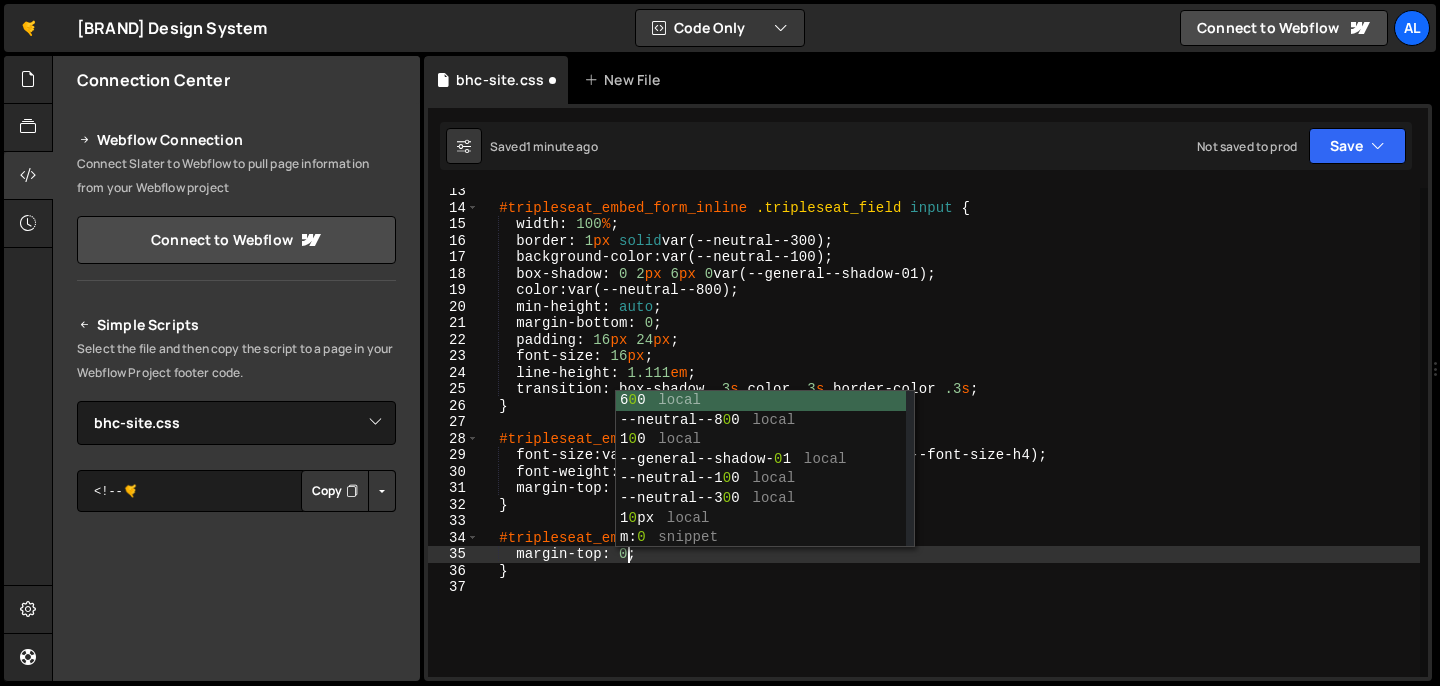 scroll, scrollTop: 0, scrollLeft: 9, axis: horizontal 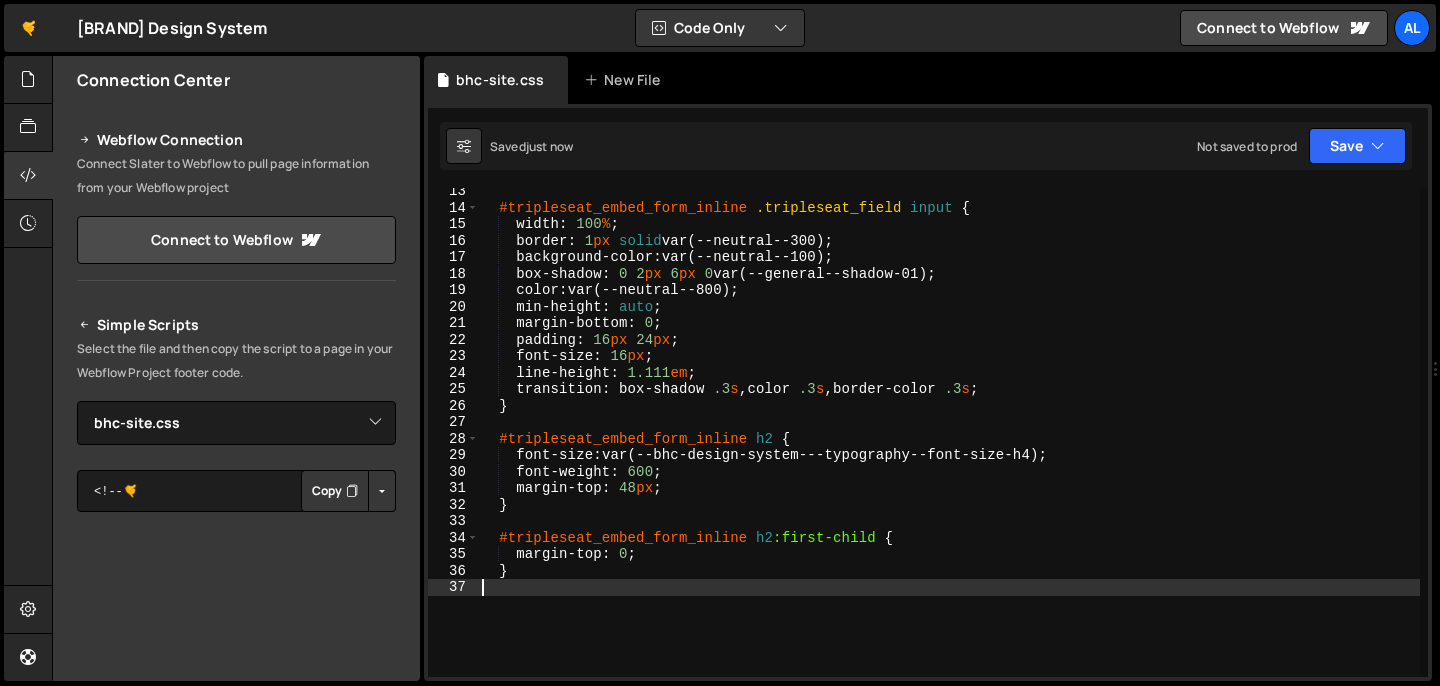 click on "#tripleseat_embed_form_inline   .tripleseat_field   input   {       width :   100 % ;       border :   1 px   solid  var(--neutral--300) ;       background-color :  var(--neutral--100) ;       box-shadow :   0   2 px   6 px   0  var(--general--shadow-01) ;       color :  var(--neutral--800) ;       min-height :   auto ;       margin-bottom :   0 ;       padding :   16 px   24 px ;       font-size :   16 px ;       line-height :   1.111 em ;       transition :   box-shadow   .3 s ,  color   .3 s ,  border-color   .3 s ;    }    #tripleseat_embed_form_inline   h2   {       font-size :  var(--bhc-design-system---typography--font-size-h4) ;       font-weight :   600 ;       margin-top :   48 px ;    }    #tripleseat_embed_form_inline   h2 :first-child   {       margin-top :   0 ;    }" at bounding box center [949, 444] 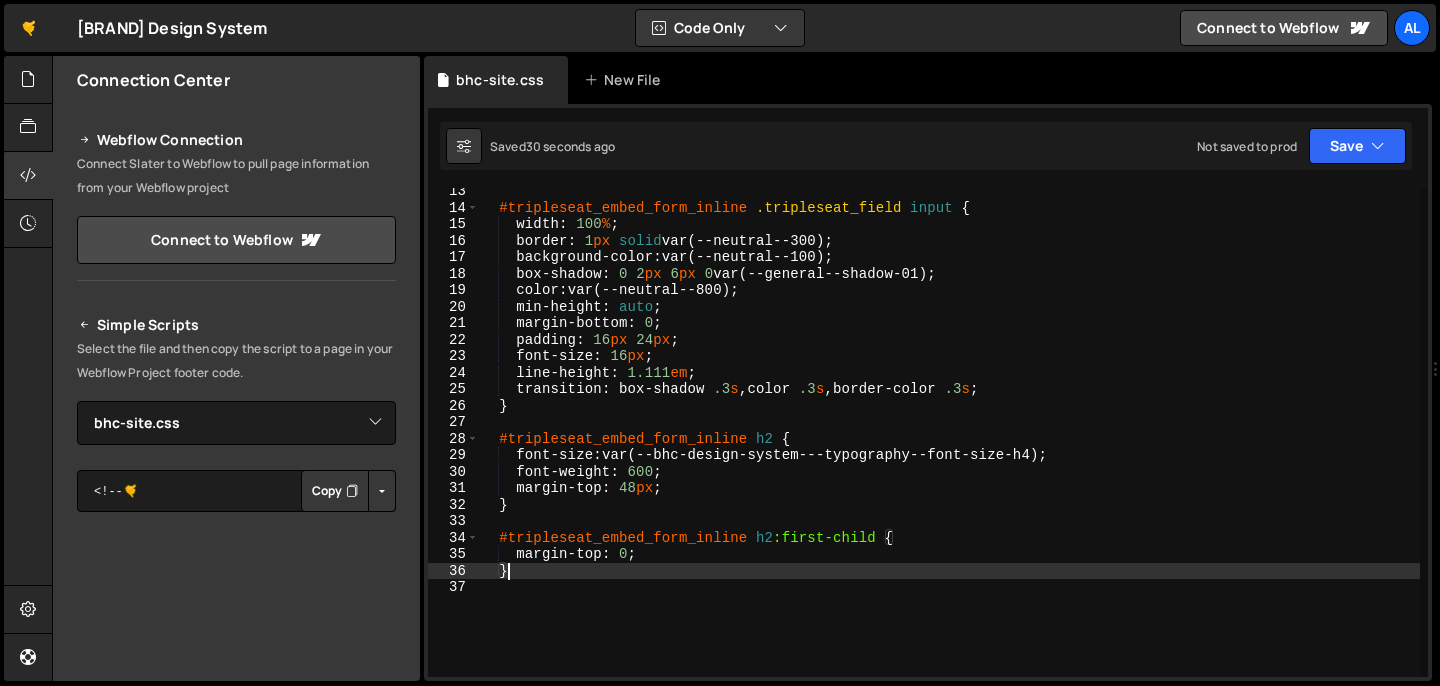 click on "#tripleseat_embed_form_inline   .tripleseat_field   input   {       width :   100 % ;       border :   1 px   solid  var(--neutral--300) ;       background-color :  var(--neutral--100) ;       box-shadow :   0   2 px   6 px   0  var(--general--shadow-01) ;       color :  var(--neutral--800) ;       min-height :   auto ;       margin-bottom :   0 ;       padding :   16 px   24 px ;       font-size :   16 px ;       line-height :   1.111 em ;       transition :   box-shadow   .3 s ,  color   .3 s ,  border-color   .3 s ;    }    #tripleseat_embed_form_inline   h2   {       font-size :  var(--bhc-design-system---typography--font-size-h4) ;       font-weight :   600 ;       margin-top :   48 px ;    }    #tripleseat_embed_form_inline   h2 :first-child   {       margin-top :   0 ;    }" at bounding box center [949, 444] 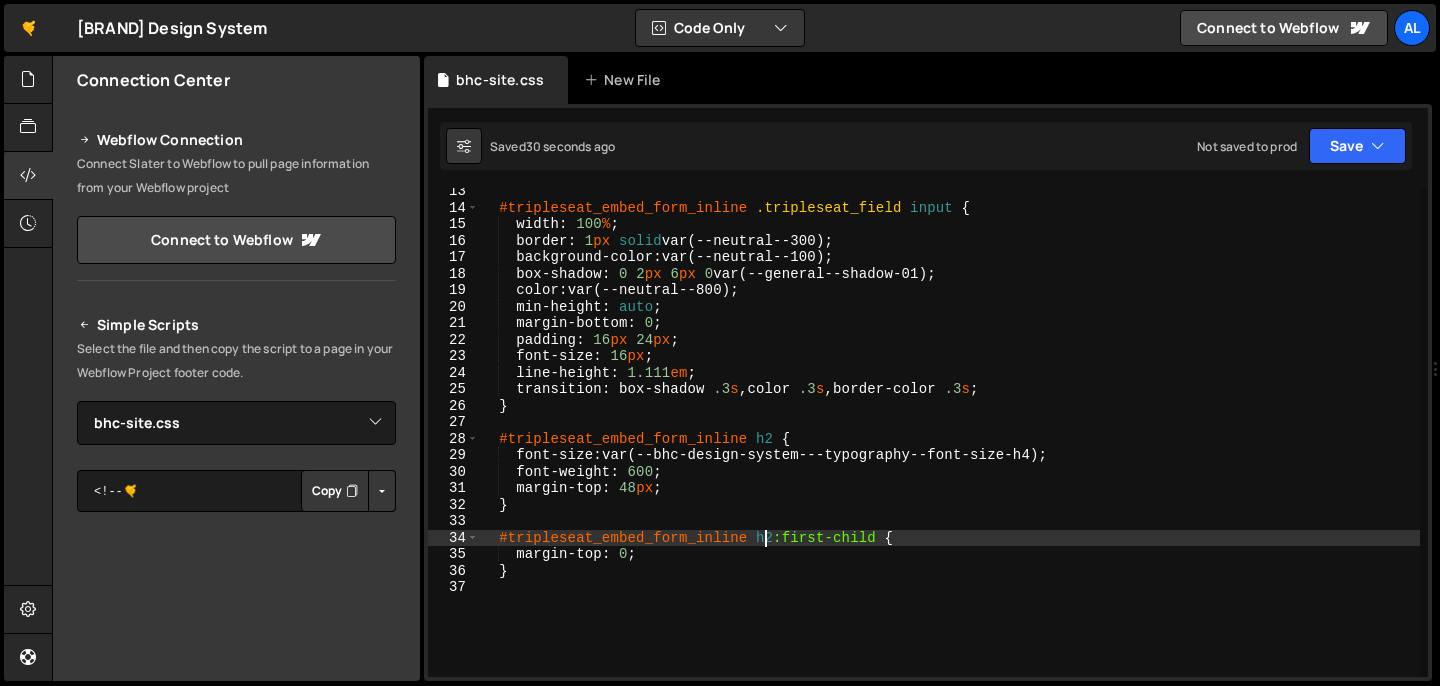 click on "#tripleseat_embed_form_inline   .tripleseat_field   input   {       width :   100 % ;       border :   1 px   solid  var(--neutral--300) ;       background-color :  var(--neutral--100) ;       box-shadow :   0   2 px   6 px   0  var(--general--shadow-01) ;       color :  var(--neutral--800) ;       min-height :   auto ;       margin-bottom :   0 ;       padding :   16 px   24 px ;       font-size :   16 px ;       line-height :   1.111 em ;       transition :   box-shadow   .3 s ,  color   .3 s ,  border-color   .3 s ;    }    #tripleseat_embed_form_inline   h2   {       font-size :  var(--bhc-design-system---typography--font-size-h4) ;       font-weight :   600 ;       margin-top :   48 px ;    }    #tripleseat_embed_form_inline   h2 :first-child   {       margin-top :   0 ;    }" at bounding box center [949, 444] 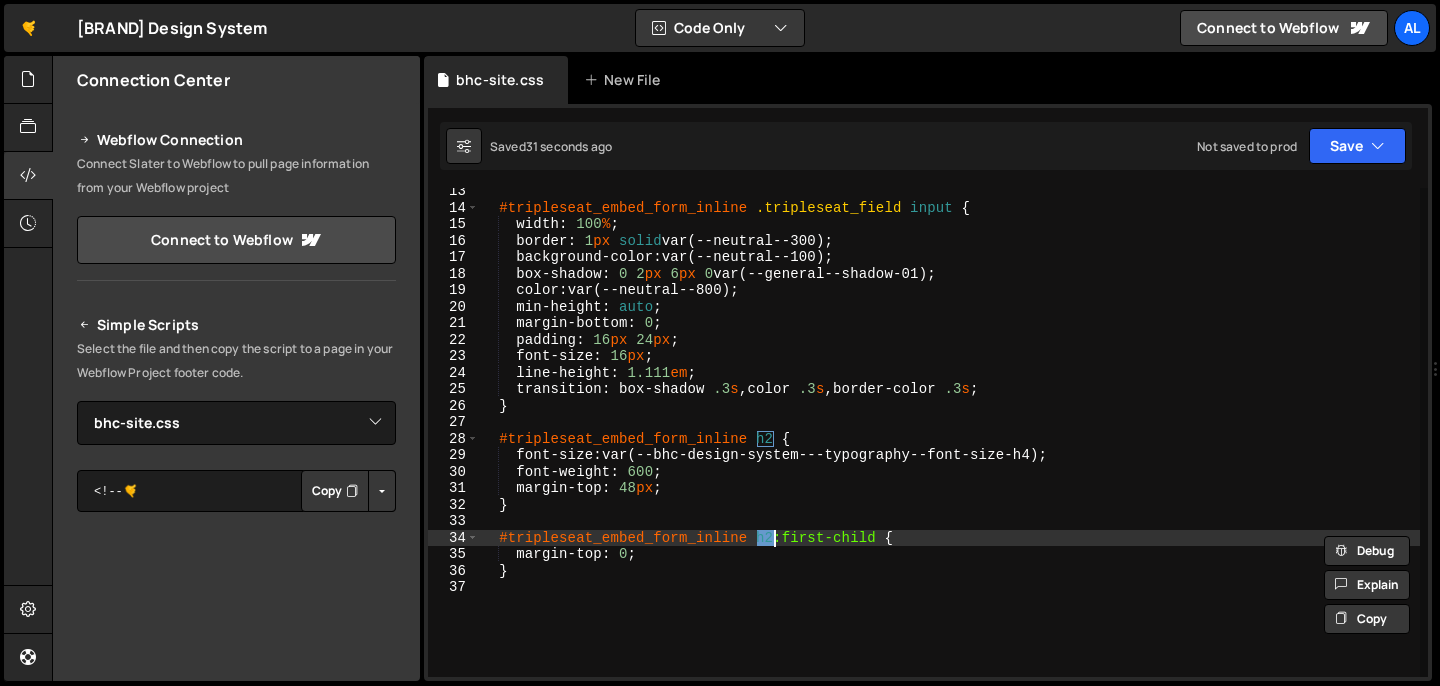 paste on "row_contact_header" 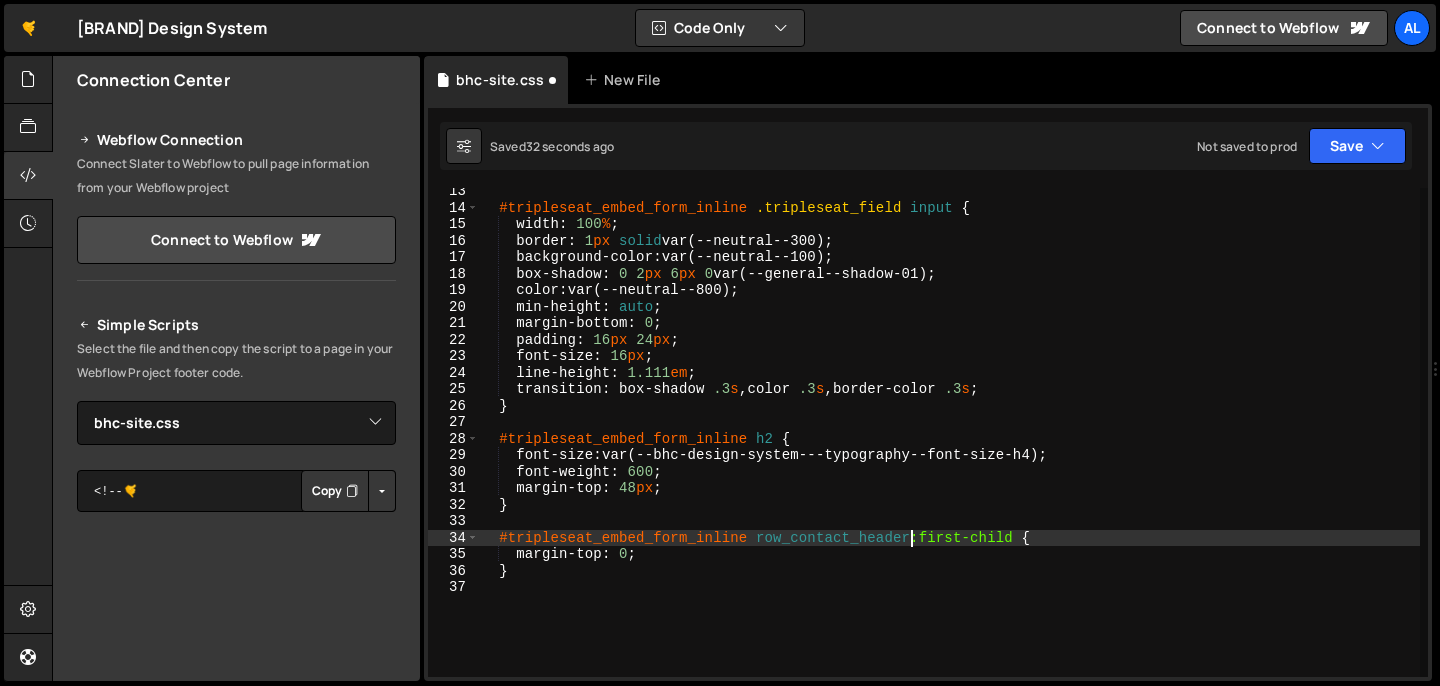 click on "#tripleseat_embed_form_inline   .tripleseat_field   input   {       width :   100 % ;       border :   1 px   solid  var(--neutral--300) ;       background-color :  var(--neutral--100) ;       box-shadow :   0   2 px   6 px   0  var(--general--shadow-01) ;       color :  var(--neutral--800) ;       min-height :   auto ;       margin-bottom :   0 ;       padding :   16 px   24 px ;       font-size :   16 px ;       line-height :   1.111 em ;       transition :   box-shadow   .3 s ,  color   .3 s ,  border-color   .3 s ;    }    #tripleseat_embed_form_inline   h2   {       font-size :  var(--bhc-design-system---typography--font-size-h4) ;       font-weight :   600 ;       margin-top :   48 px ;    }    #tripleseat_embed_form_inline   row_contact_header :first-child   {       margin-top :   0 ;    }" at bounding box center (949, 444) 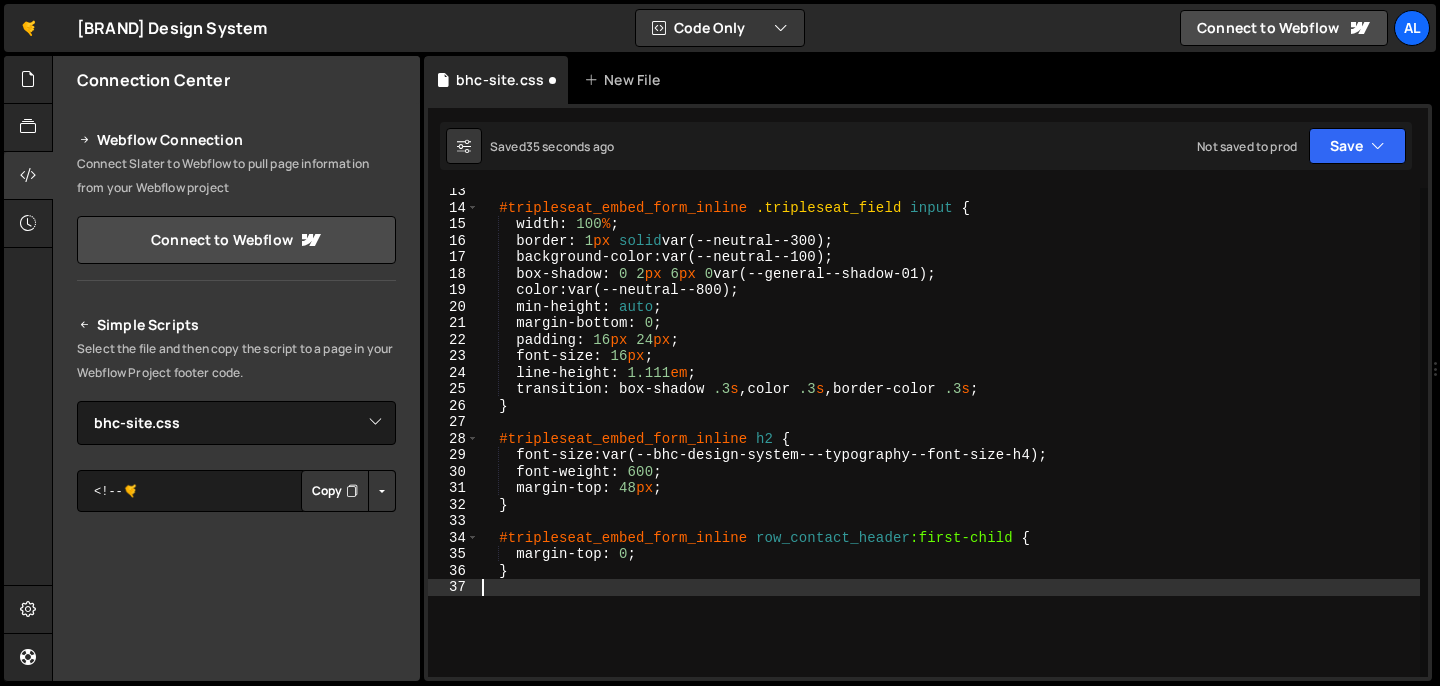 click on "#tripleseat_embed_form_inline   .tripleseat_field   input   {       width :   100 % ;       border :   1 px   solid  var(--neutral--300) ;       background-color :  var(--neutral--100) ;       box-shadow :   0   2 px   6 px   0  var(--general--shadow-01) ;       color :  var(--neutral--800) ;       min-height :   auto ;       margin-bottom :   0 ;       padding :   16 px   24 px ;       font-size :   16 px ;       line-height :   1.111 em ;       transition :   box-shadow   .3 s ,  color   .3 s ,  border-color   .3 s ;    }    #tripleseat_embed_form_inline   h2   {       font-size :  var(--bhc-design-system---typography--font-size-h4) ;       font-weight :   600 ;       margin-top :   48 px ;    }    #tripleseat_embed_form_inline   row_contact_header :first-child   {       margin-top :   0 ;    }" at bounding box center [949, 444] 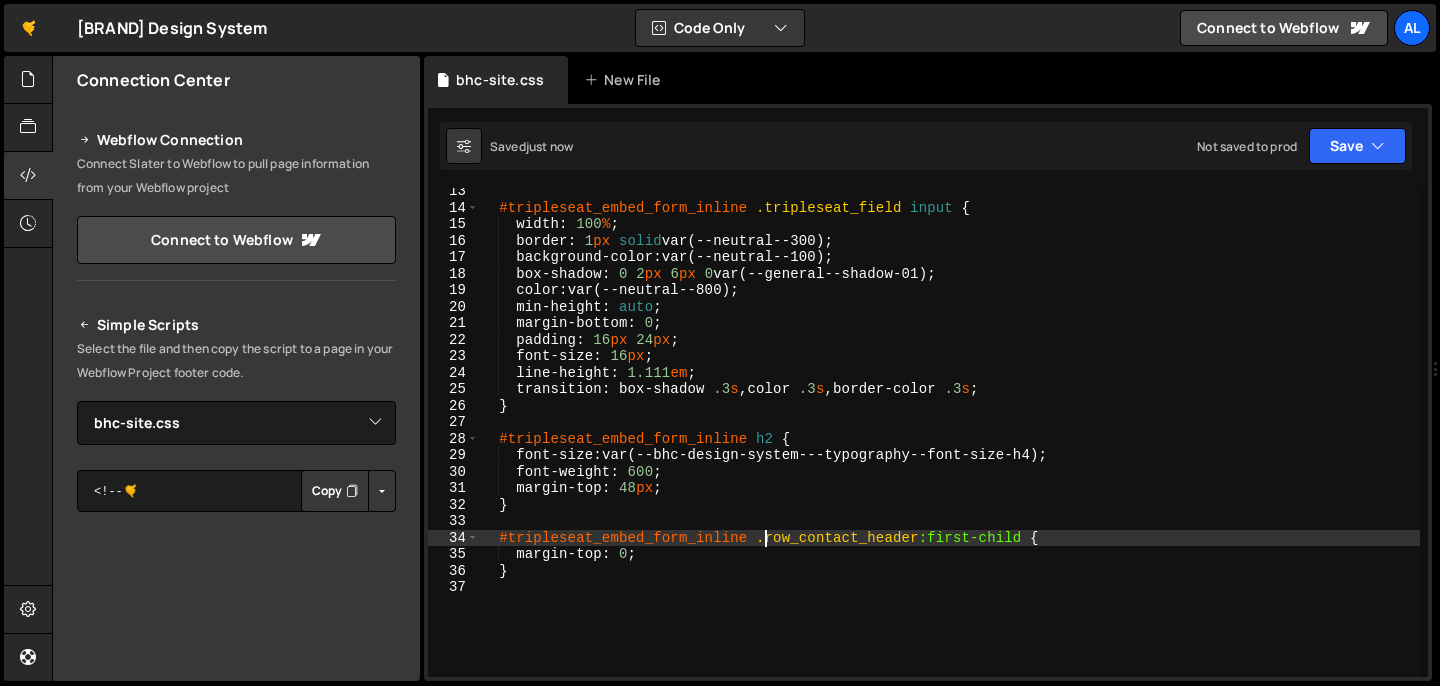 click on "#tripleseat_embed_form_inline   .tripleseat_field   input   {       width :   100 % ;       border :   1 px   solid  var(--neutral--300) ;       background-color :  var(--neutral--100) ;       box-shadow :   0   2 px   6 px   0  var(--general--shadow-01) ;       color :  var(--neutral--800) ;       min-height :   auto ;       margin-bottom :   0 ;       padding :   16 px   24 px ;       font-size :   16 px ;       line-height :   1.111 em ;       transition :   box-shadow   .3 s ,  color   .3 s ,  border-color   .3 s ;    }    #tripleseat_embed_form_inline   h2   {       font-size :  var(--bhc-design-system---typography--font-size-h4) ;       font-weight :   600 ;       margin-top :   48 px ;    }    #tripleseat_embed_form_inline   .row_contact_header :first-child   {       margin-top :   0 ;    }" at bounding box center [949, 444] 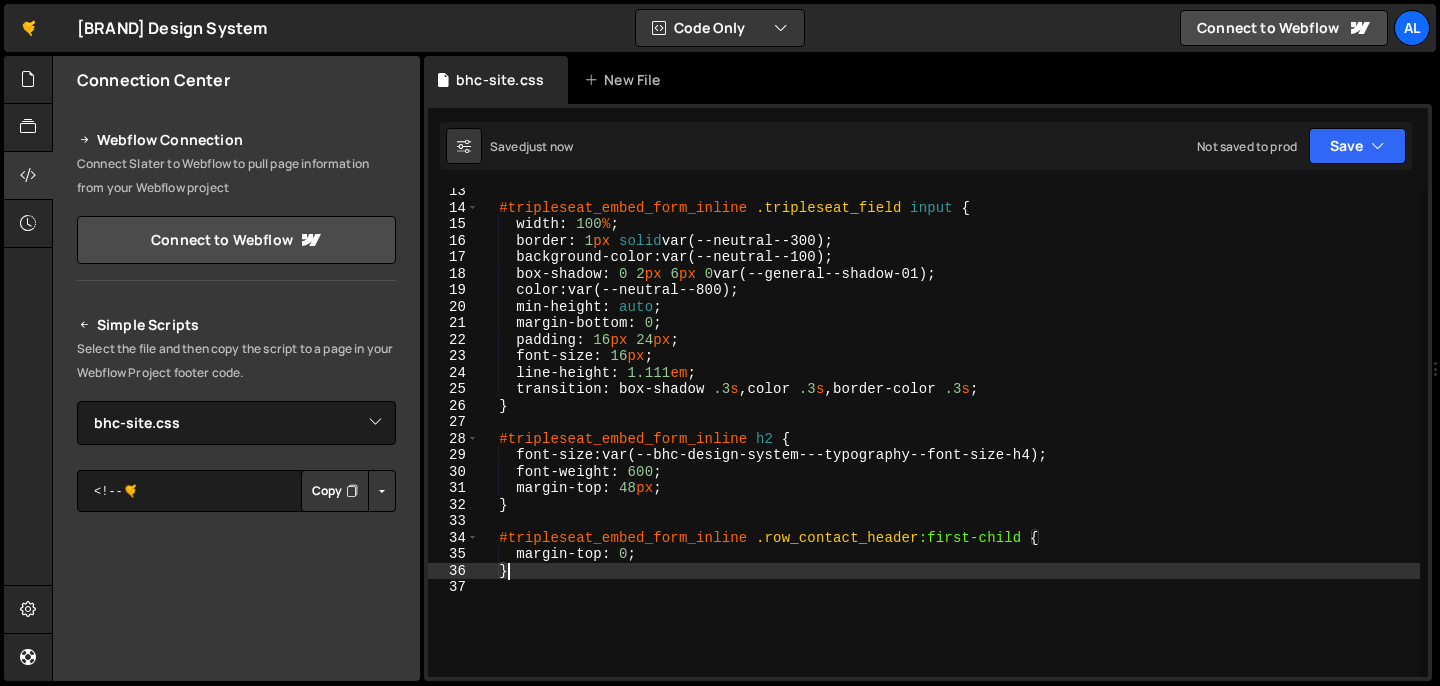 click on "#tripleseat_embed_form_inline   .tripleseat_field   input   {       width :   100 % ;       border :   1 px   solid  var(--neutral--300) ;       background-color :  var(--neutral--100) ;       box-shadow :   0   2 px   6 px   0  var(--general--shadow-01) ;       color :  var(--neutral--800) ;       min-height :   auto ;       margin-bottom :   0 ;       padding :   16 px   24 px ;       font-size :   16 px ;       line-height :   1.111 em ;       transition :   box-shadow   .3 s ,  color   .3 s ,  border-color   .3 s ;    }    #tripleseat_embed_form_inline   h2   {       font-size :  var(--bhc-design-system---typography--font-size-h4) ;       font-weight :   600 ;       margin-top :   48 px ;    }    #tripleseat_embed_form_inline   .row_contact_header :first-child   {       margin-top :   0 ;    }" at bounding box center [949, 444] 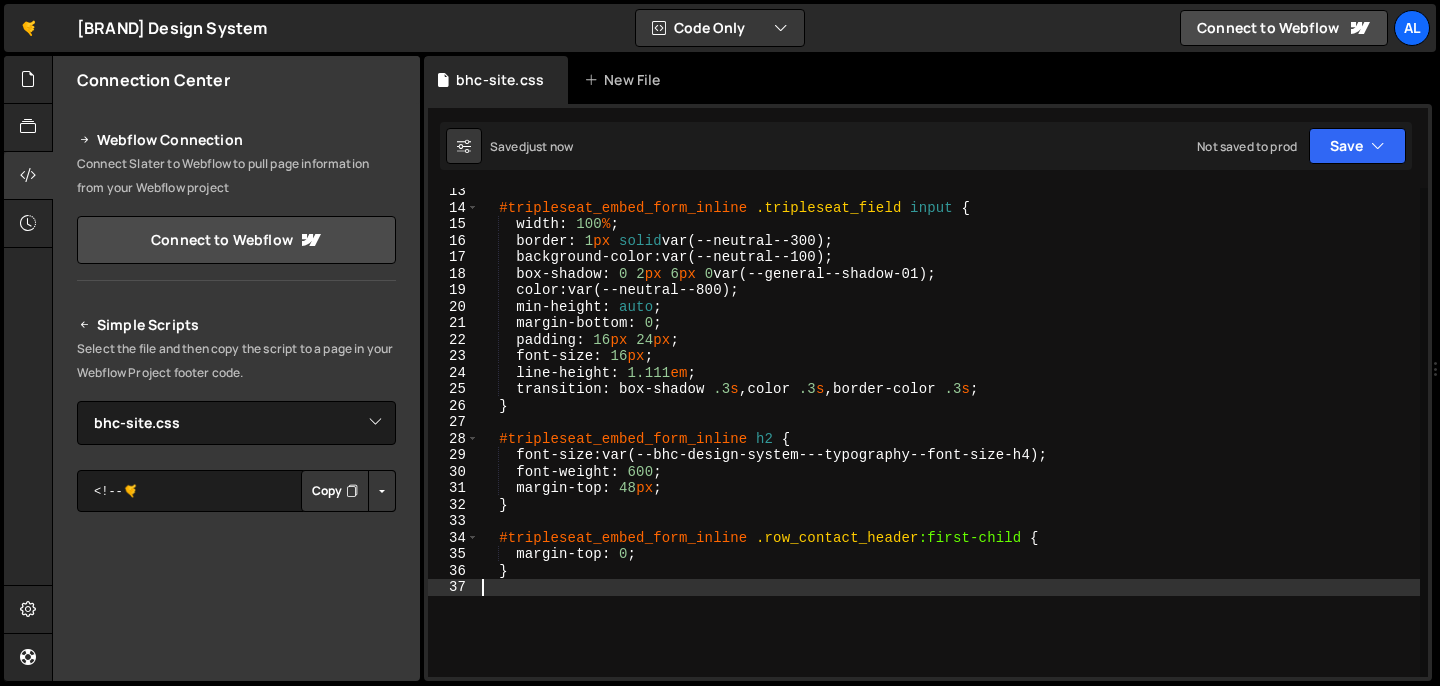 scroll, scrollTop: 0, scrollLeft: 0, axis: both 